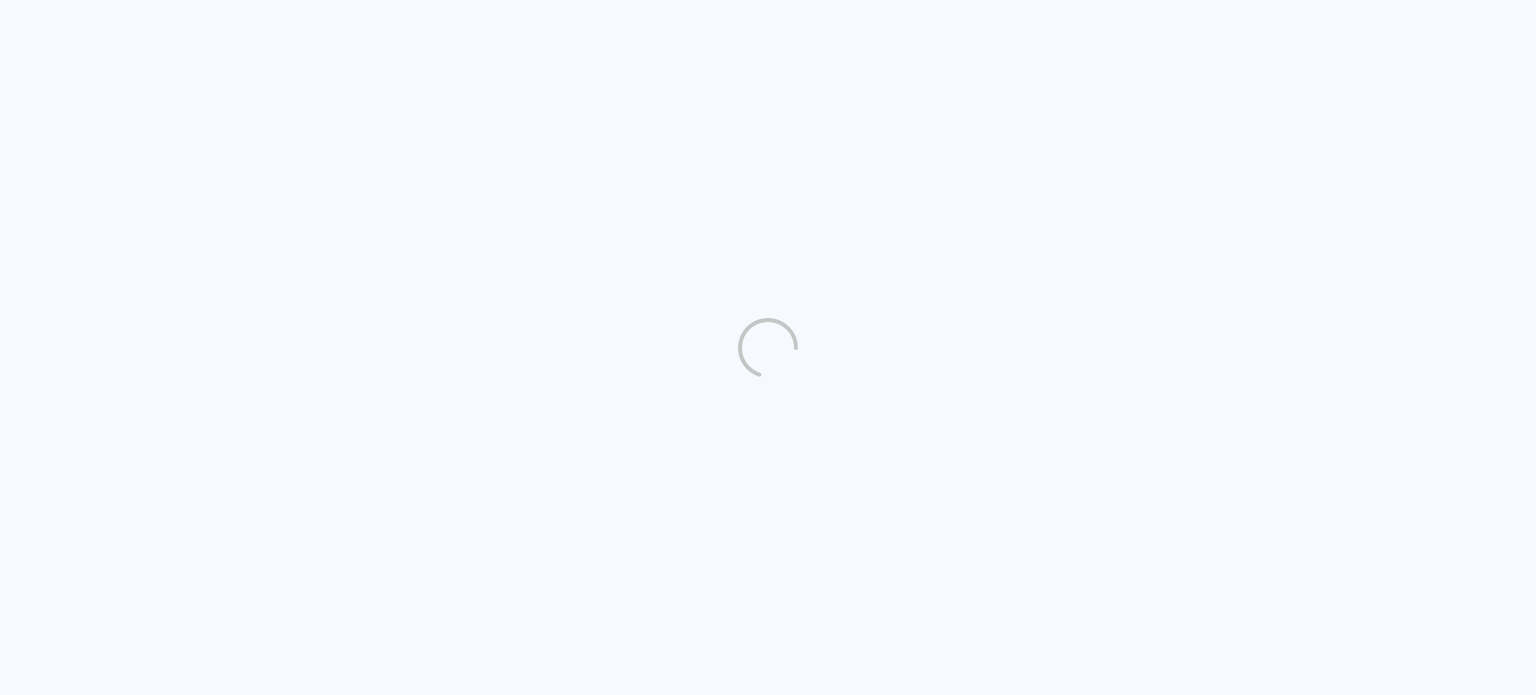 scroll, scrollTop: 0, scrollLeft: 0, axis: both 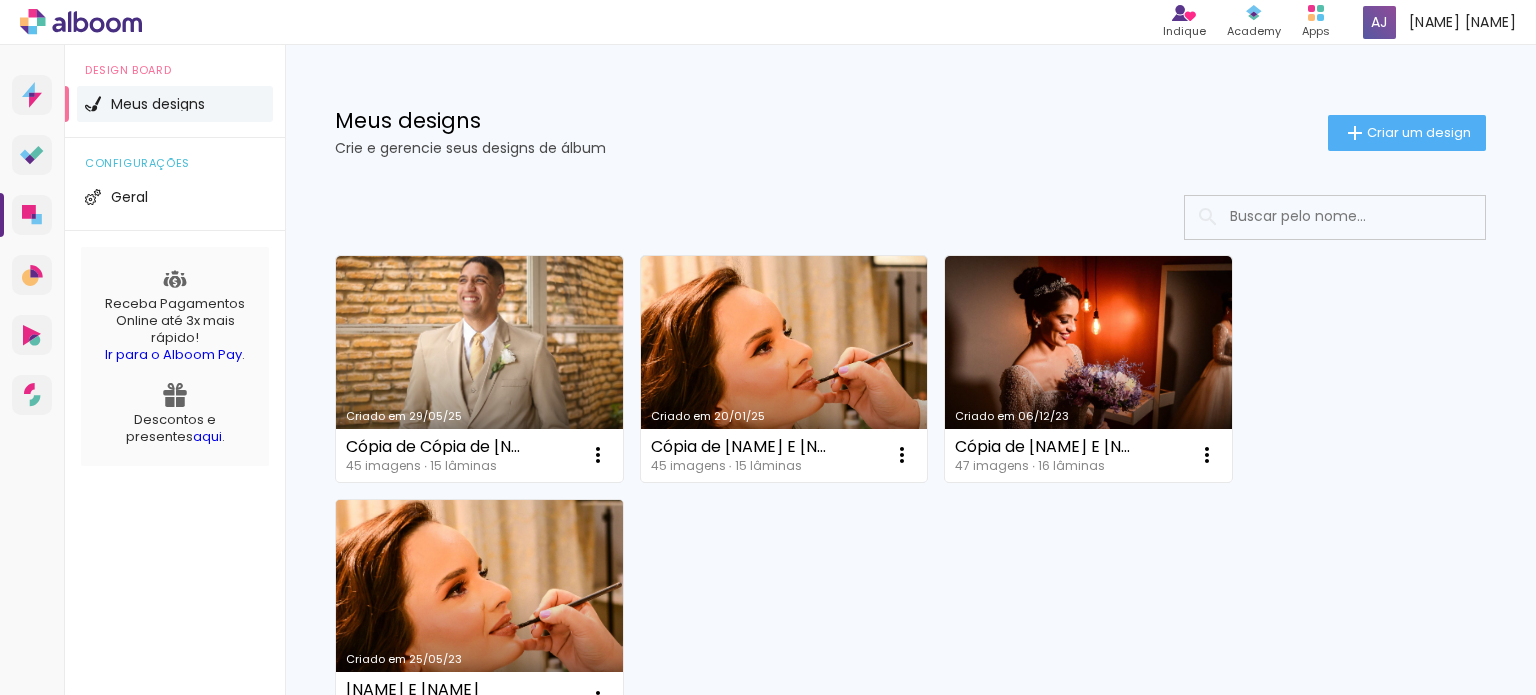 click on "Criado em 25/05/23" at bounding box center [479, 613] 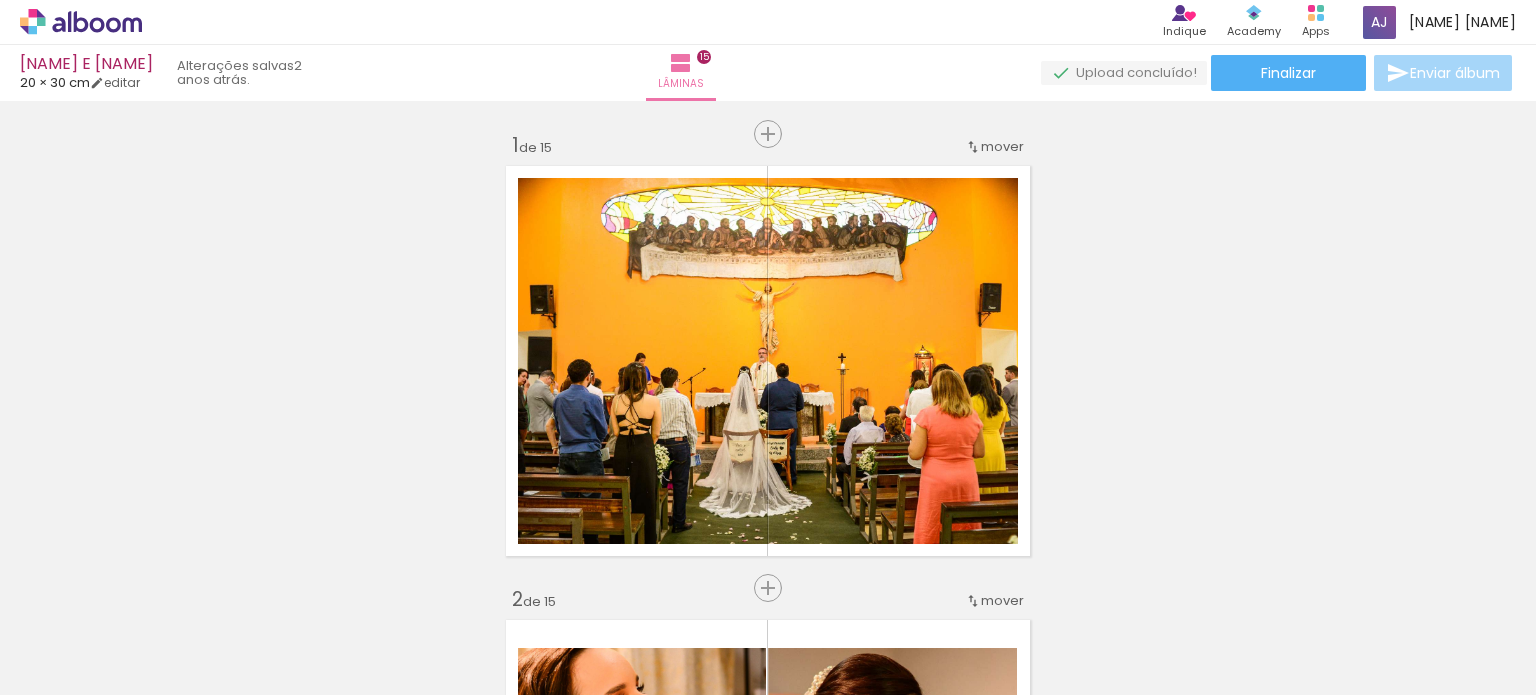 click at bounding box center (200, 628) 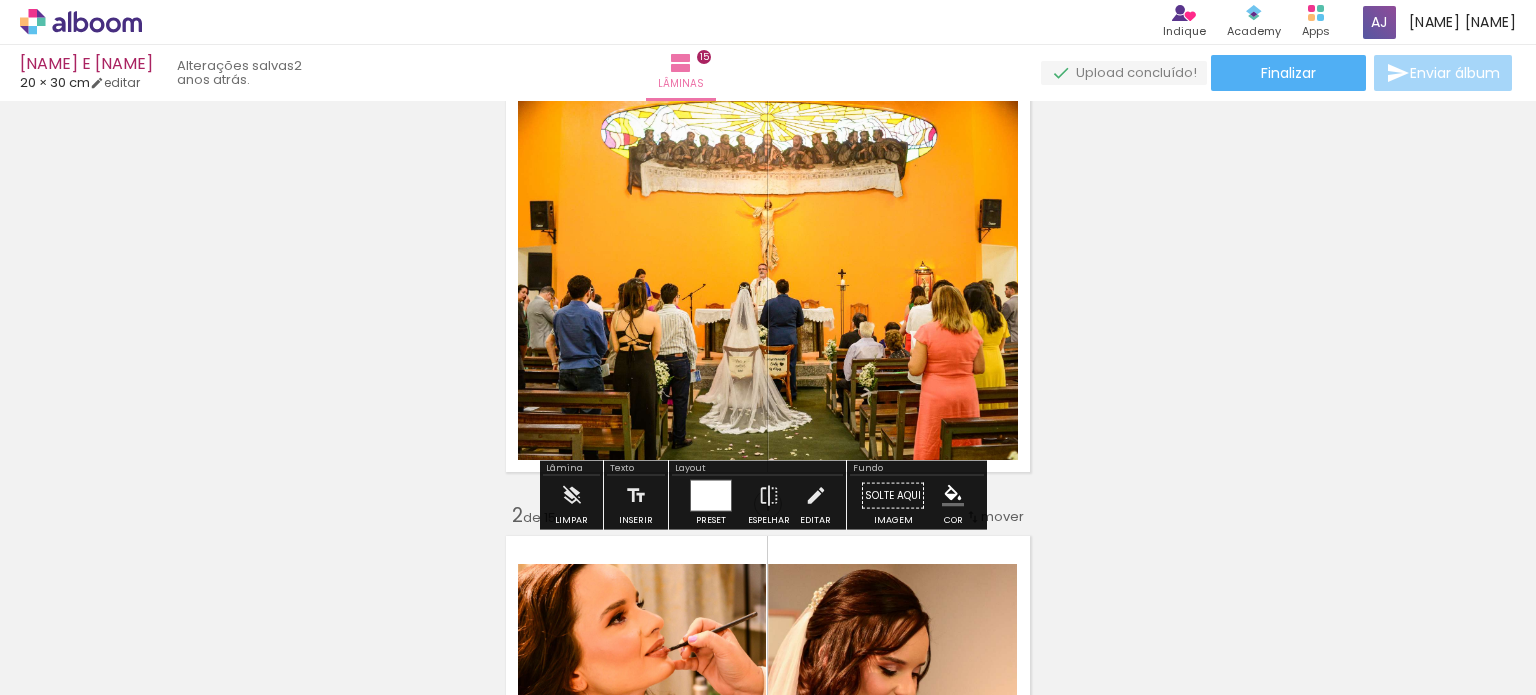scroll, scrollTop: 100, scrollLeft: 0, axis: vertical 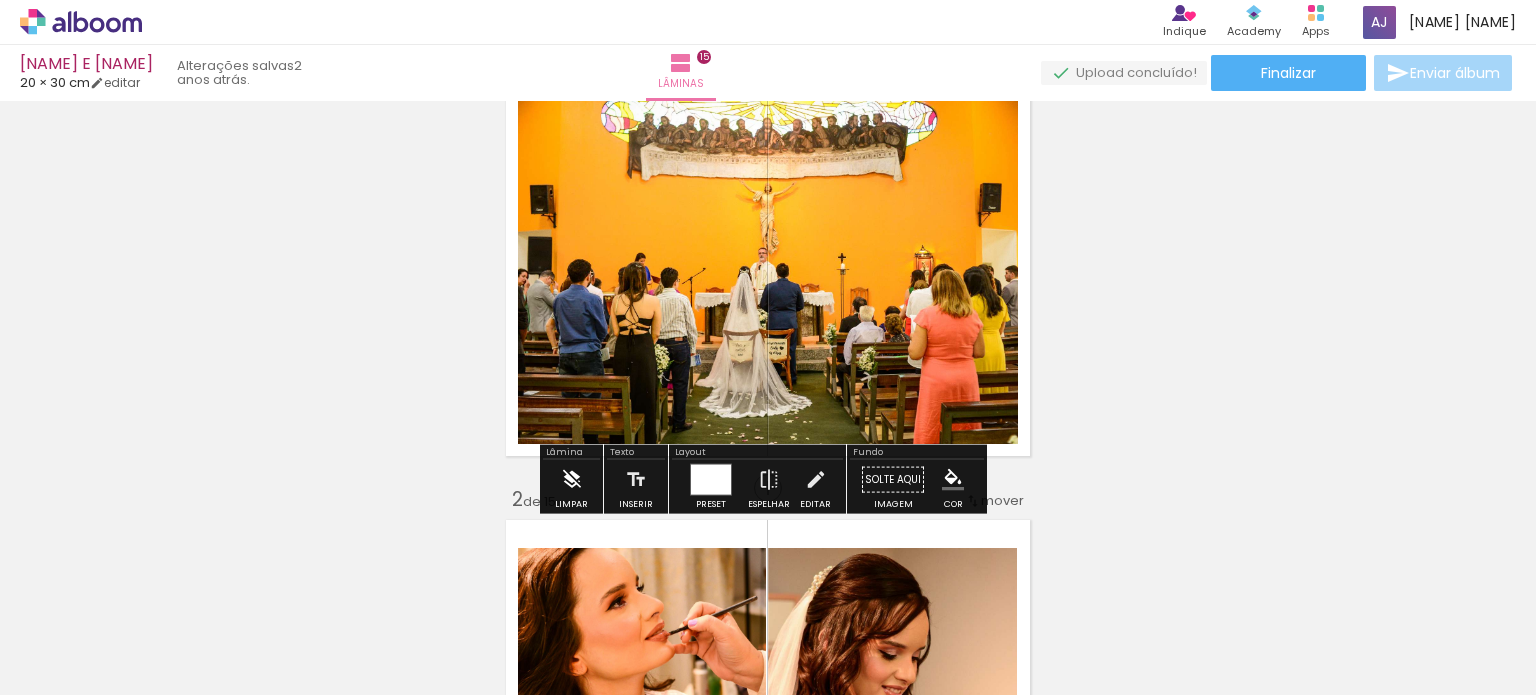 click at bounding box center (572, 480) 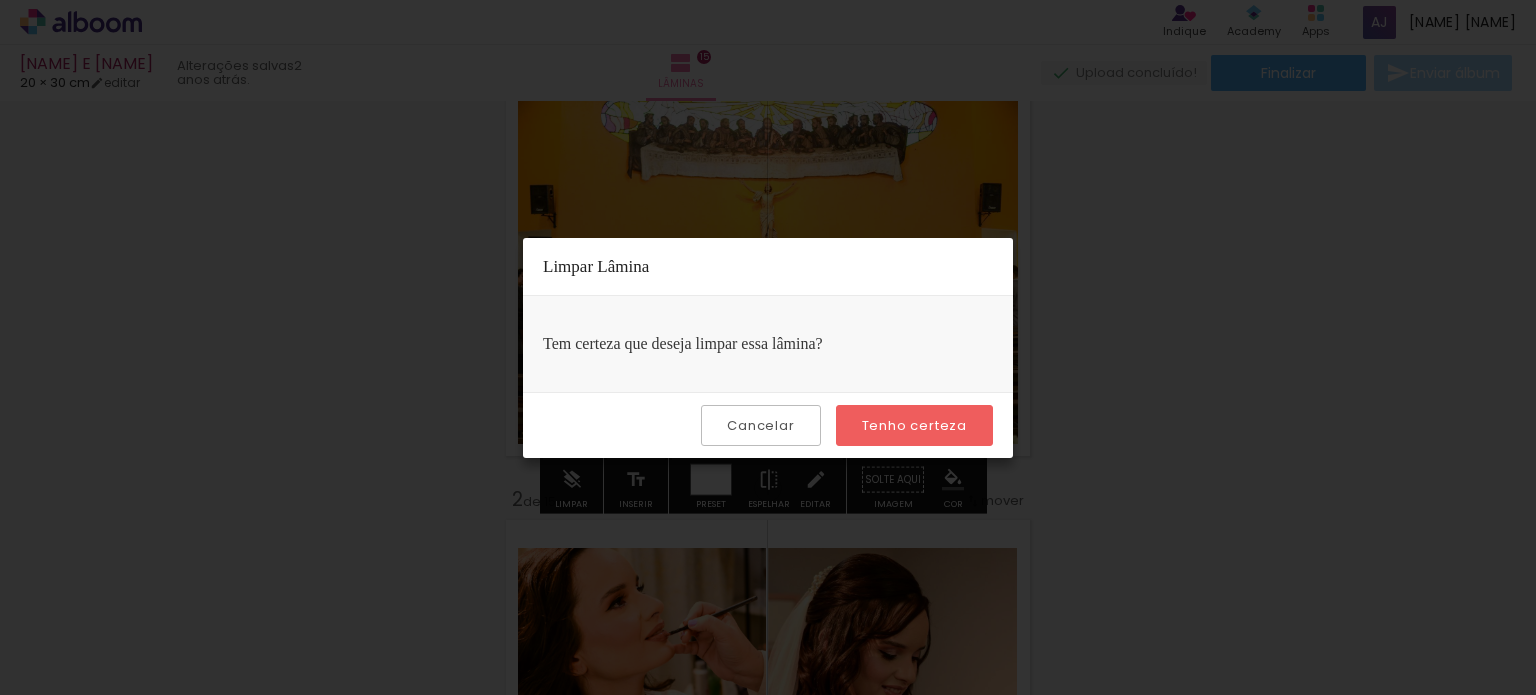 click on "Tenho certeza" at bounding box center (0, 0) 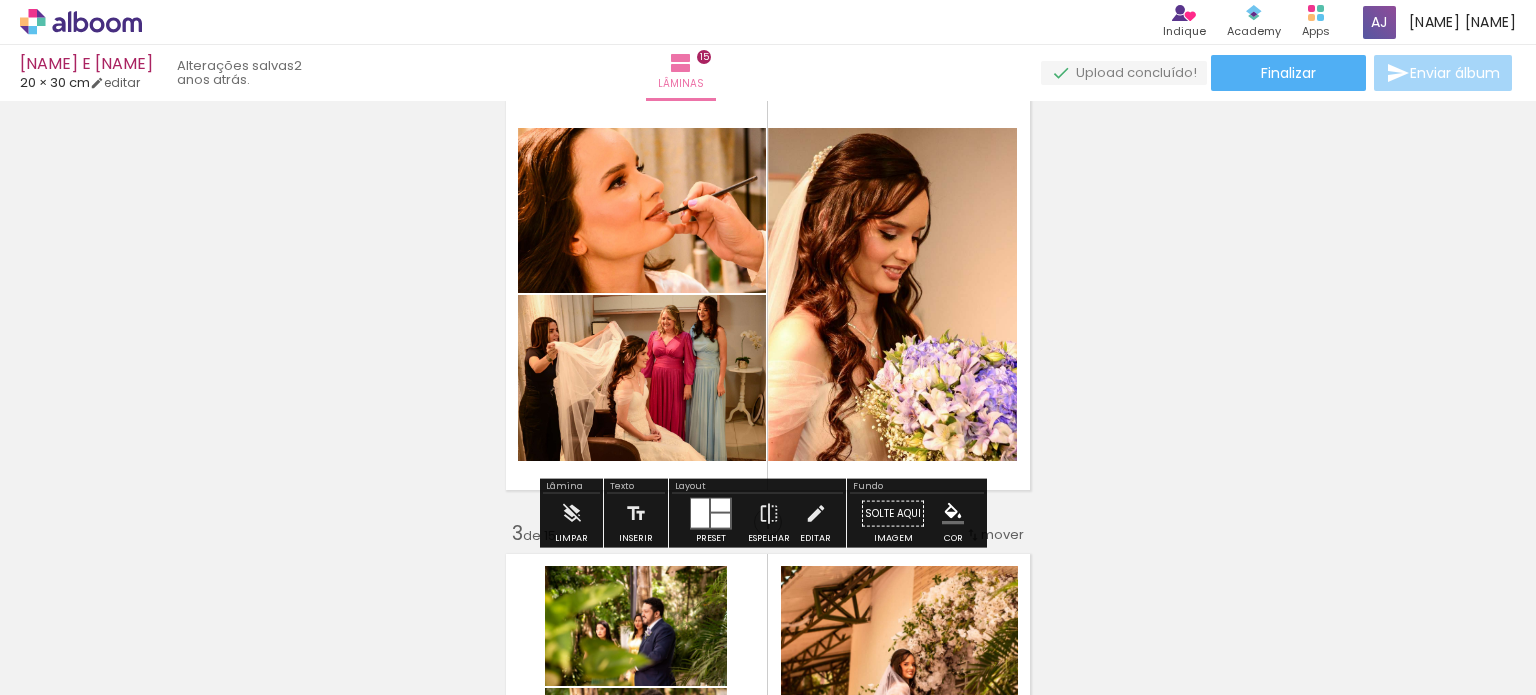 scroll, scrollTop: 600, scrollLeft: 0, axis: vertical 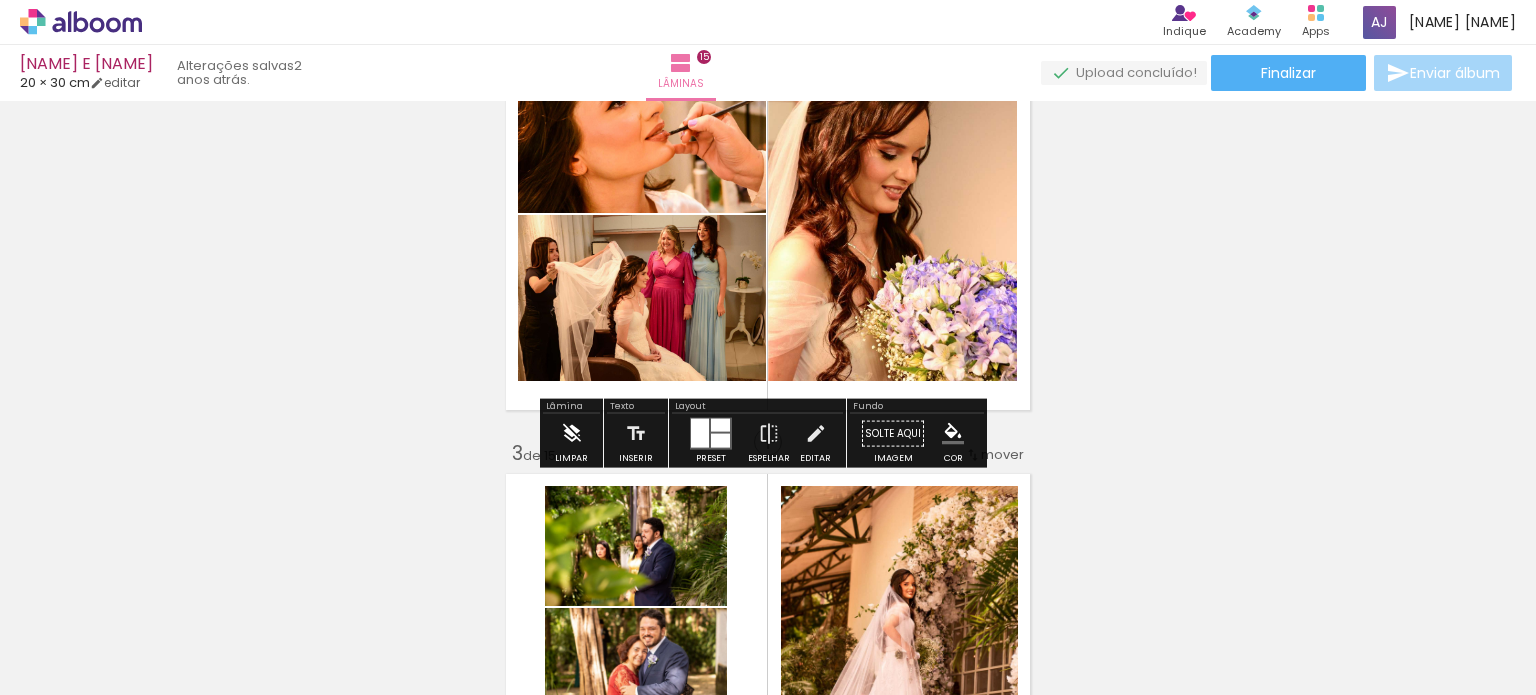 click at bounding box center (572, 434) 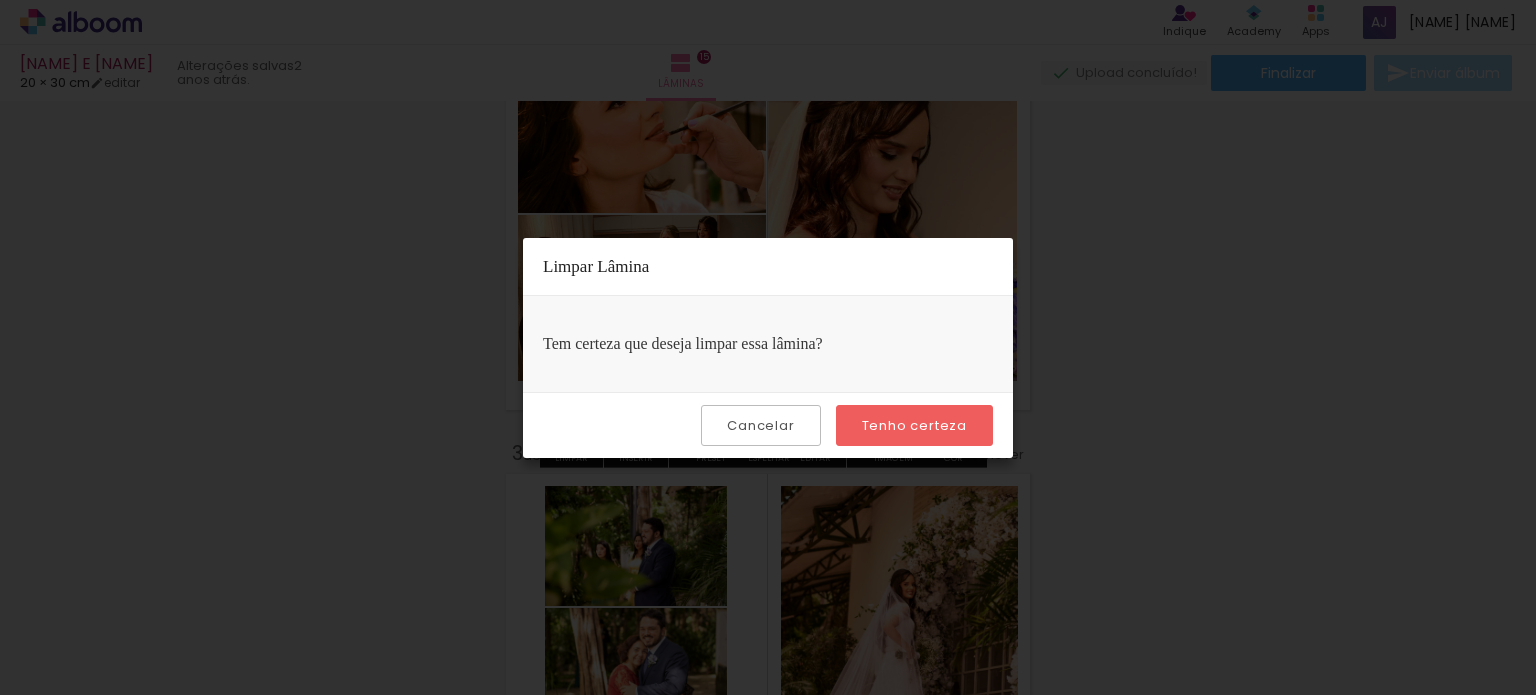 click on "Tenho certeza" at bounding box center [0, 0] 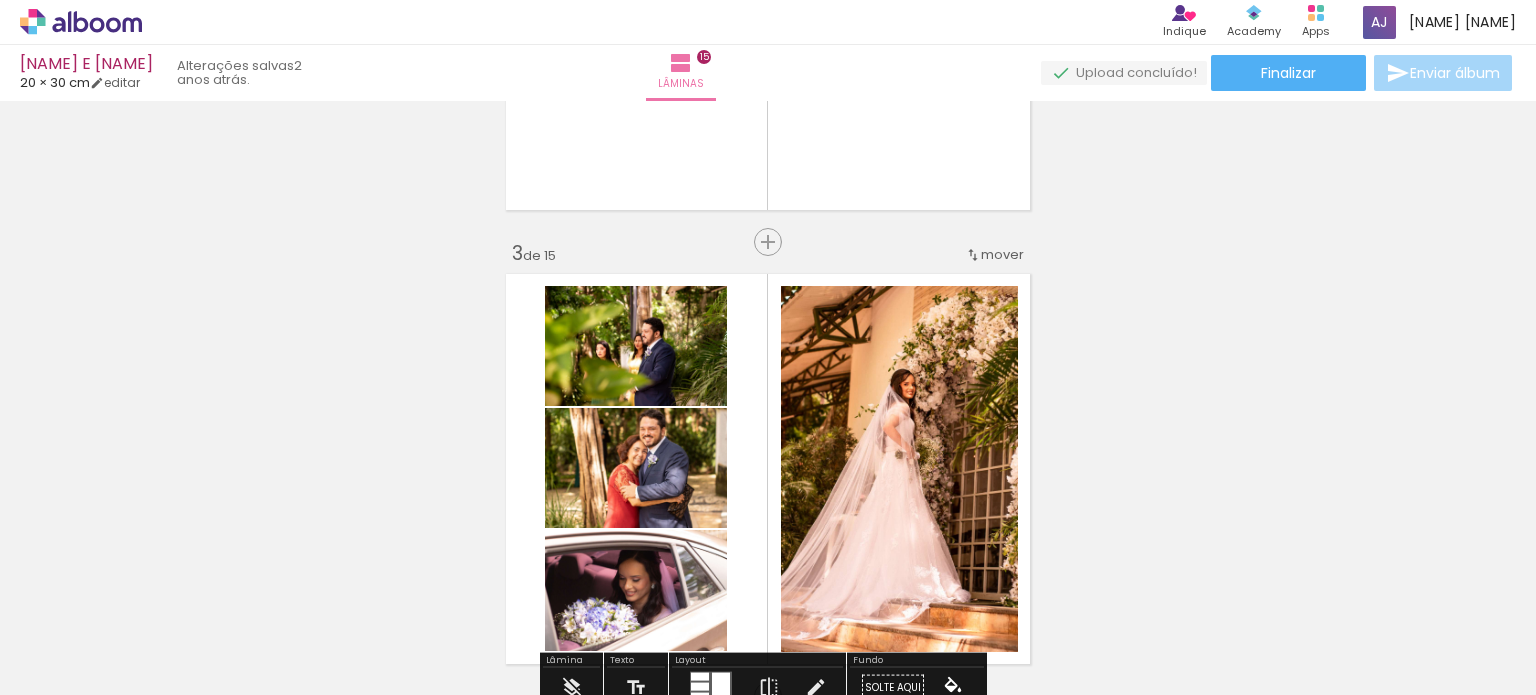 scroll, scrollTop: 1000, scrollLeft: 0, axis: vertical 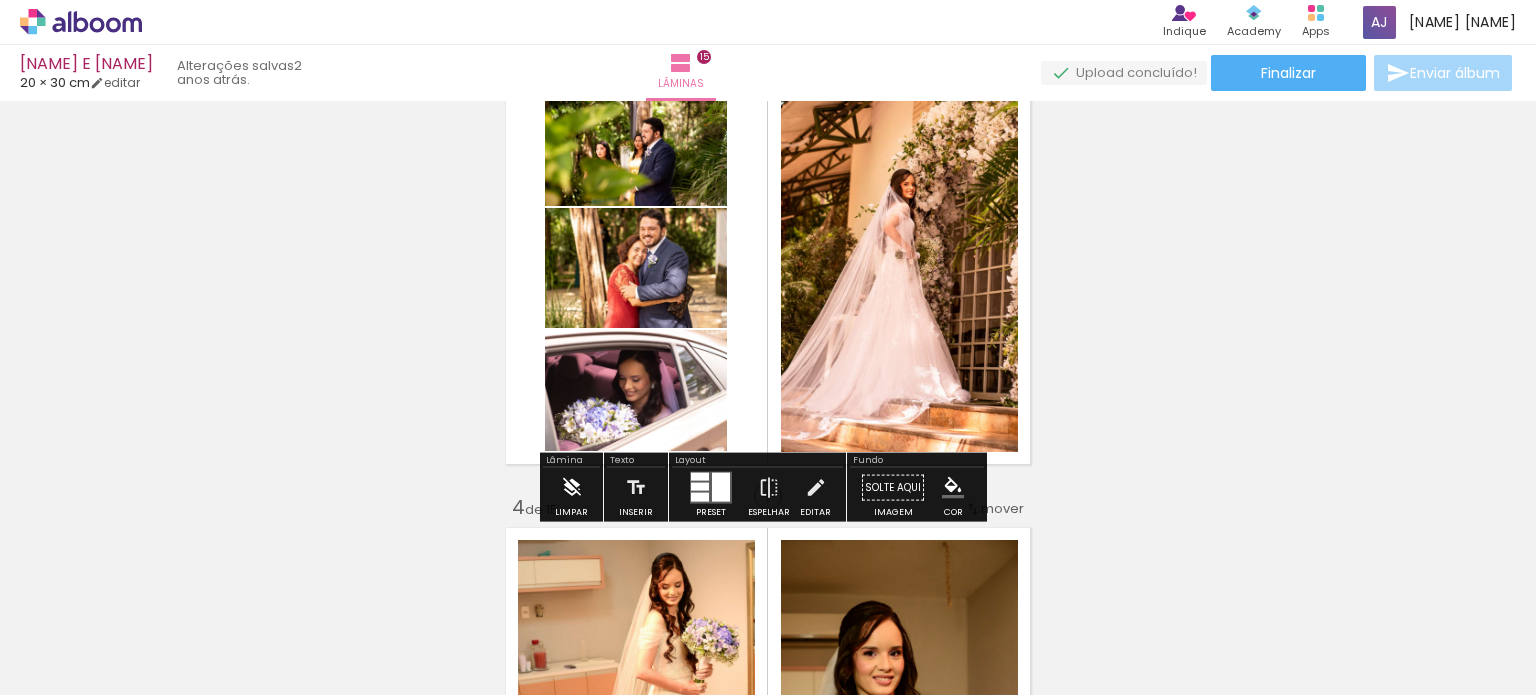 click at bounding box center [572, 488] 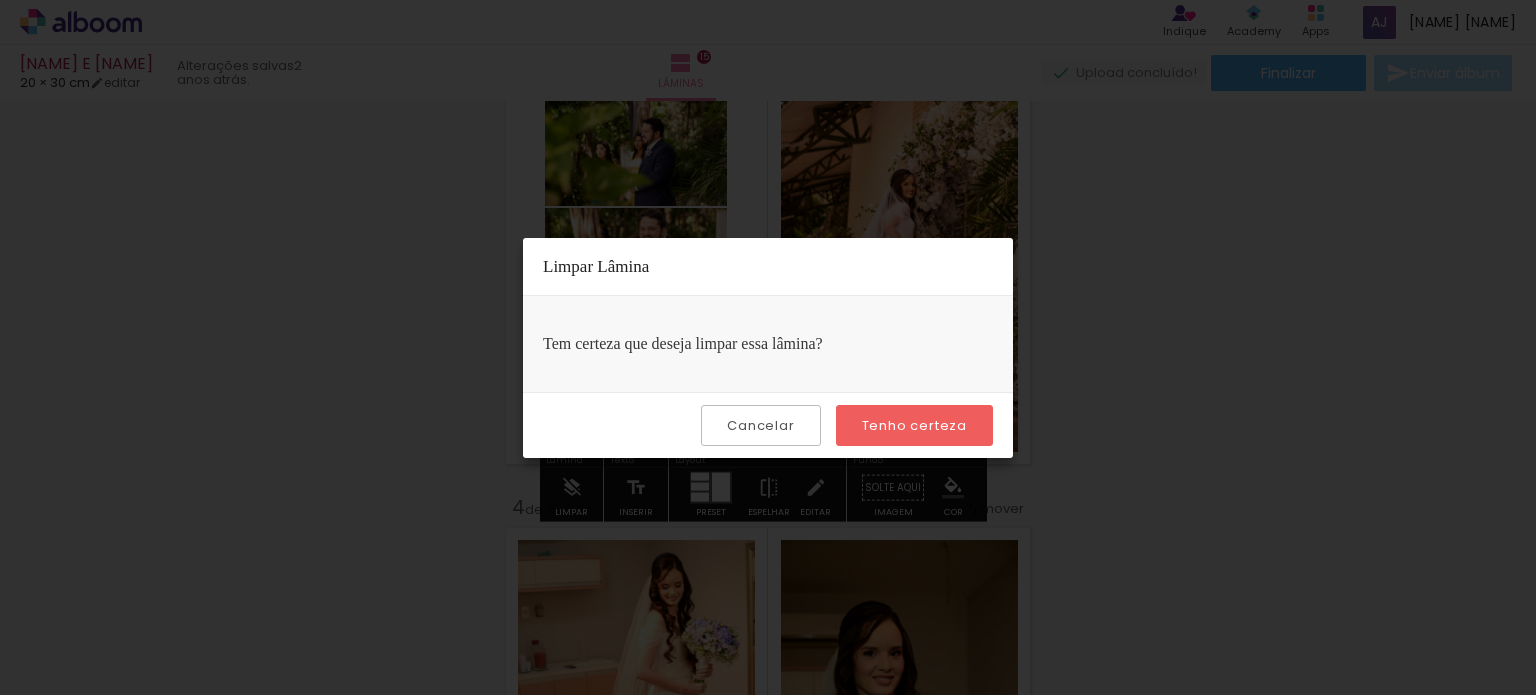click on "Tenho certeza" at bounding box center [0, 0] 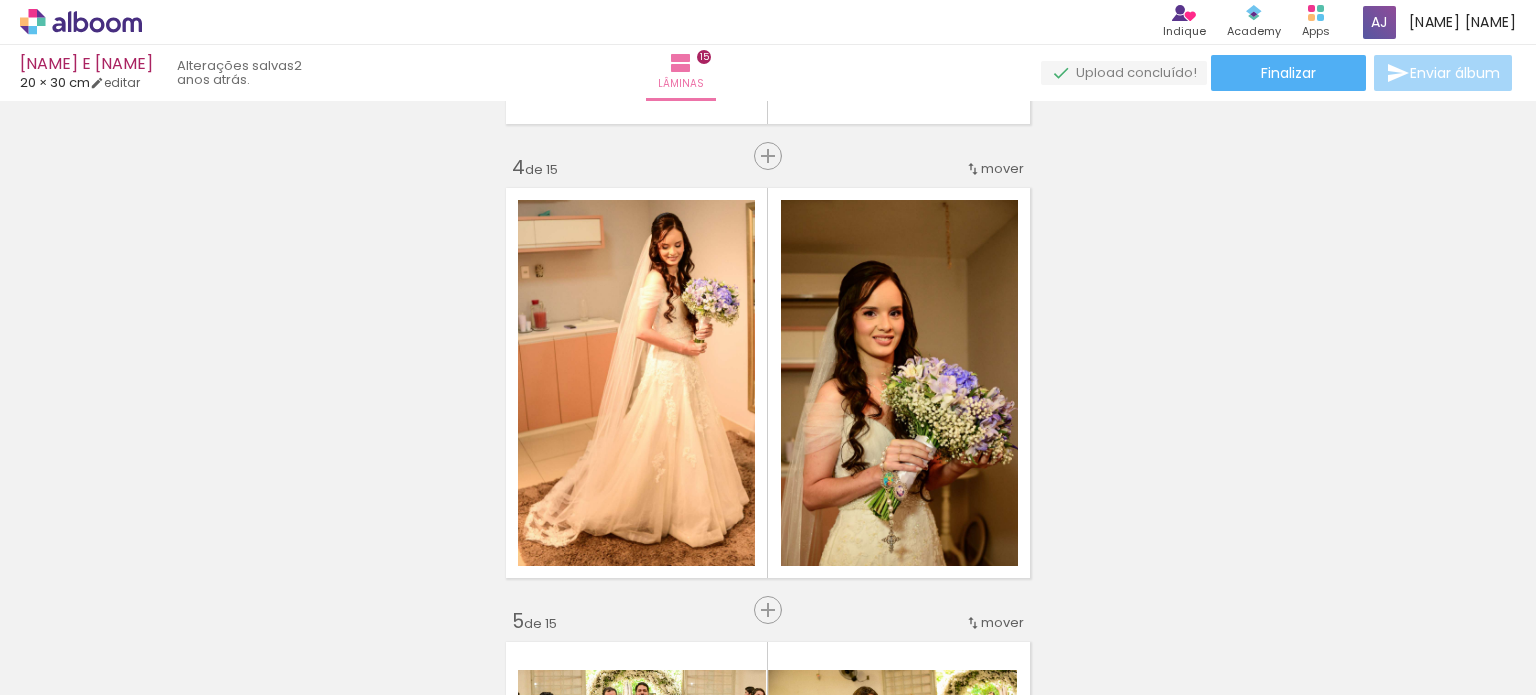 scroll, scrollTop: 1400, scrollLeft: 0, axis: vertical 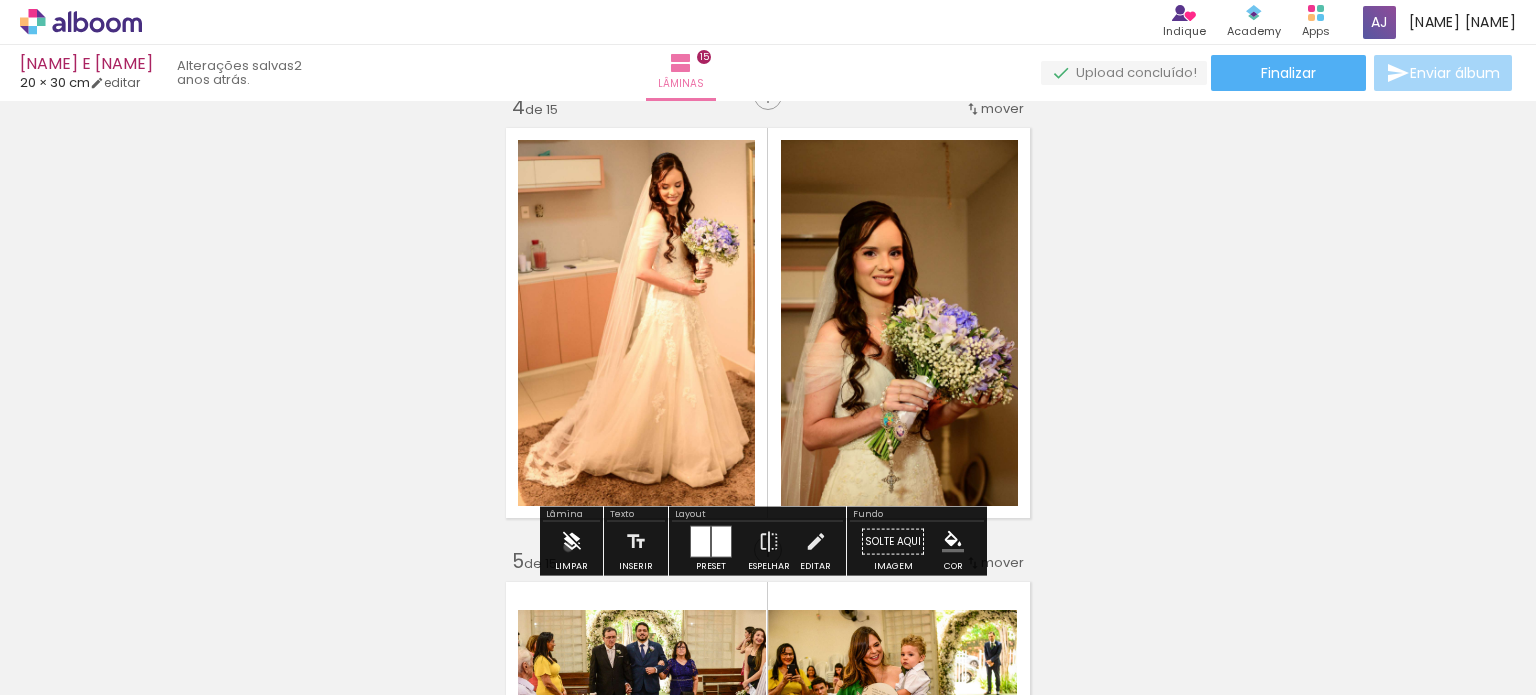click at bounding box center [572, 542] 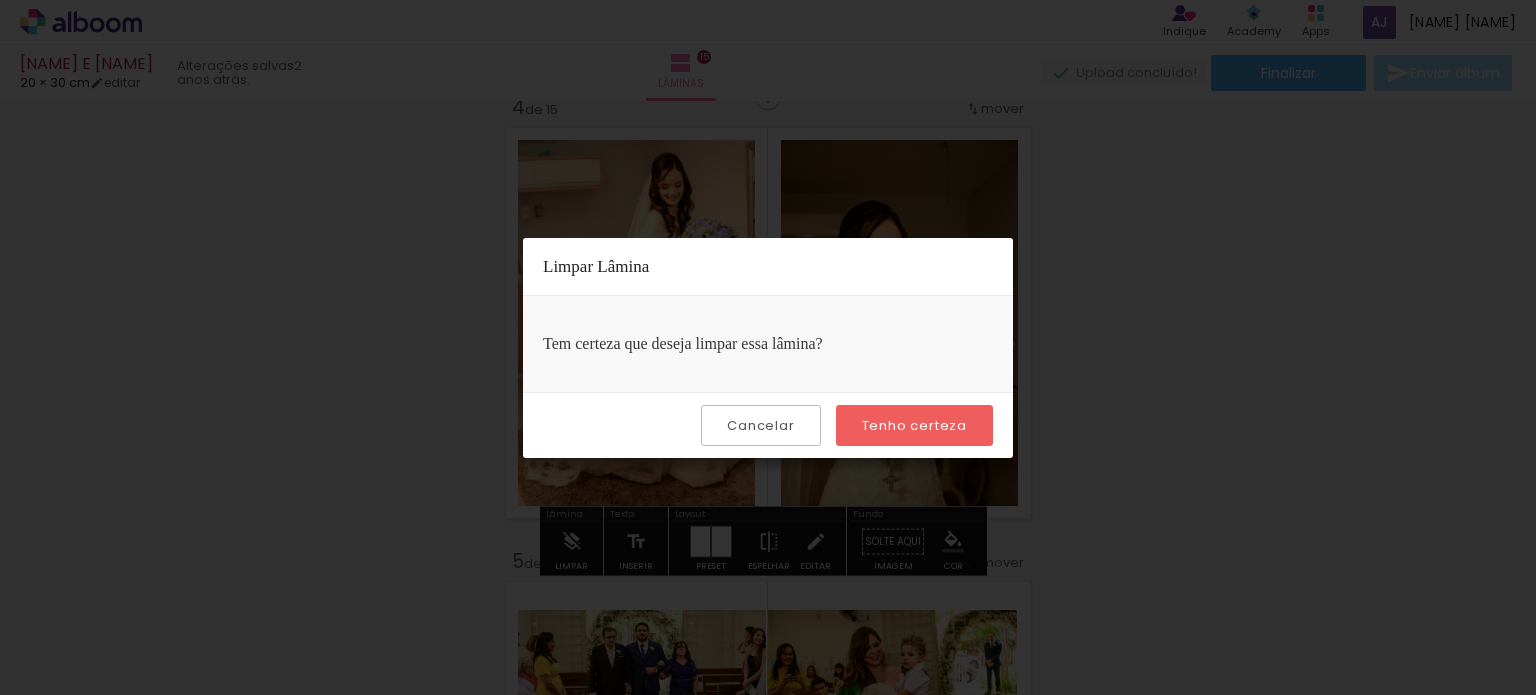 click on "Tenho certeza" at bounding box center (914, 425) 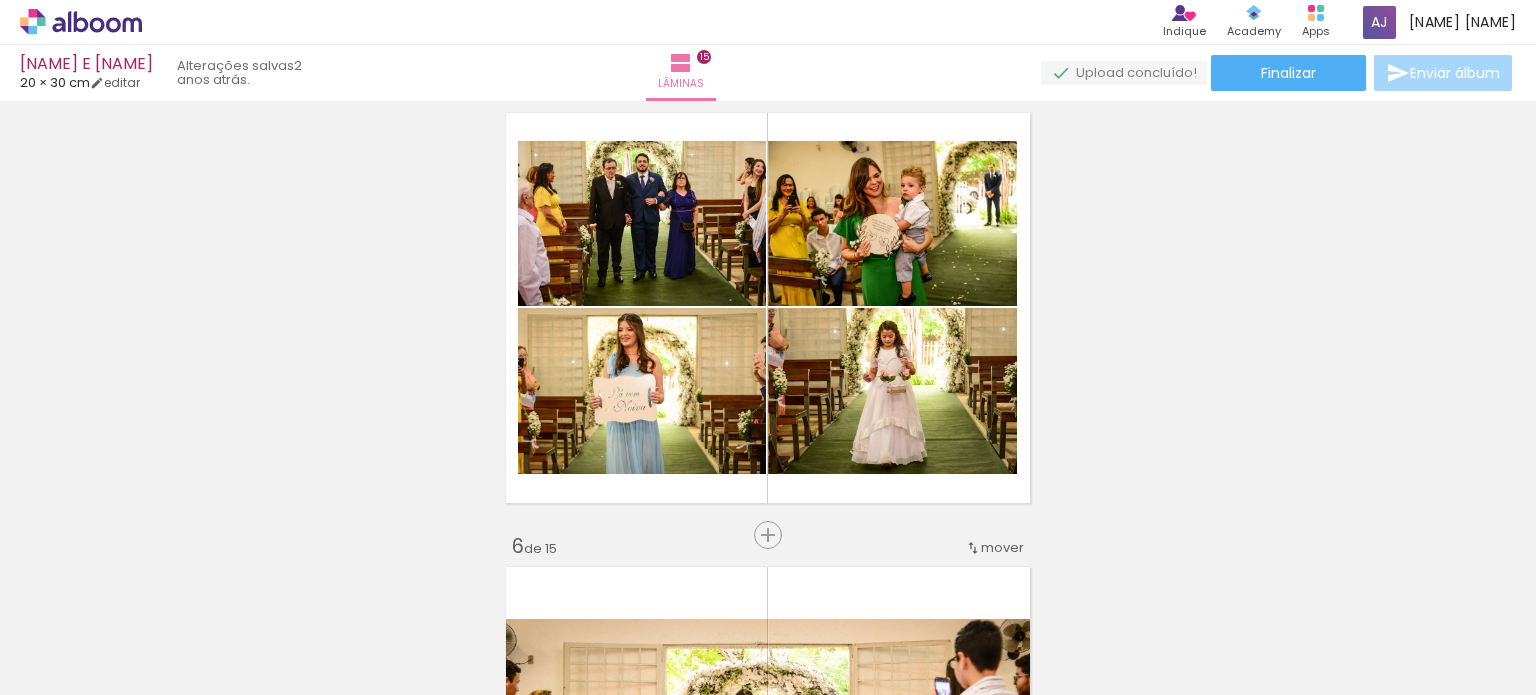 scroll, scrollTop: 1900, scrollLeft: 0, axis: vertical 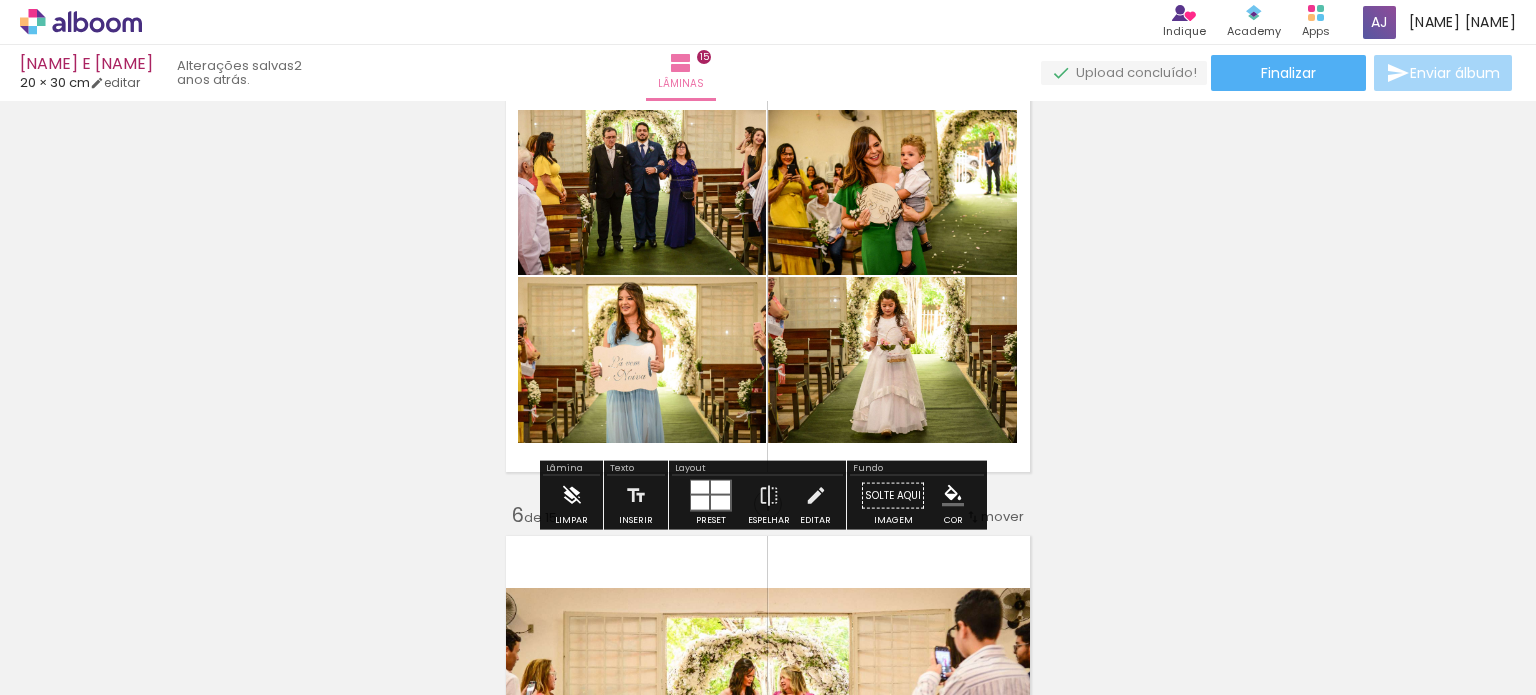 click at bounding box center (572, 496) 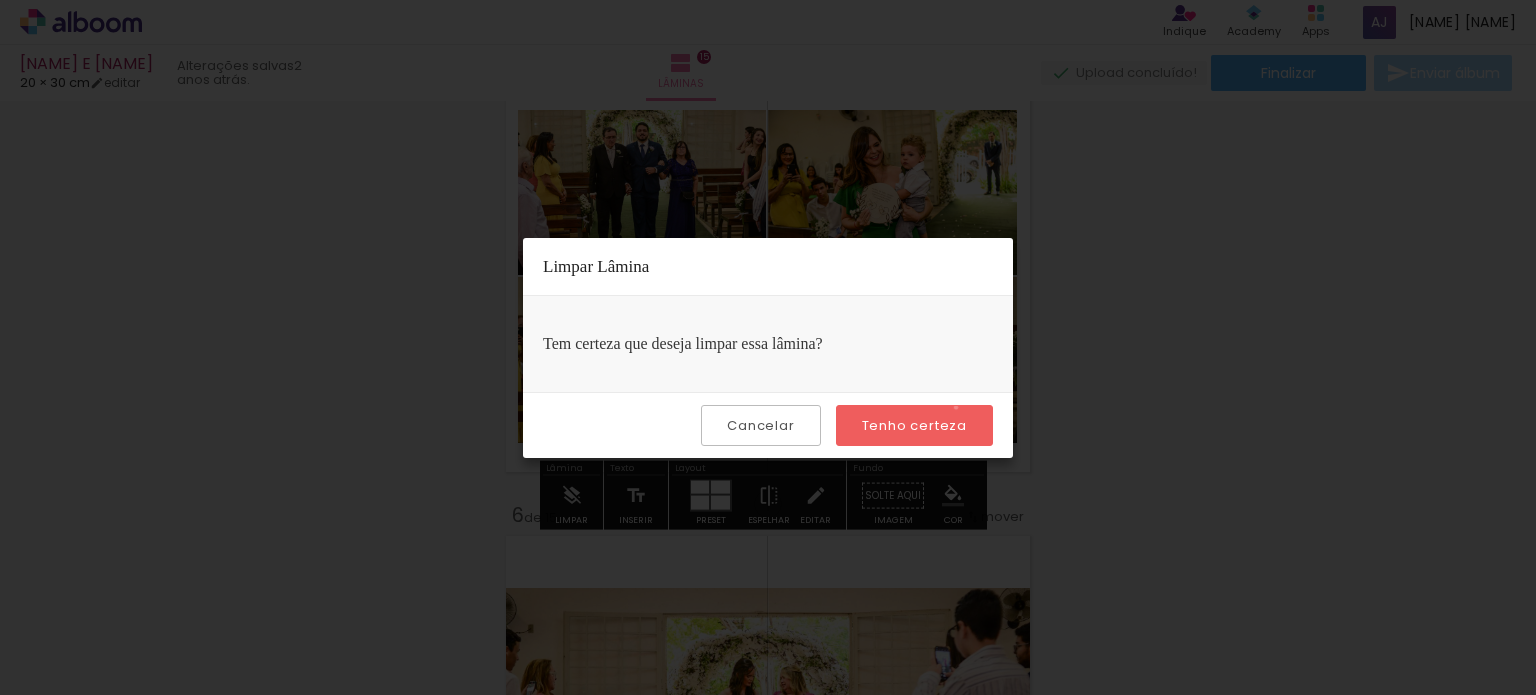 click on "Tenho certeza" at bounding box center [914, 425] 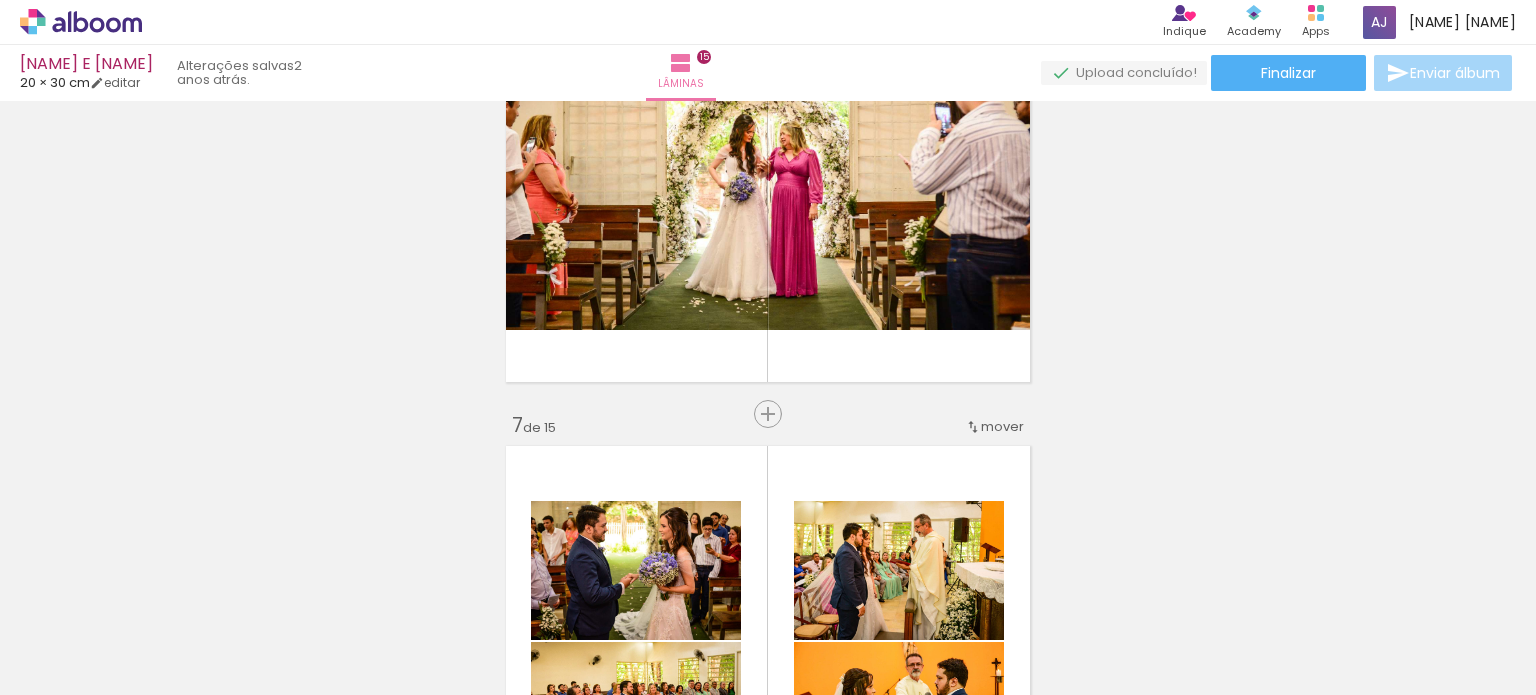 scroll, scrollTop: 2500, scrollLeft: 0, axis: vertical 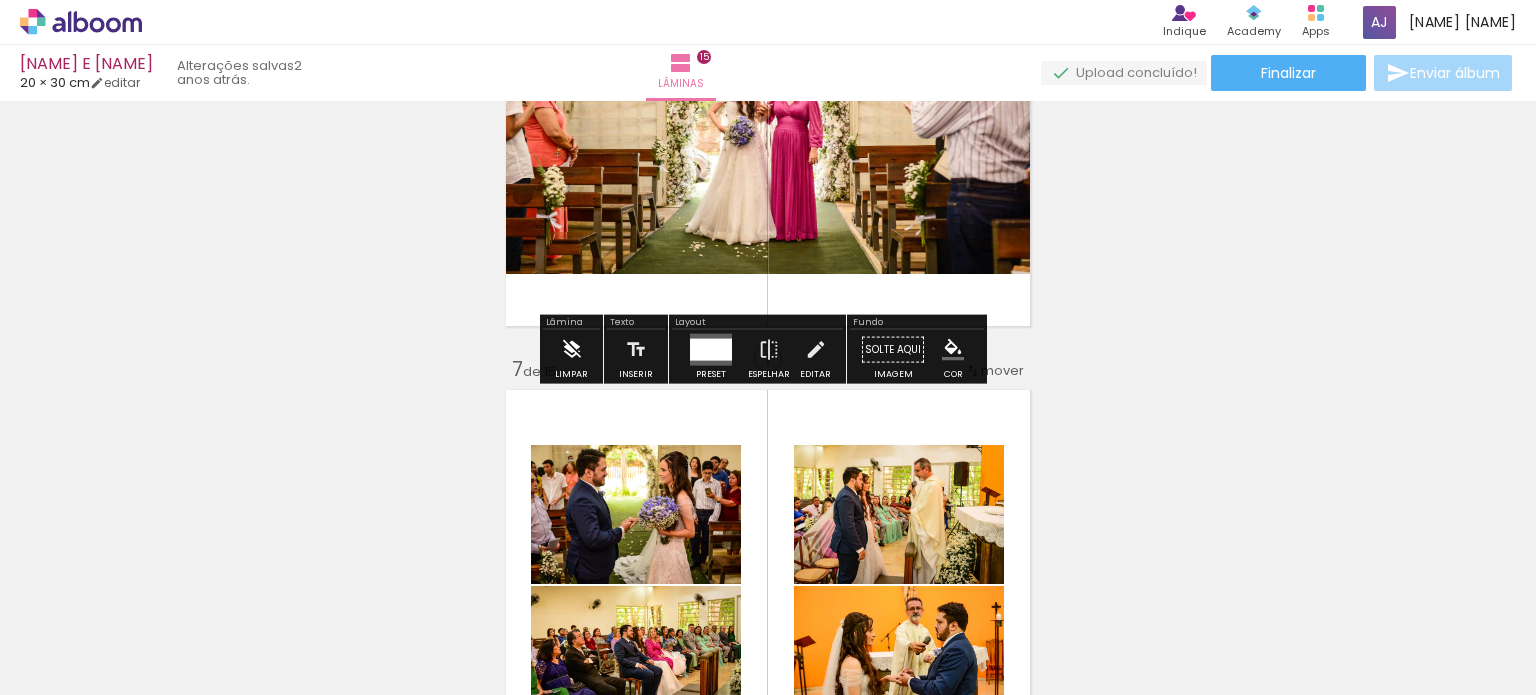 click at bounding box center [572, 350] 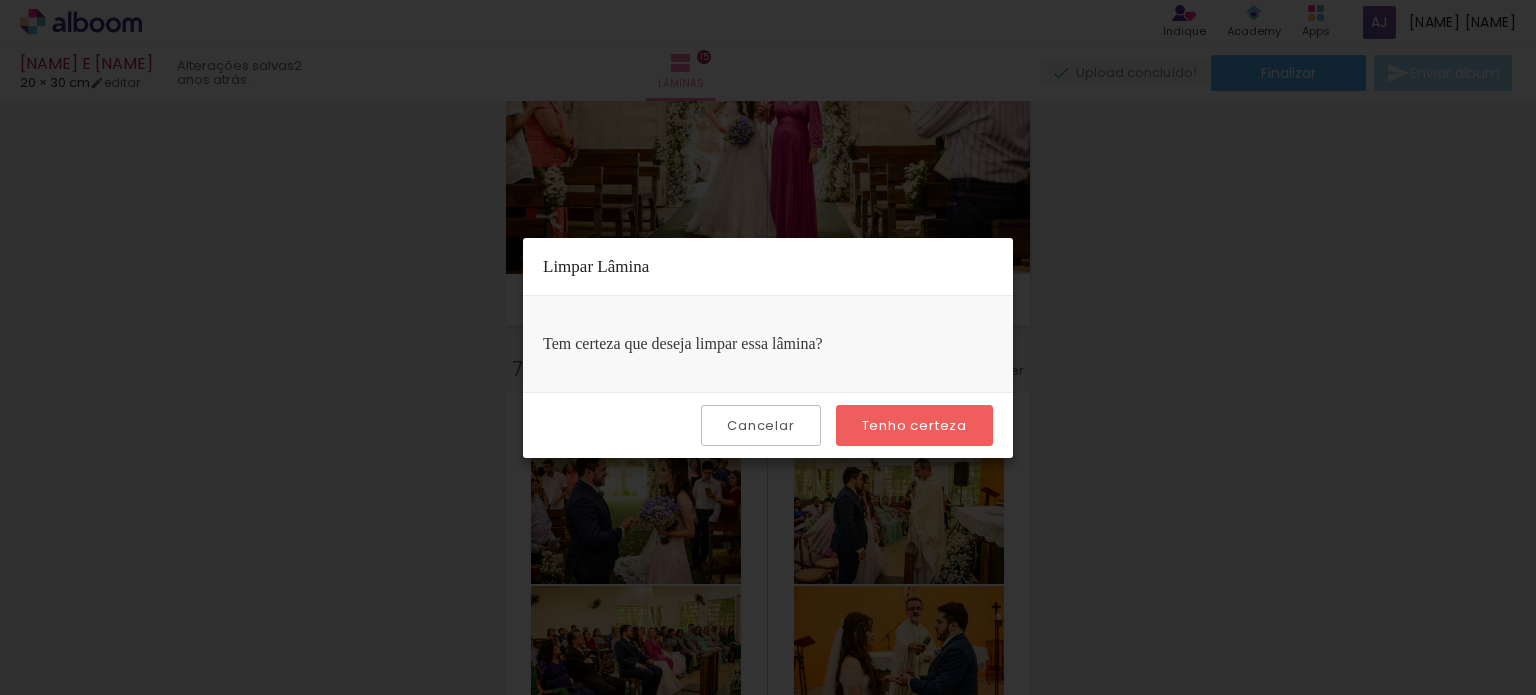 click on "Tenho certeza" at bounding box center (914, 425) 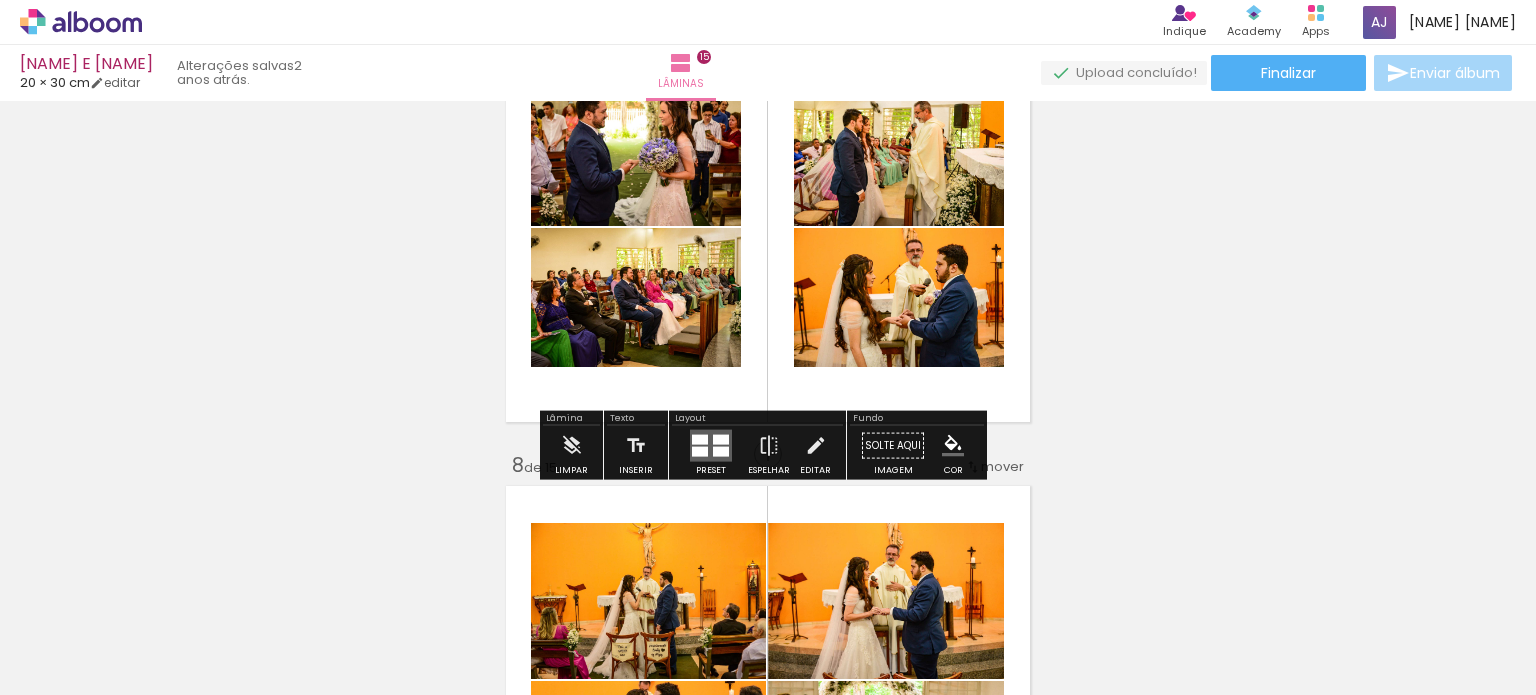 scroll, scrollTop: 2900, scrollLeft: 0, axis: vertical 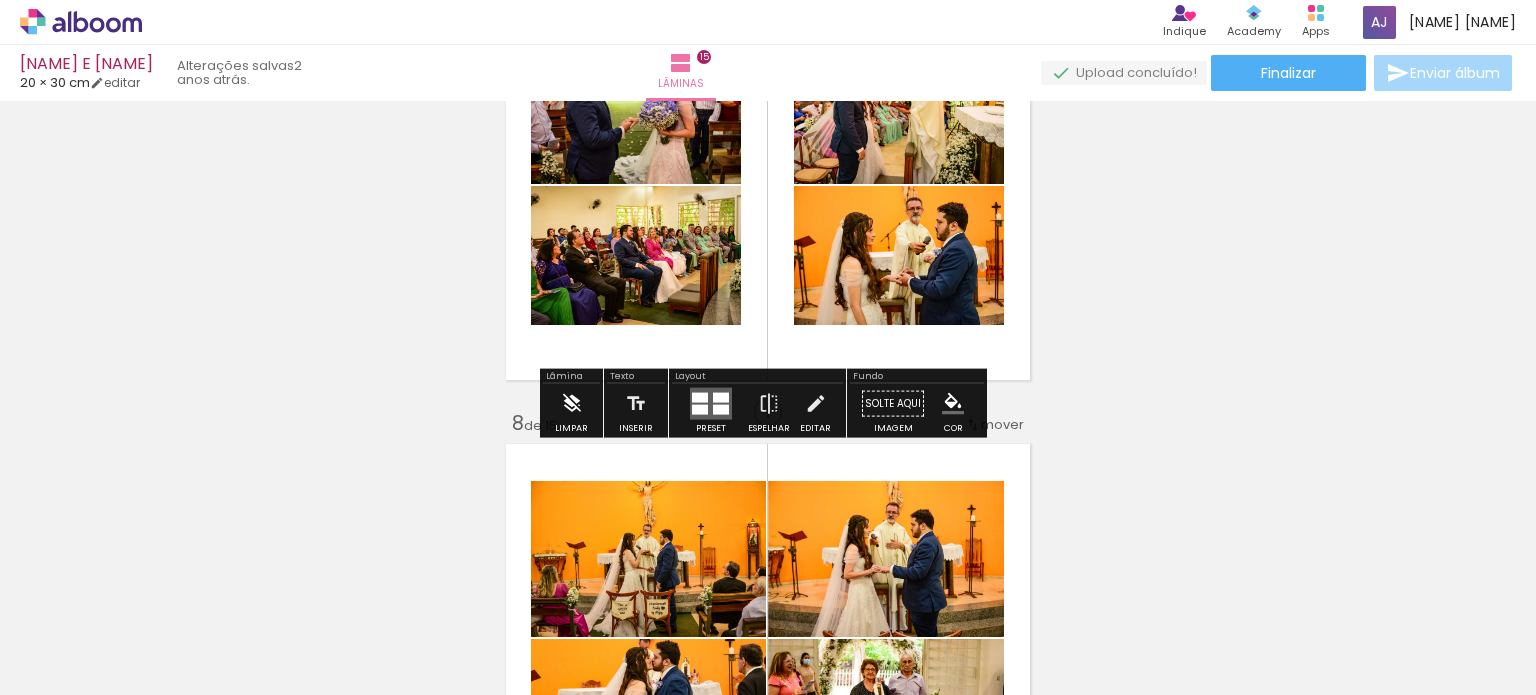 click at bounding box center [572, 404] 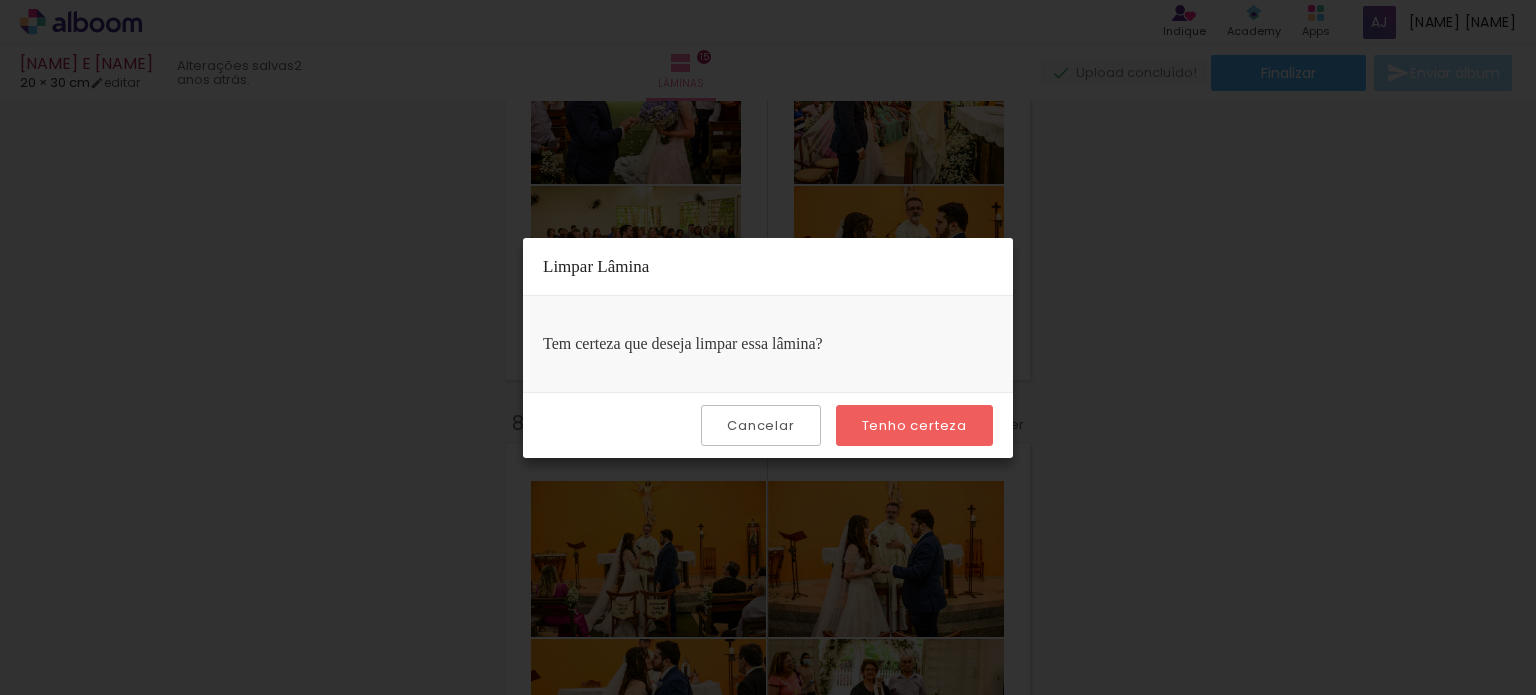 click on "Tenho certeza" at bounding box center [914, 425] 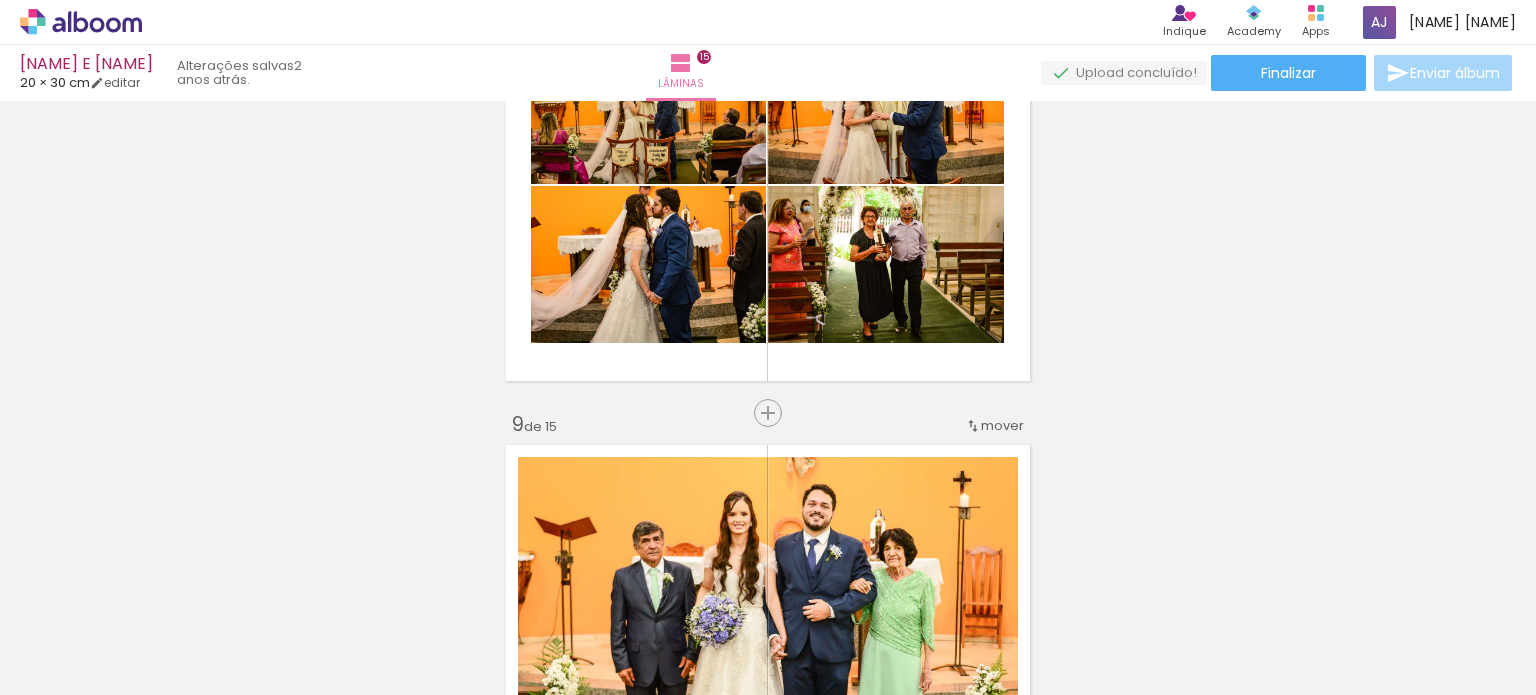 scroll, scrollTop: 3500, scrollLeft: 0, axis: vertical 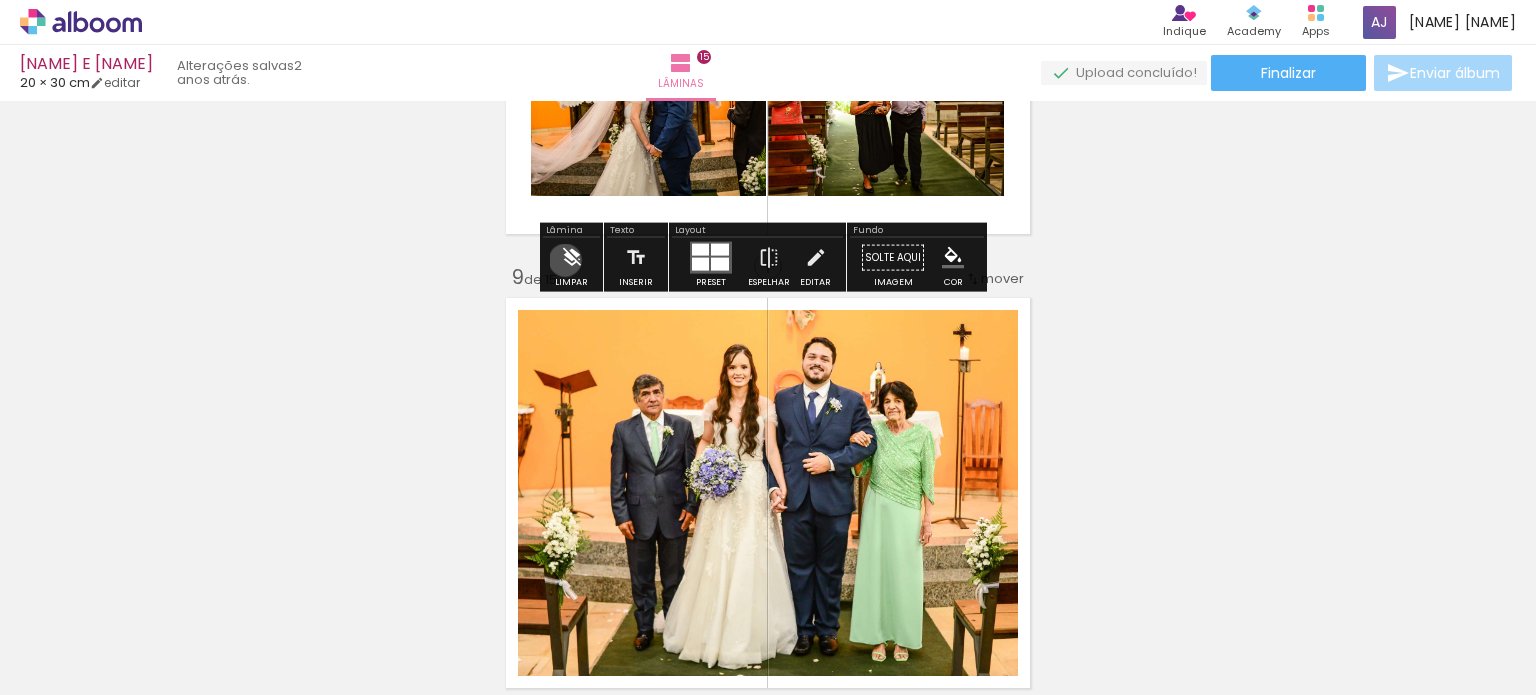 click at bounding box center (572, 258) 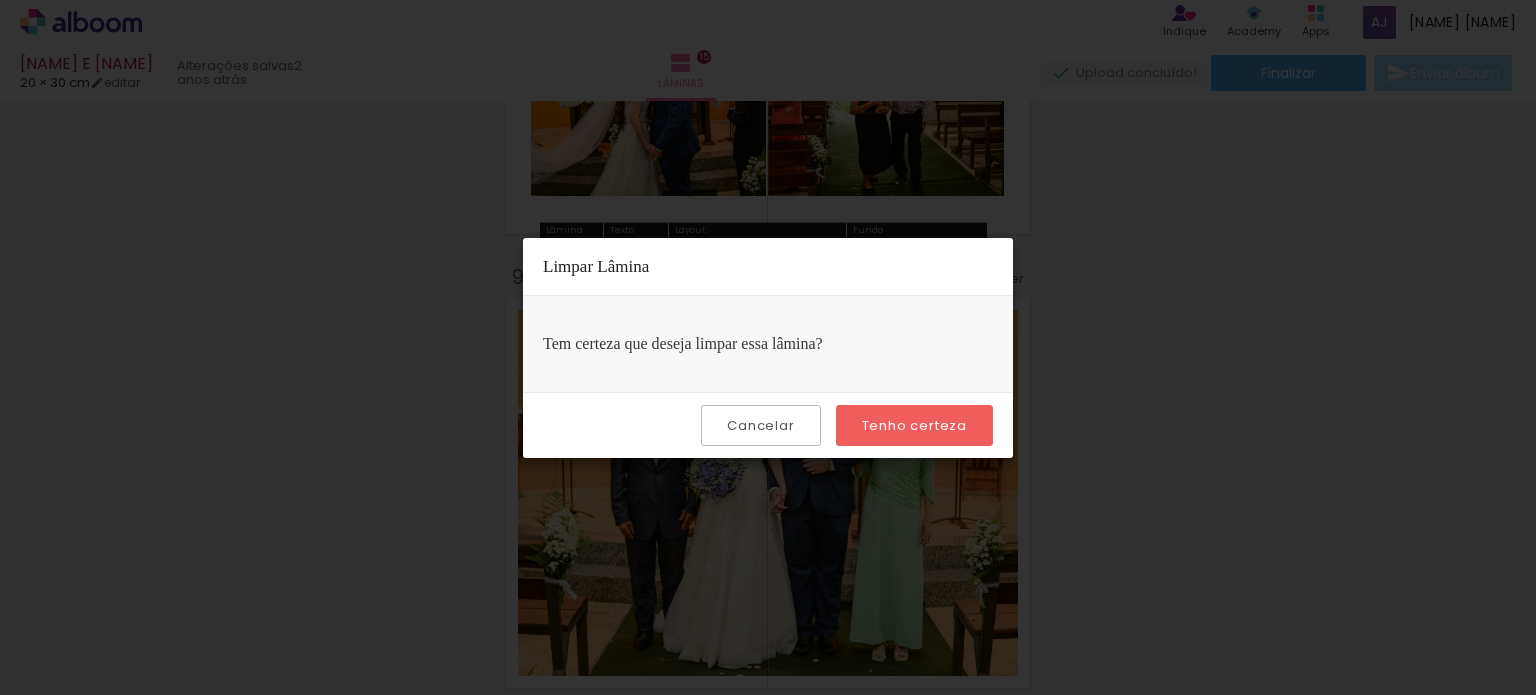 click on "Tenho certeza" at bounding box center [0, 0] 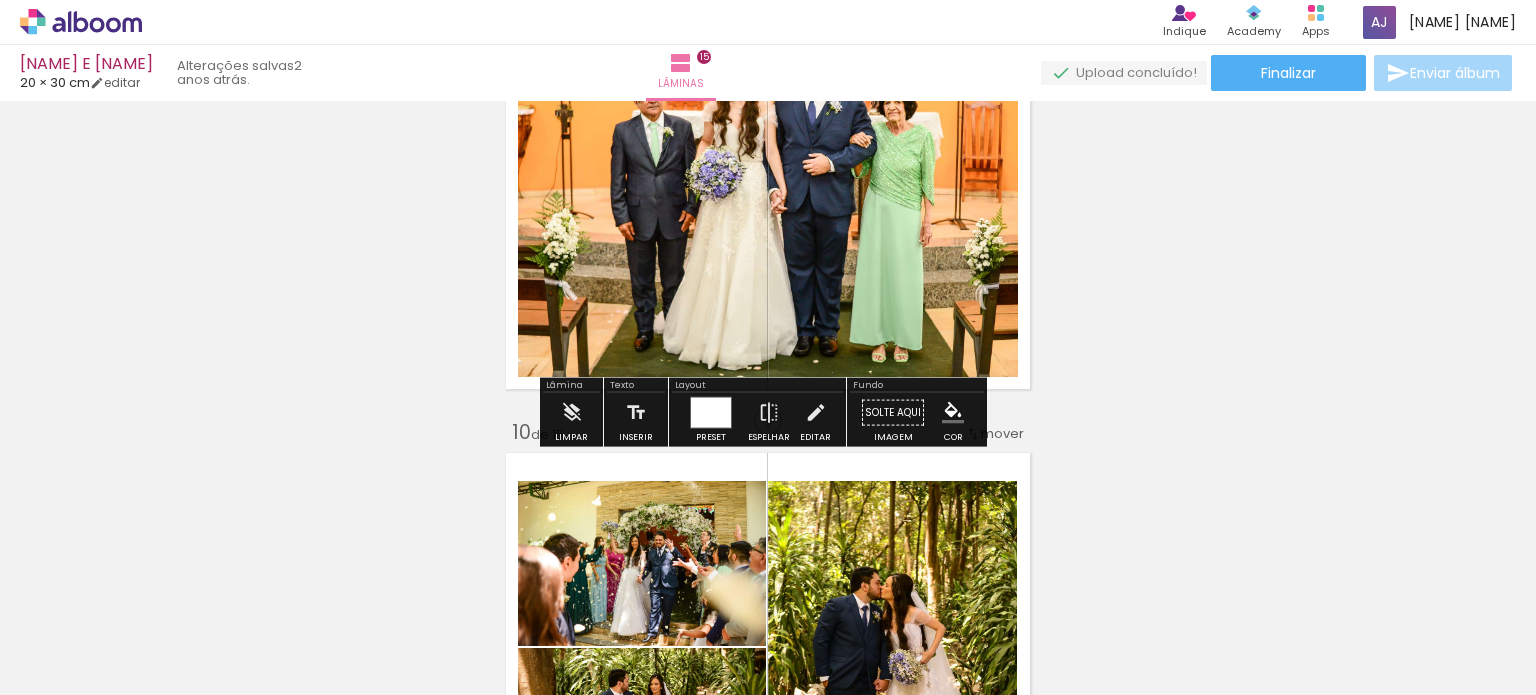 scroll, scrollTop: 3800, scrollLeft: 0, axis: vertical 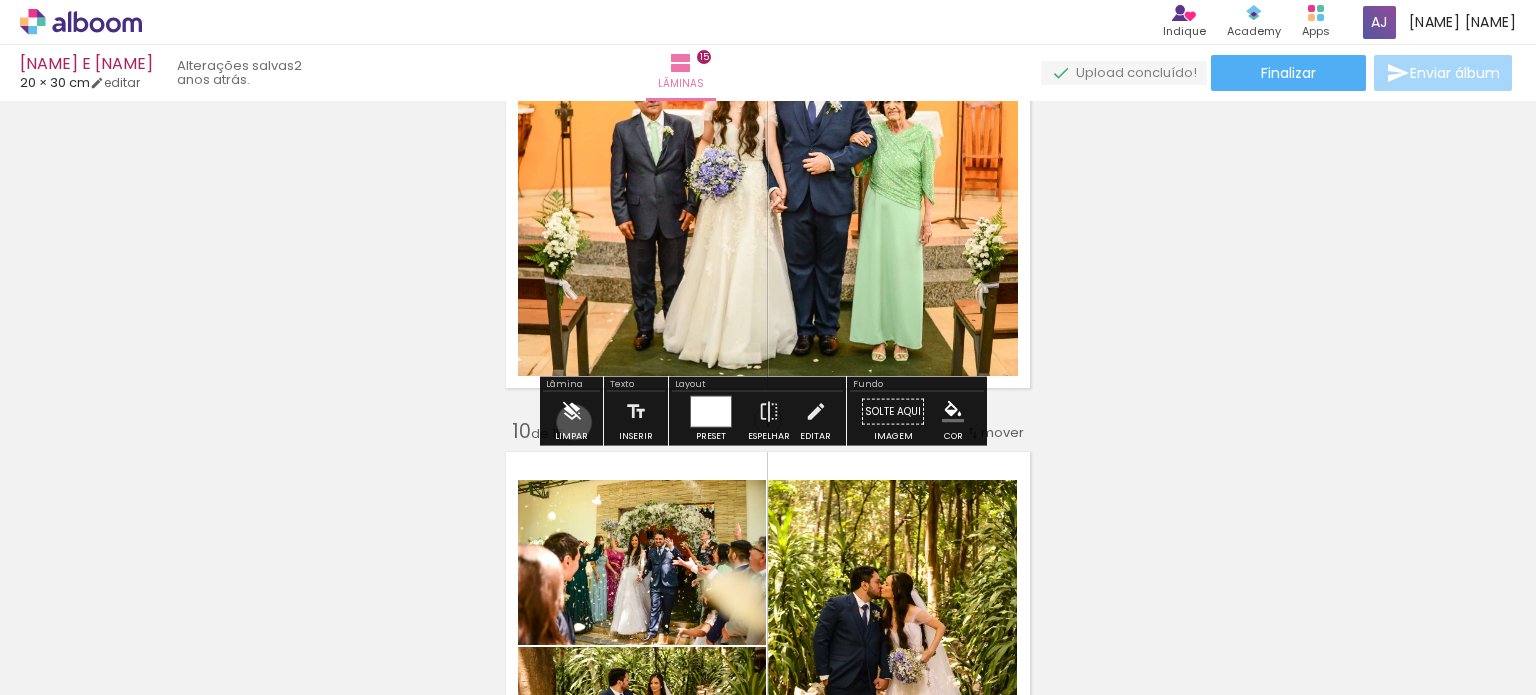 click at bounding box center (572, 412) 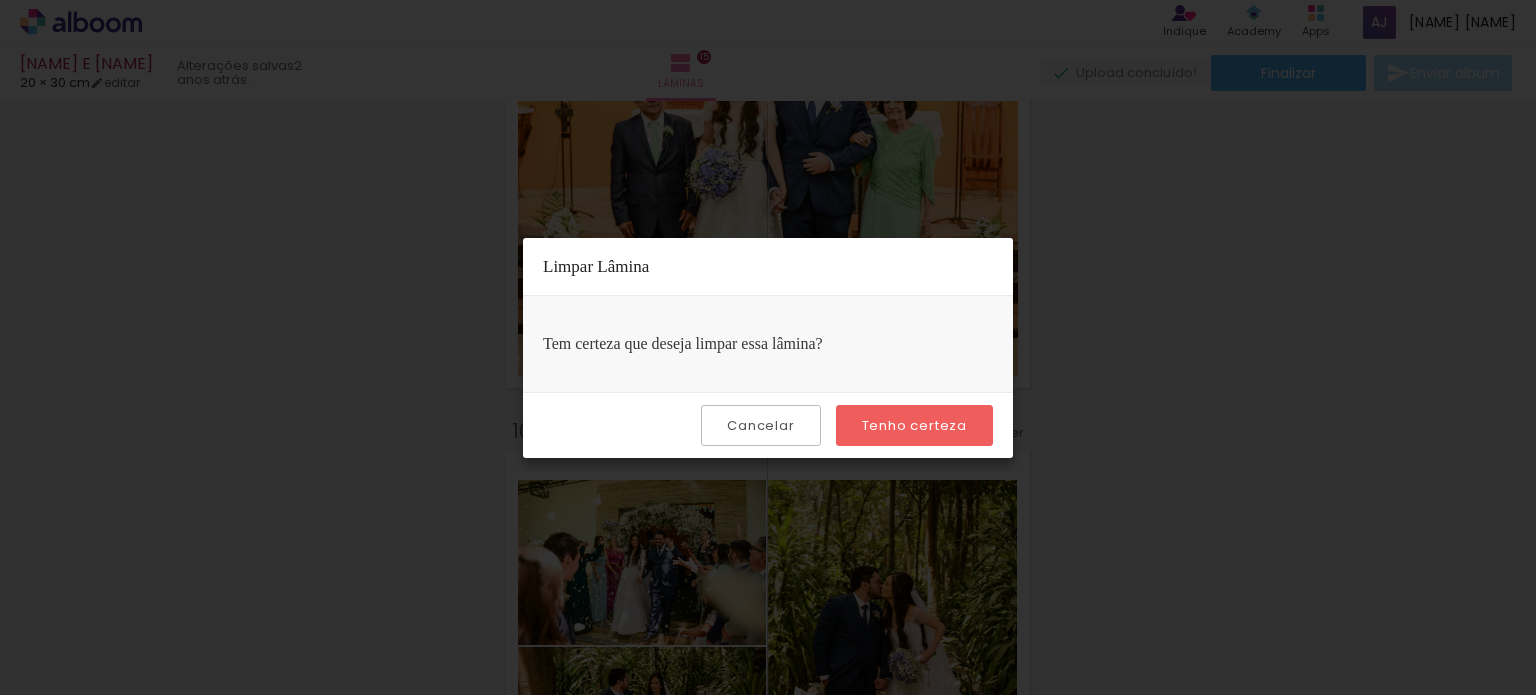 click on "Tenho certeza" at bounding box center (0, 0) 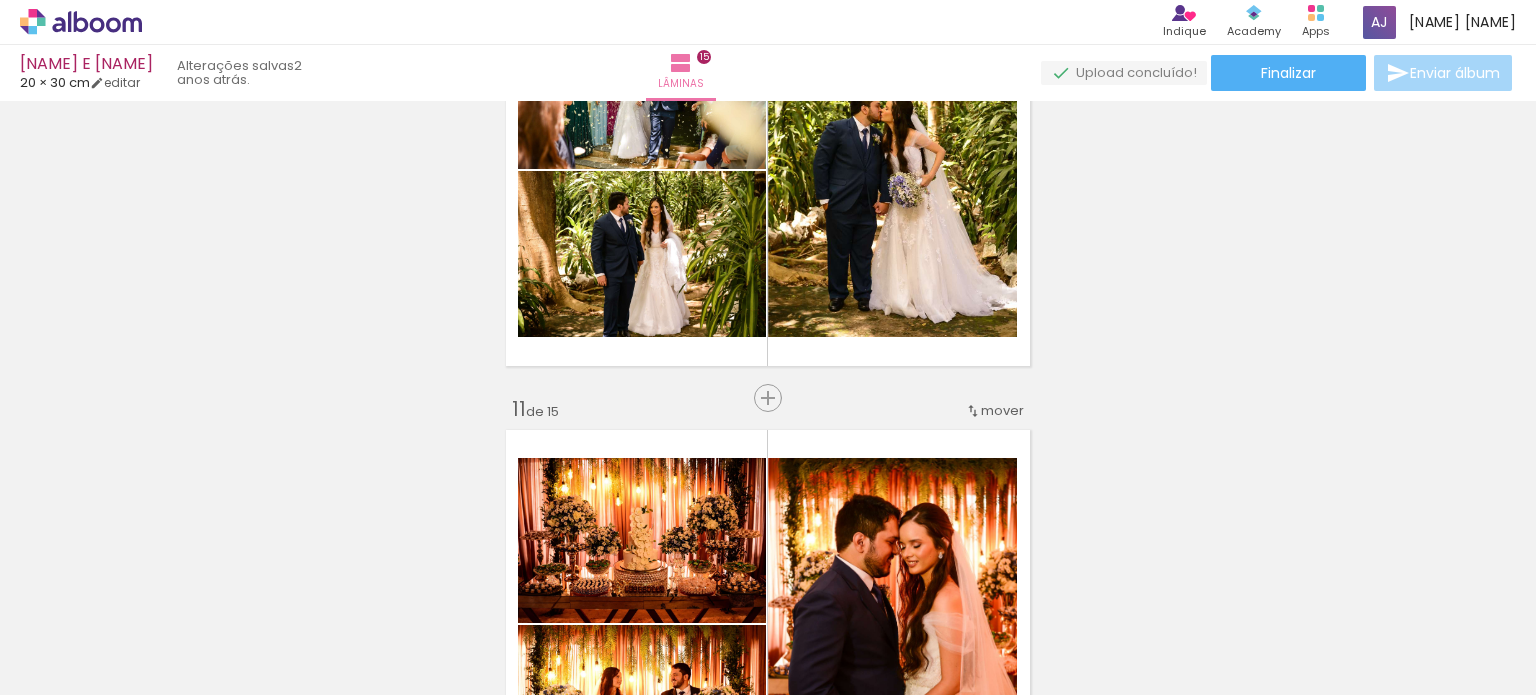scroll, scrollTop: 4300, scrollLeft: 0, axis: vertical 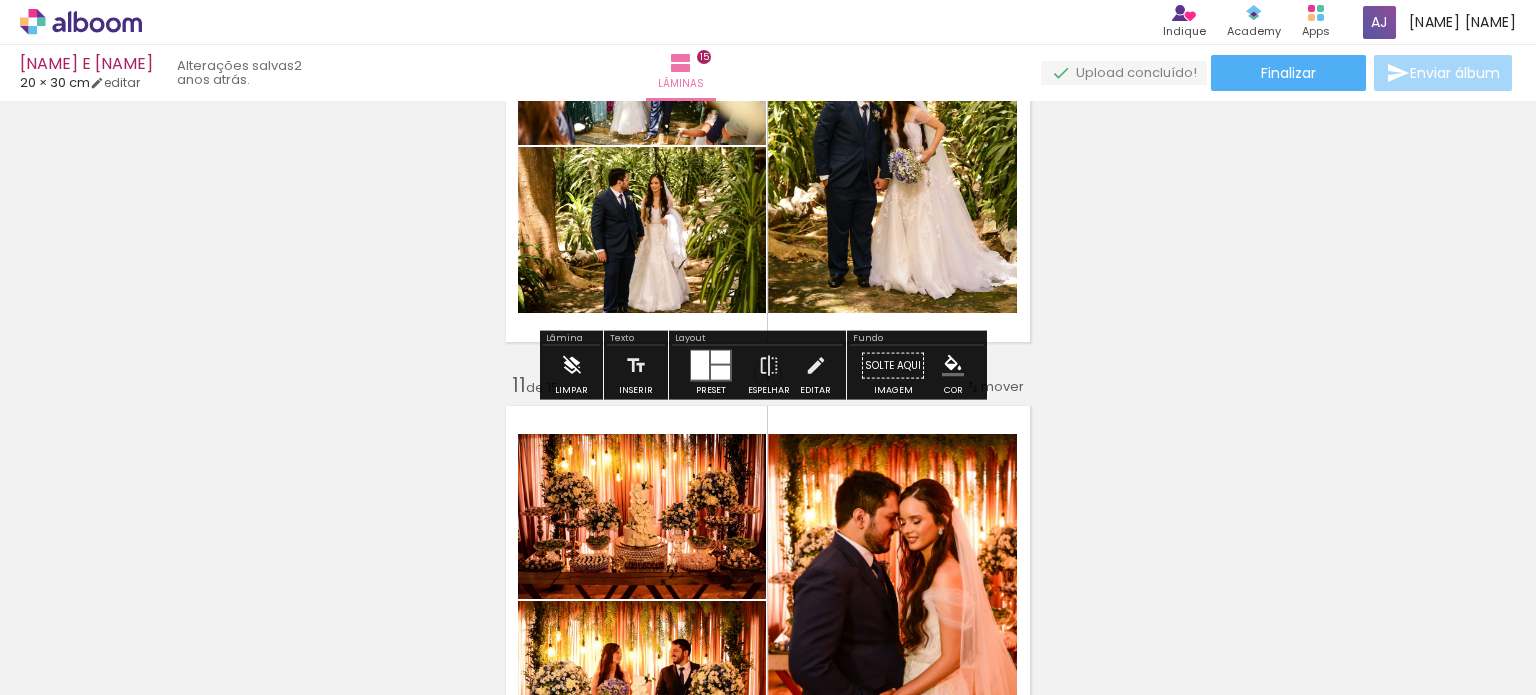 click at bounding box center [572, 366] 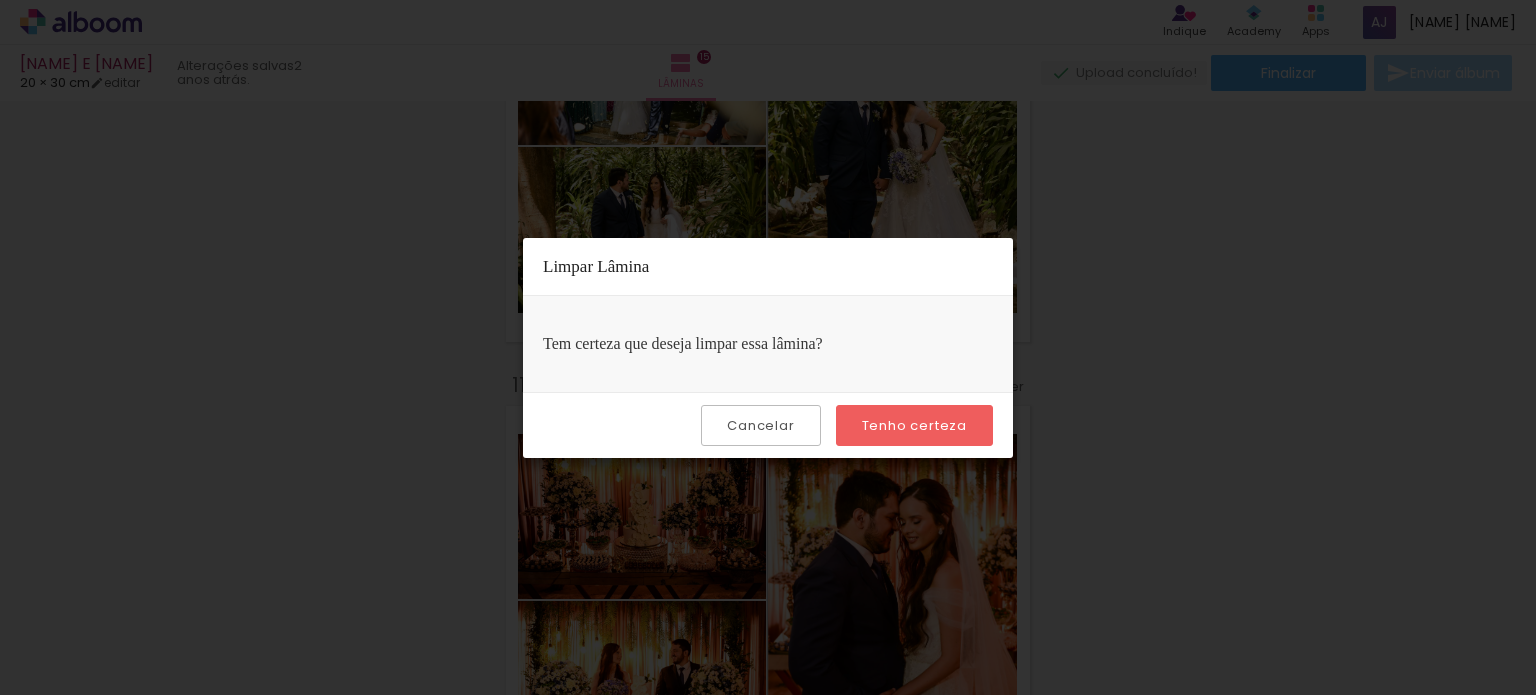 click on "Tenho certeza" at bounding box center [0, 0] 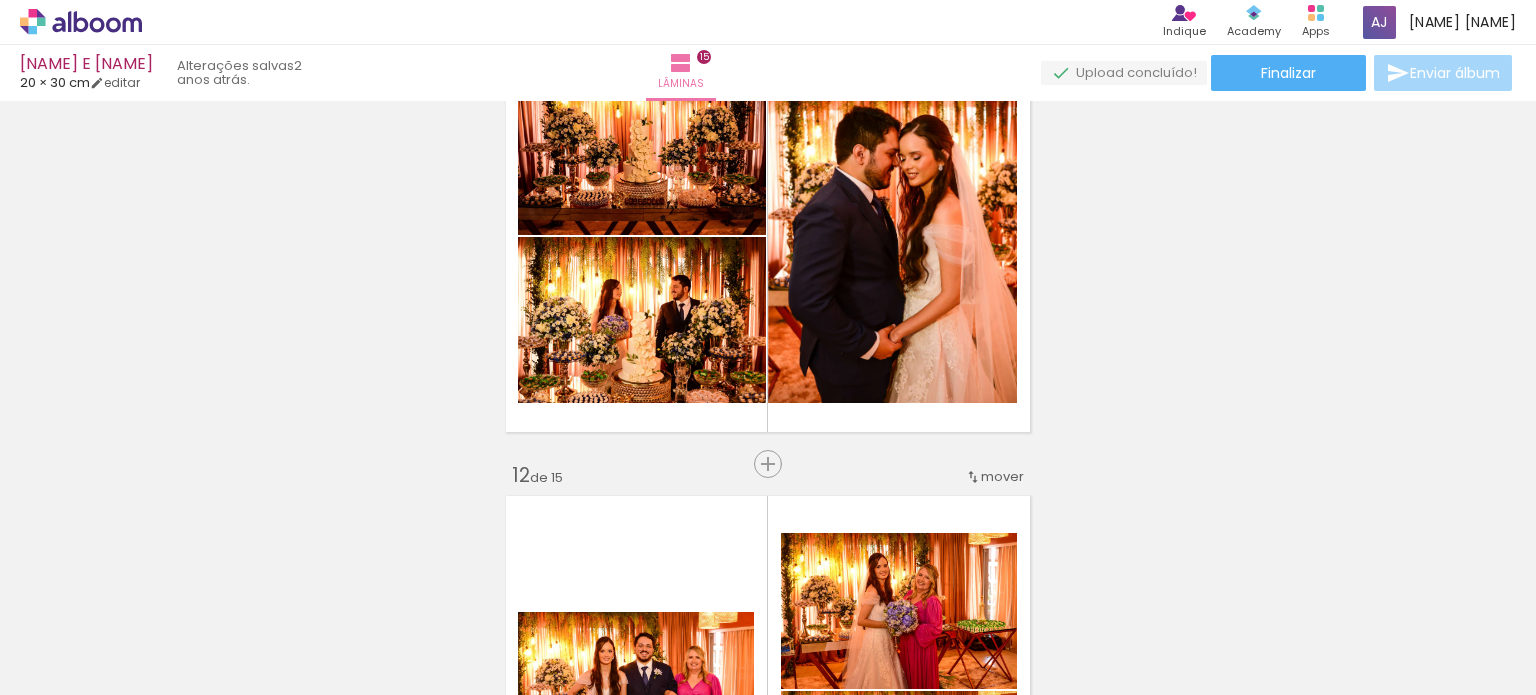 scroll, scrollTop: 4800, scrollLeft: 0, axis: vertical 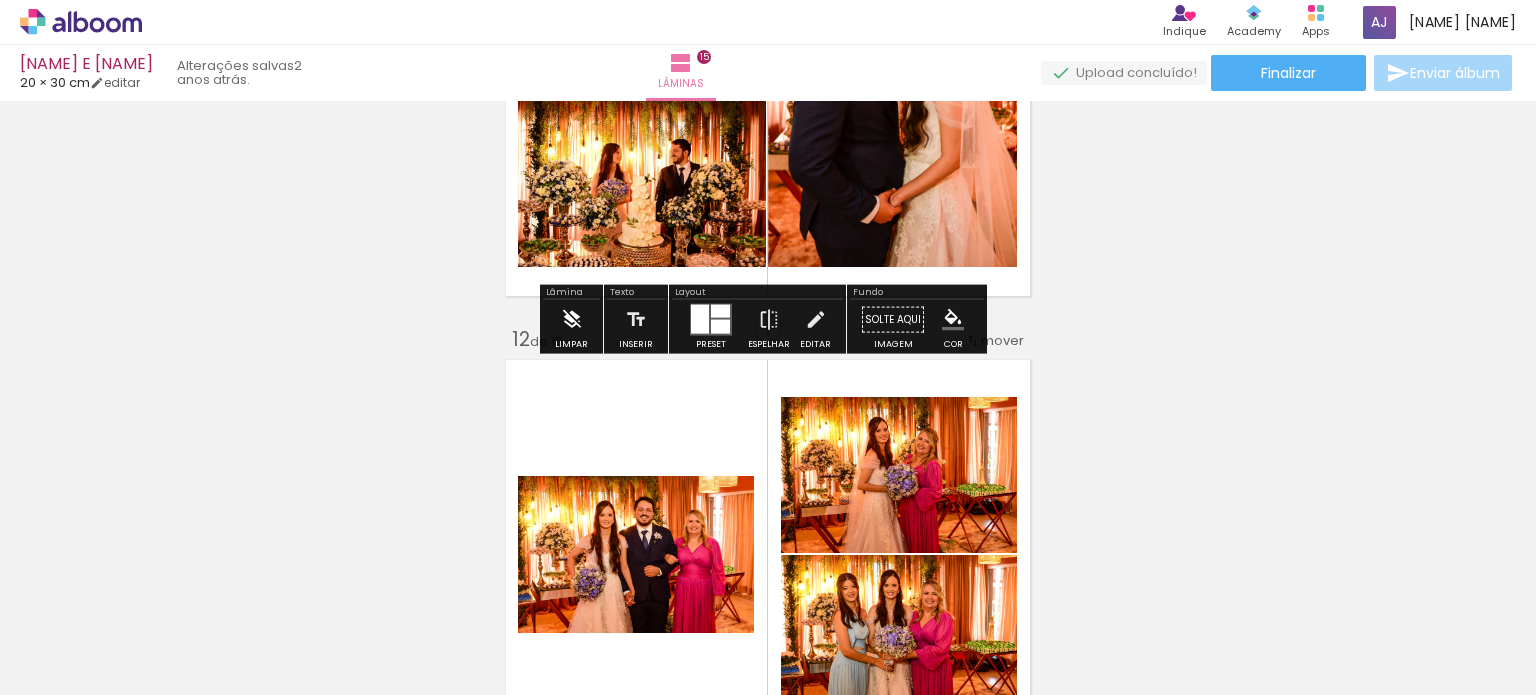 click at bounding box center [572, 320] 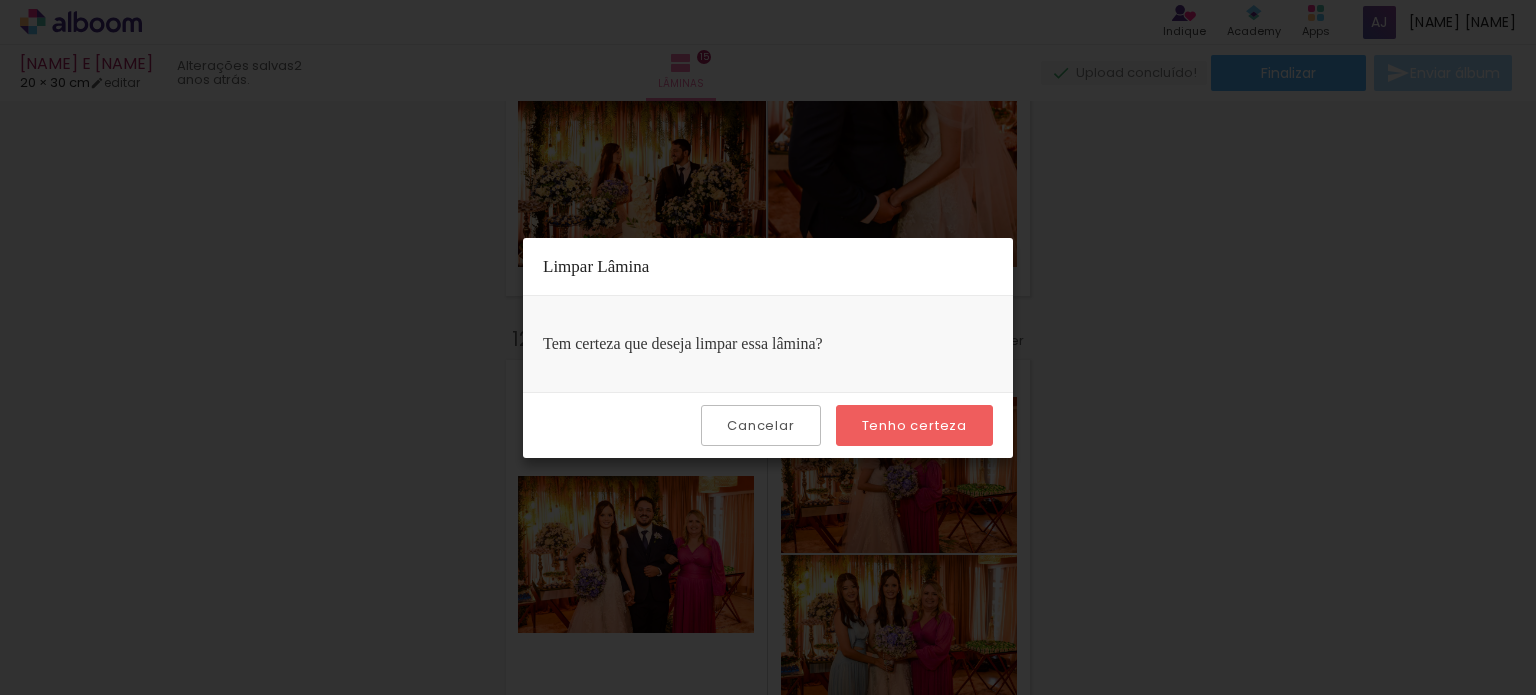 click on "Tenho certeza" at bounding box center [0, 0] 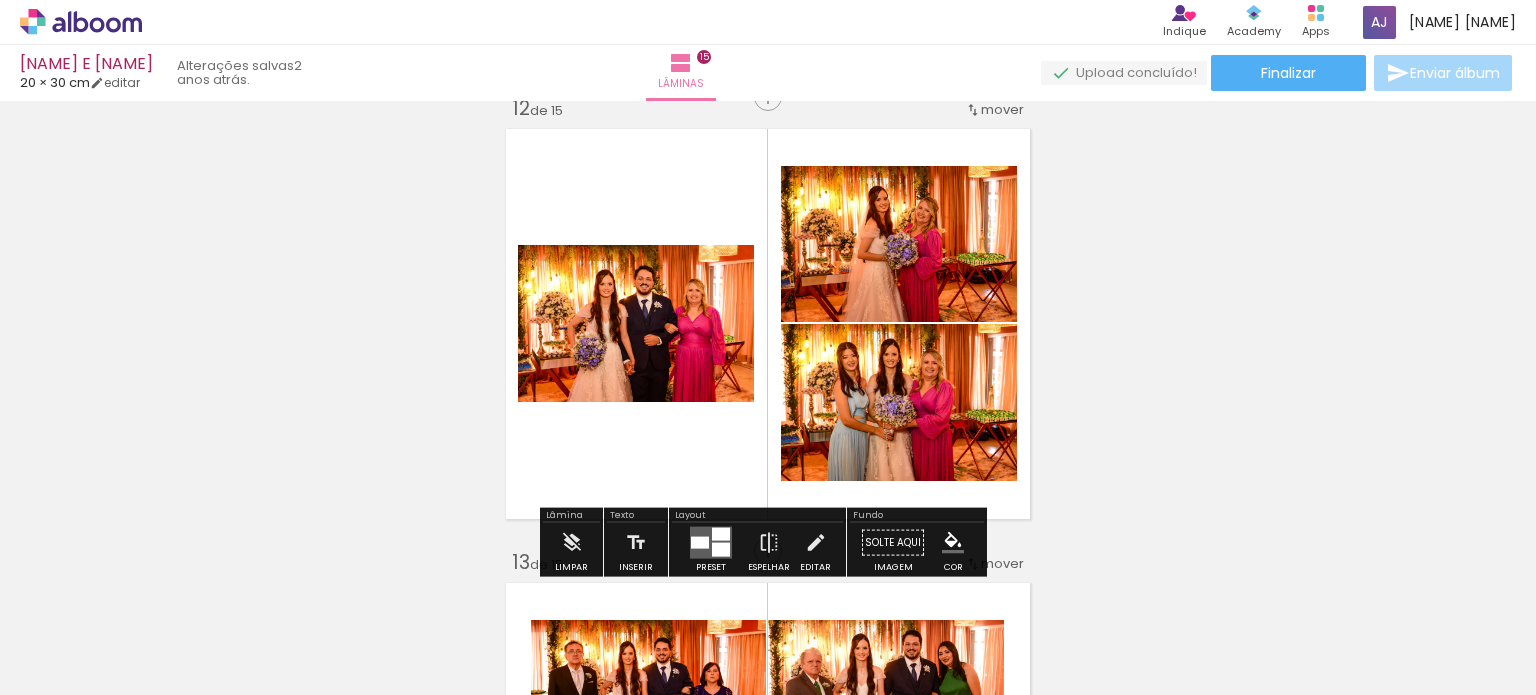 scroll, scrollTop: 5200, scrollLeft: 0, axis: vertical 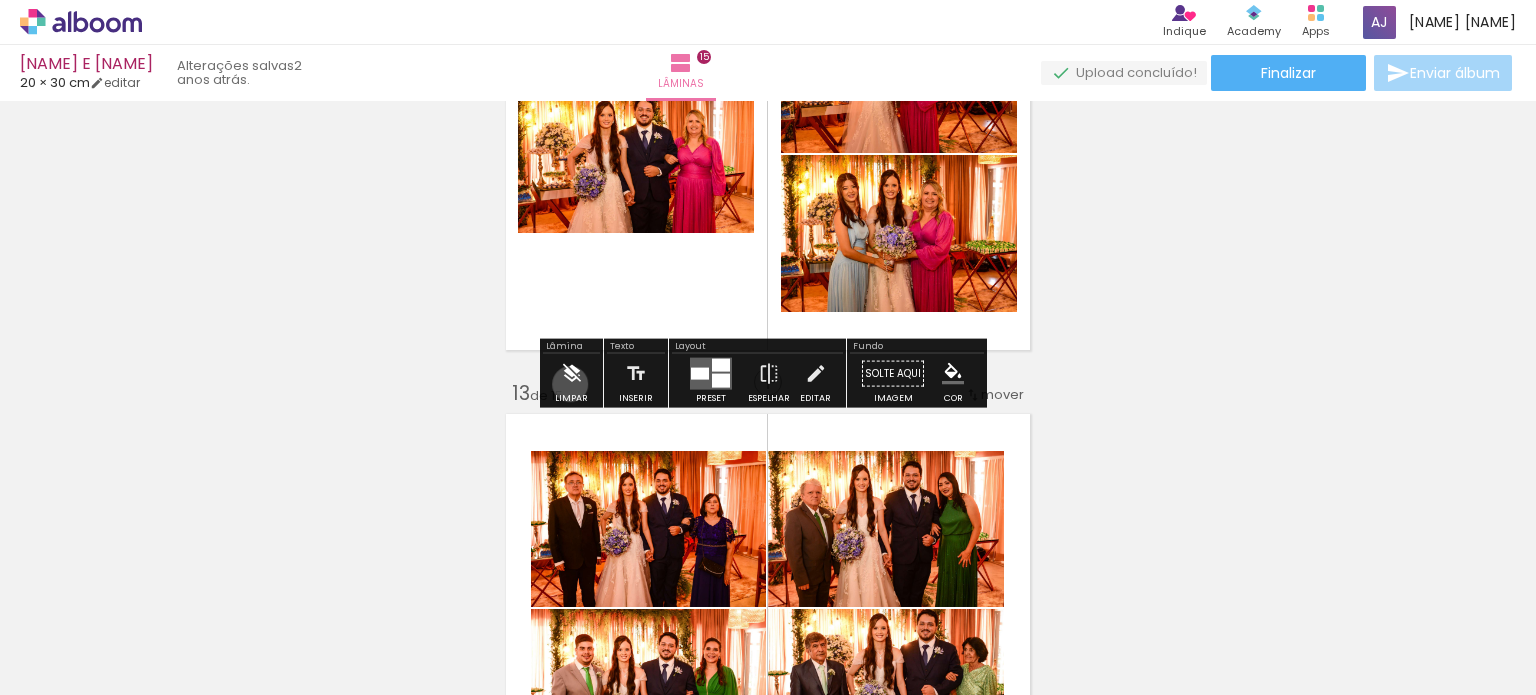 click at bounding box center (572, 374) 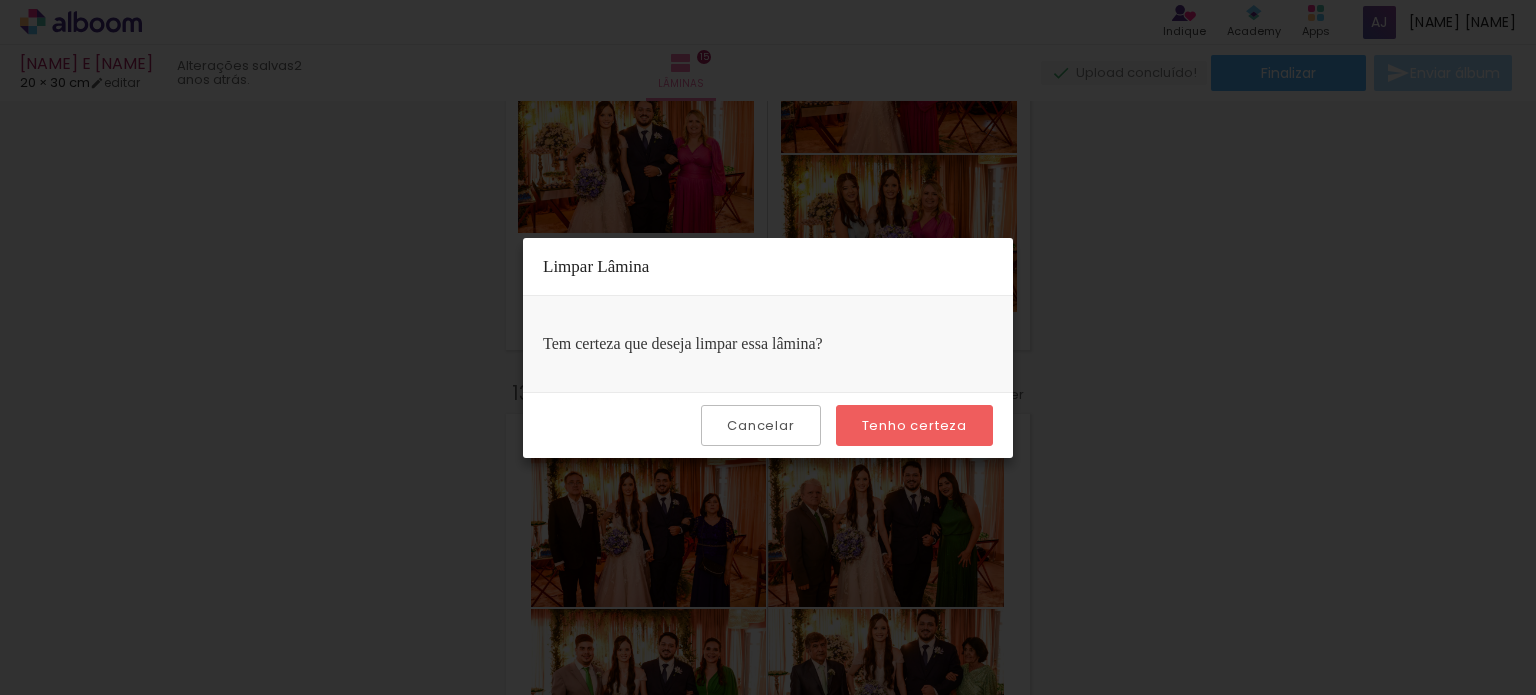 click on "Tenho certeza" at bounding box center [0, 0] 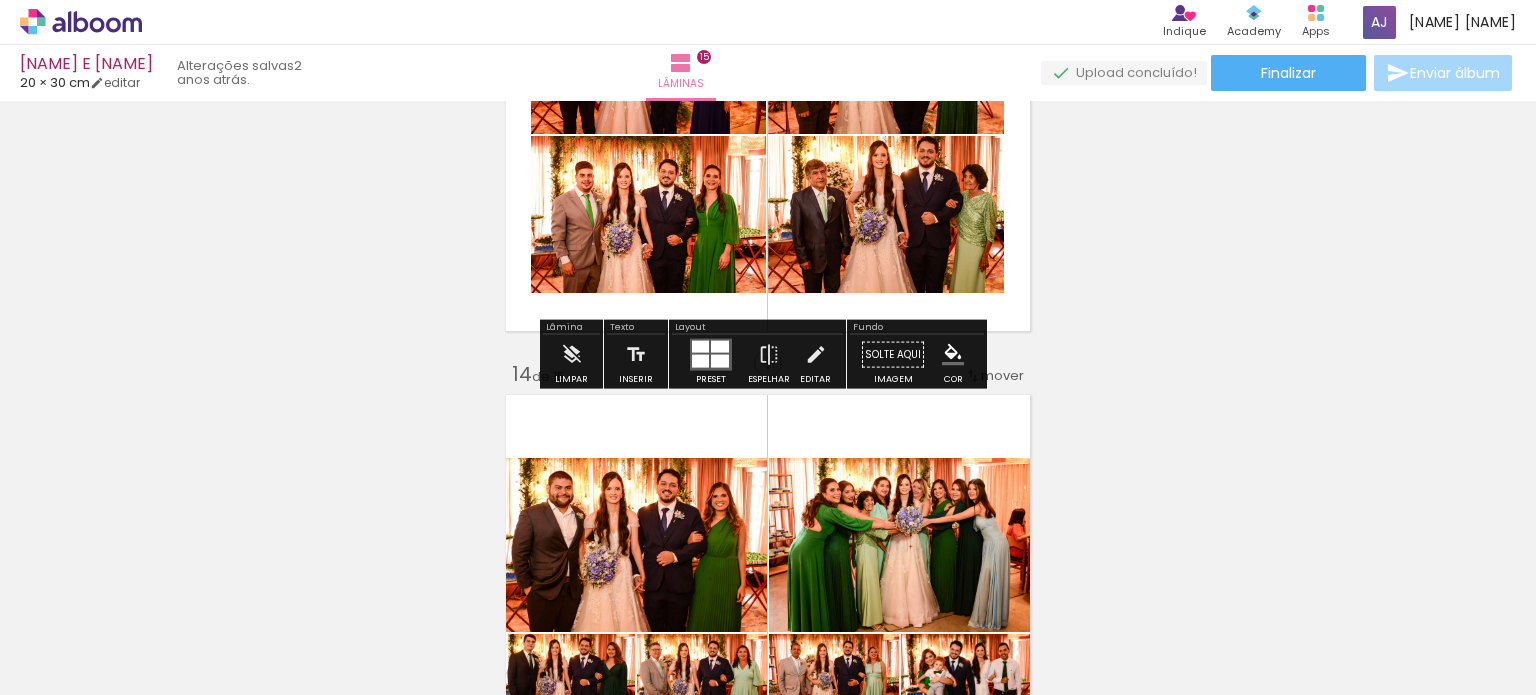 scroll, scrollTop: 5700, scrollLeft: 0, axis: vertical 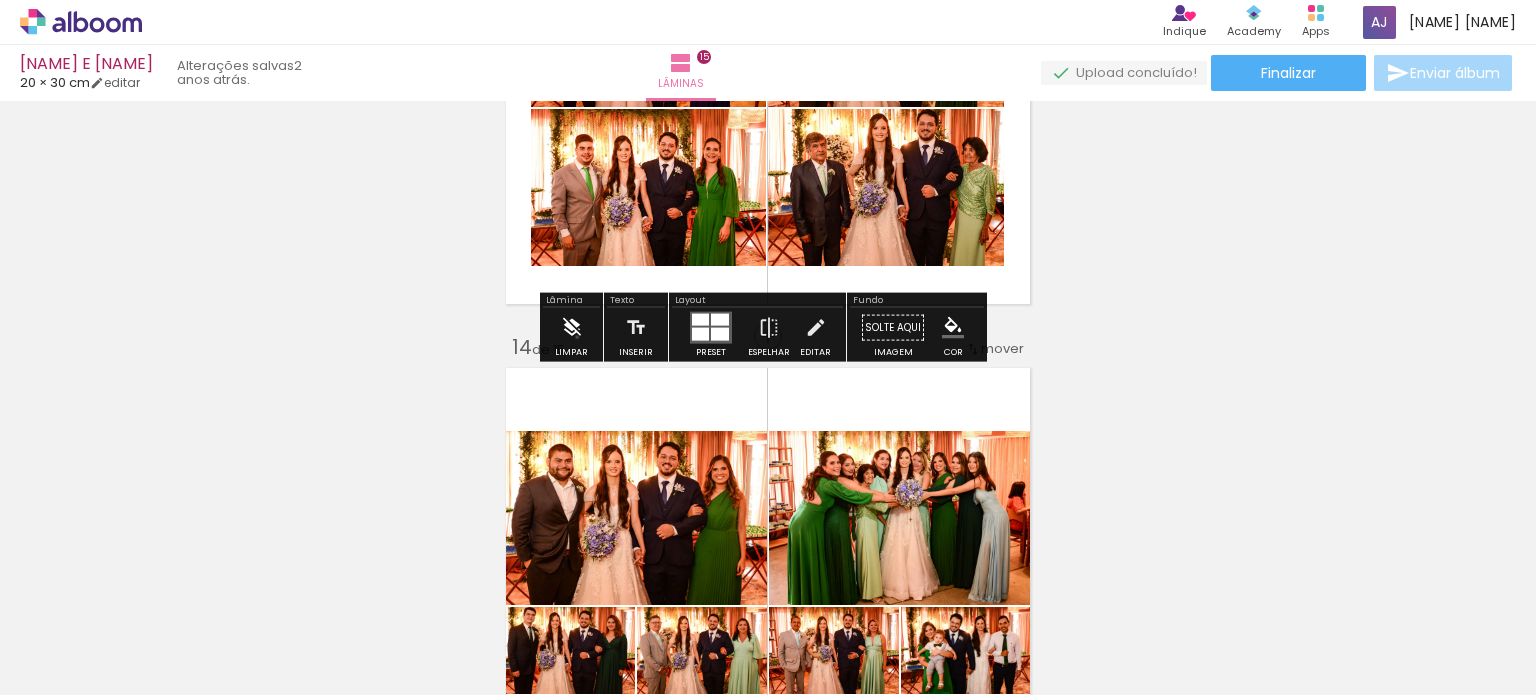 click at bounding box center [572, 328] 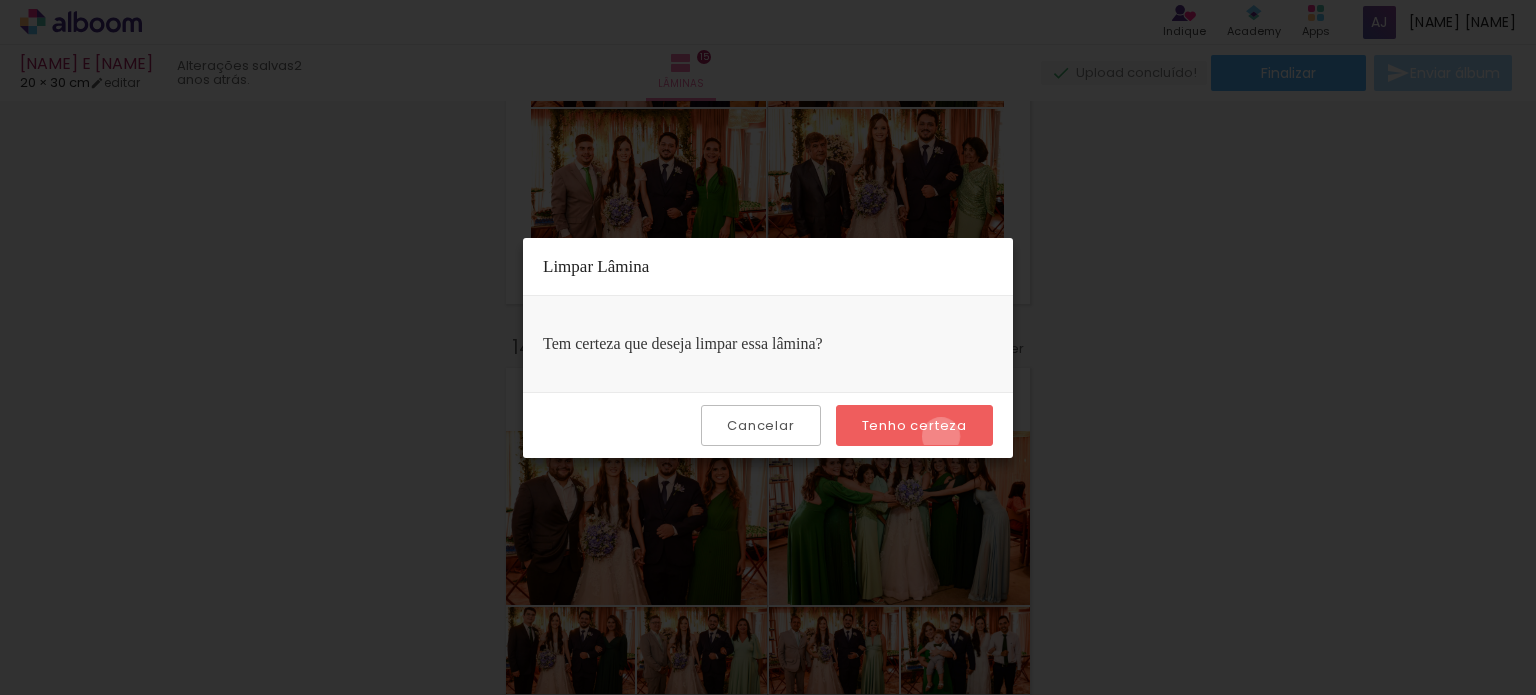 click on "Tenho certeza" at bounding box center (914, 425) 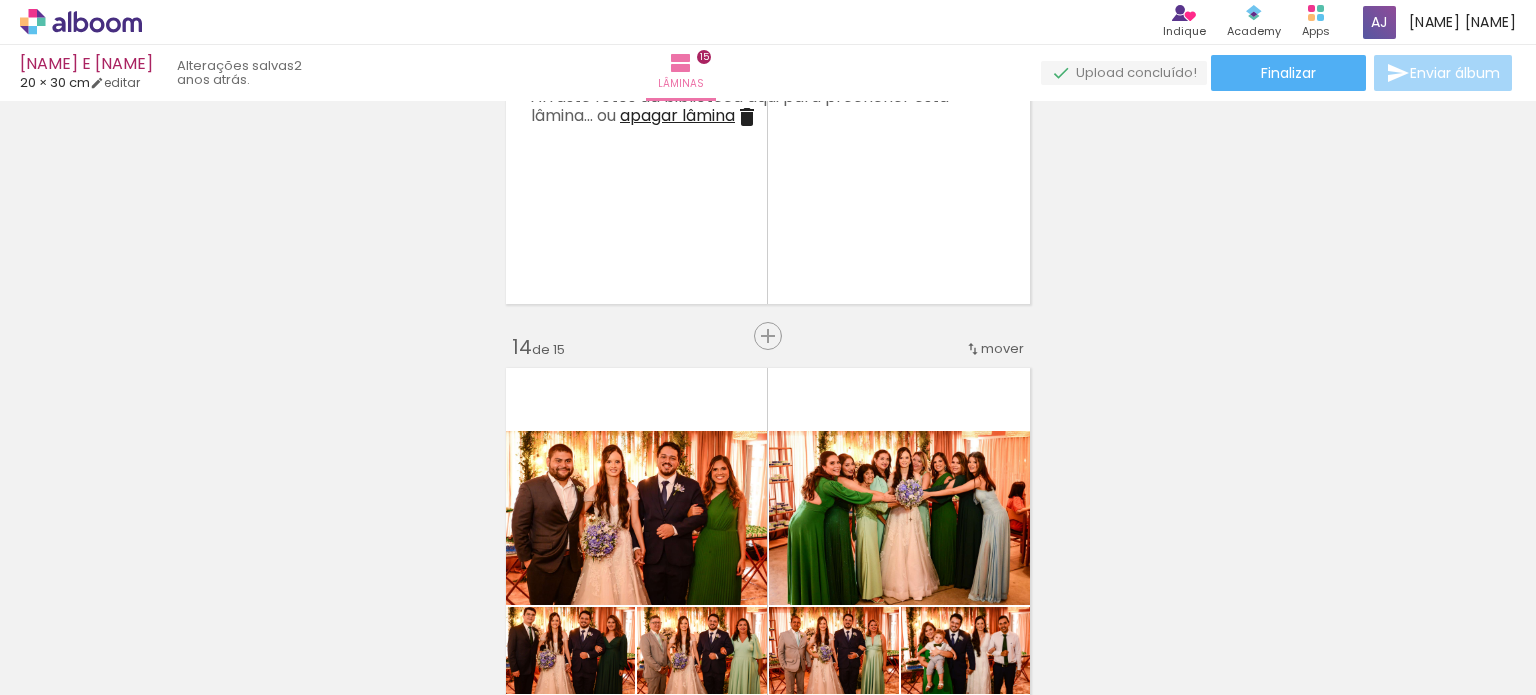 scroll, scrollTop: 6100, scrollLeft: 0, axis: vertical 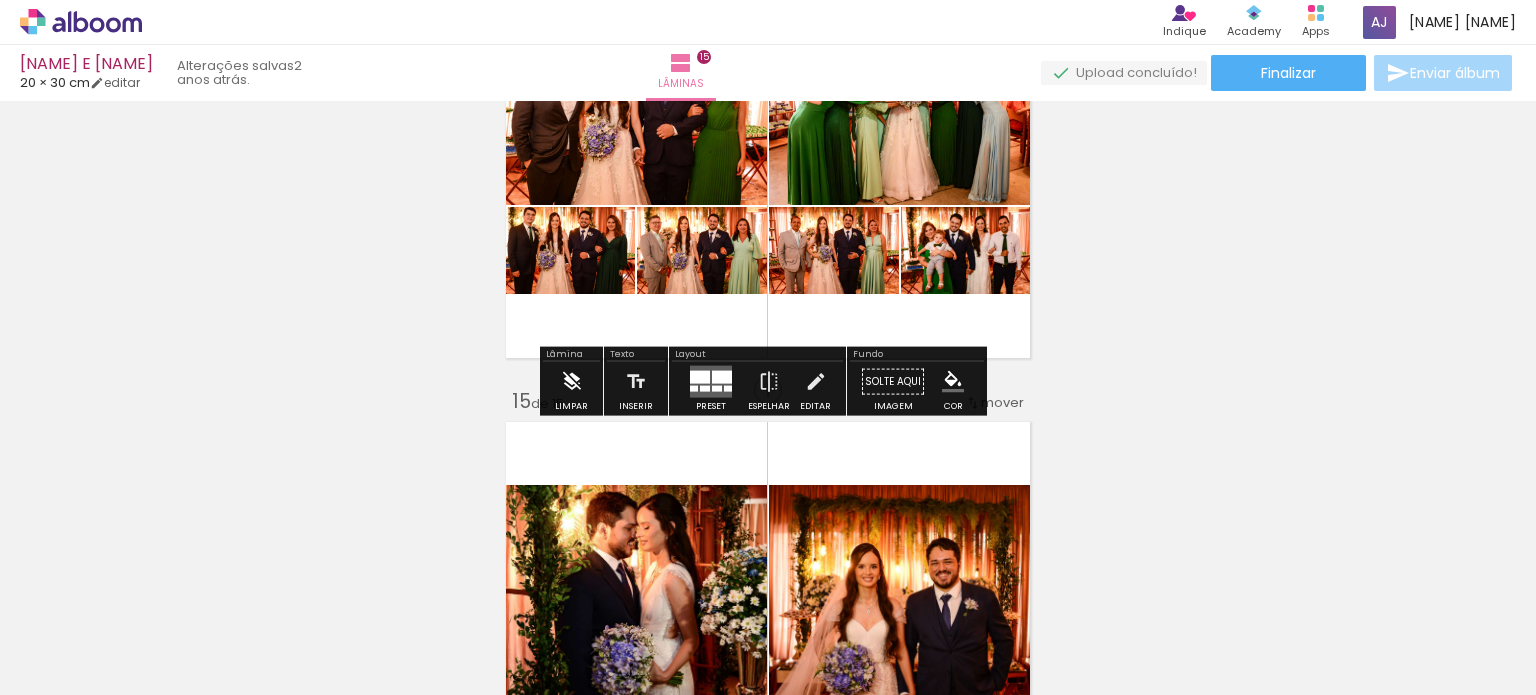 click at bounding box center [572, 382] 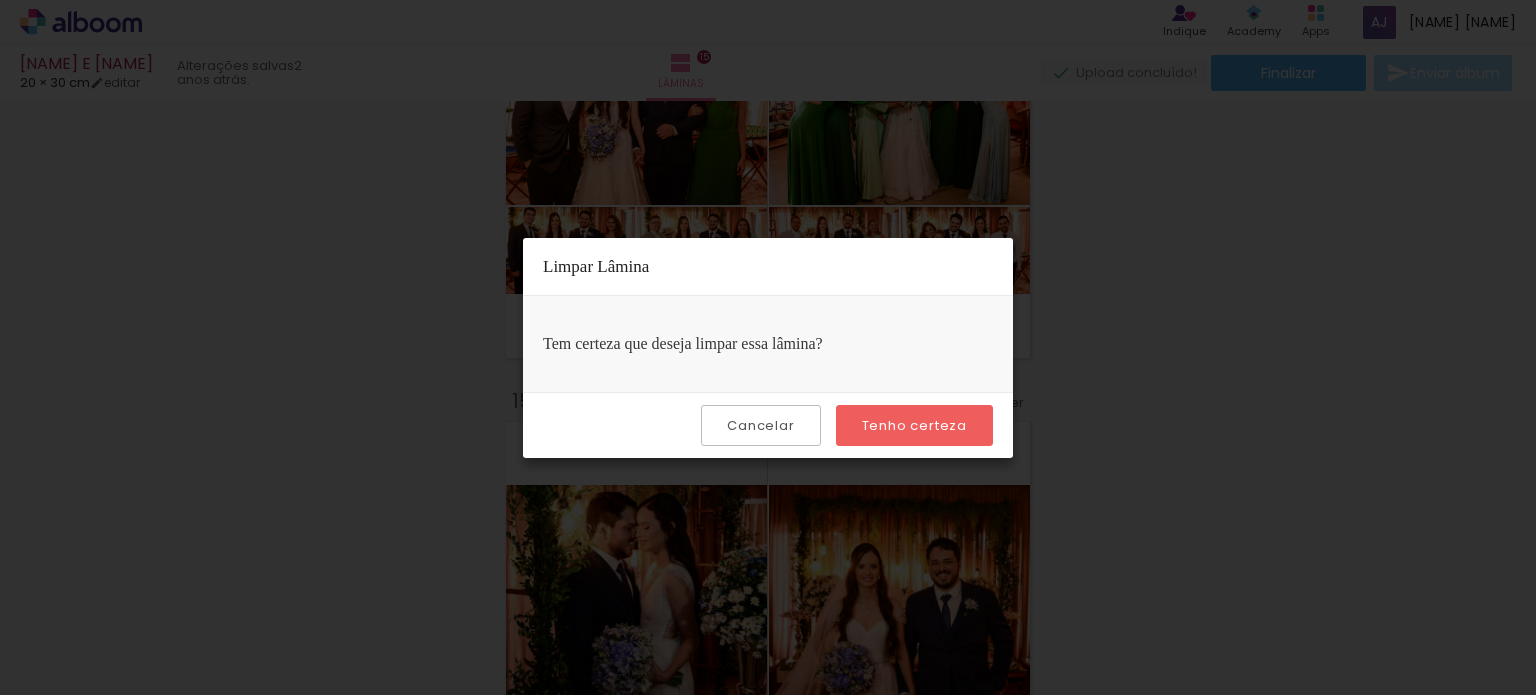 click on "Tenho certeza" at bounding box center [914, 425] 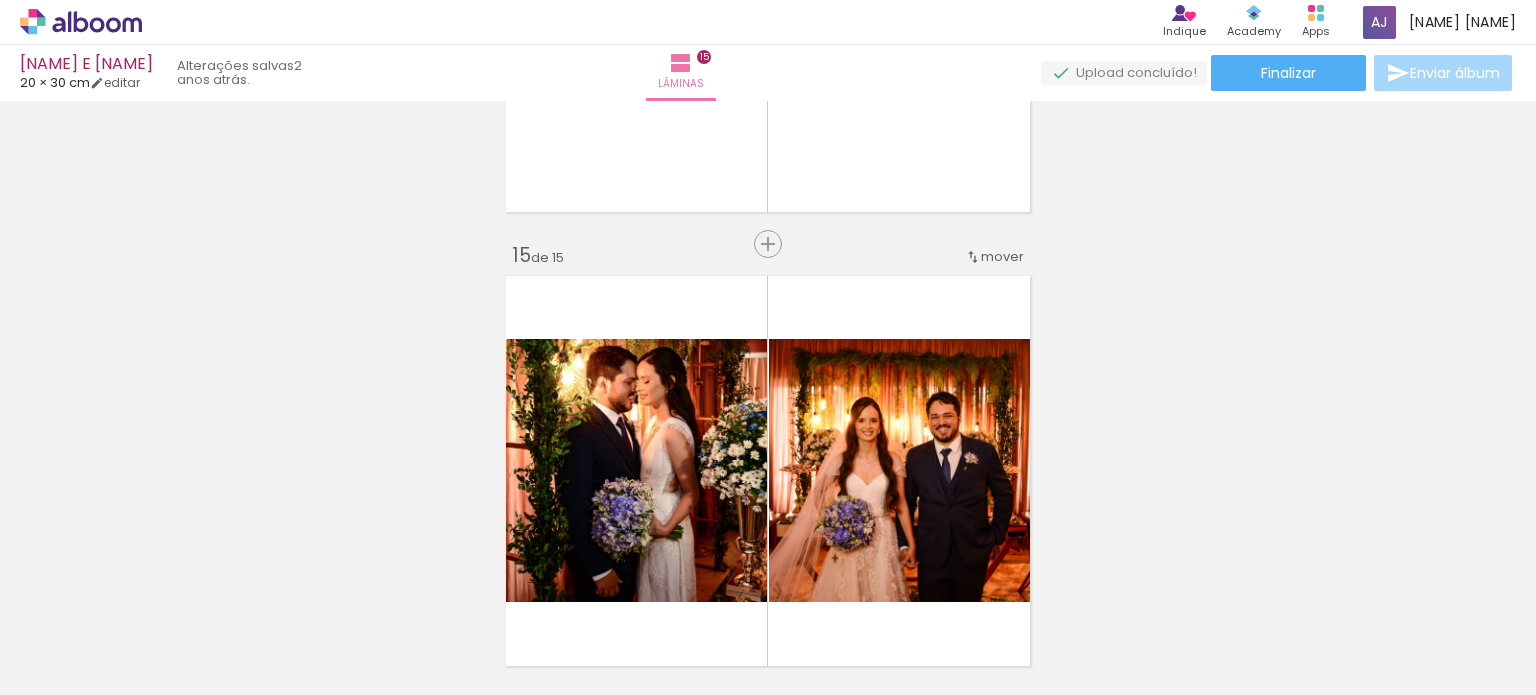 scroll, scrollTop: 6500, scrollLeft: 0, axis: vertical 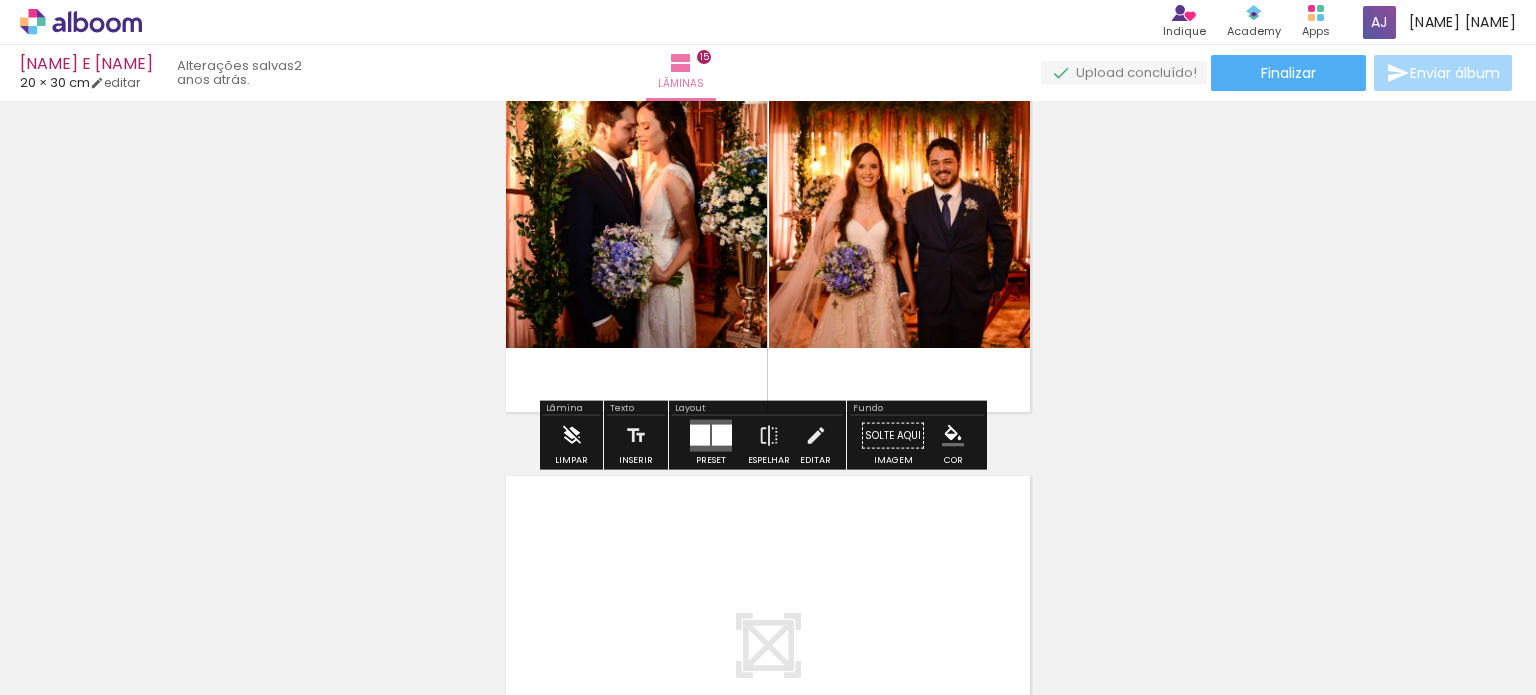 click on "Limpar" at bounding box center (571, 460) 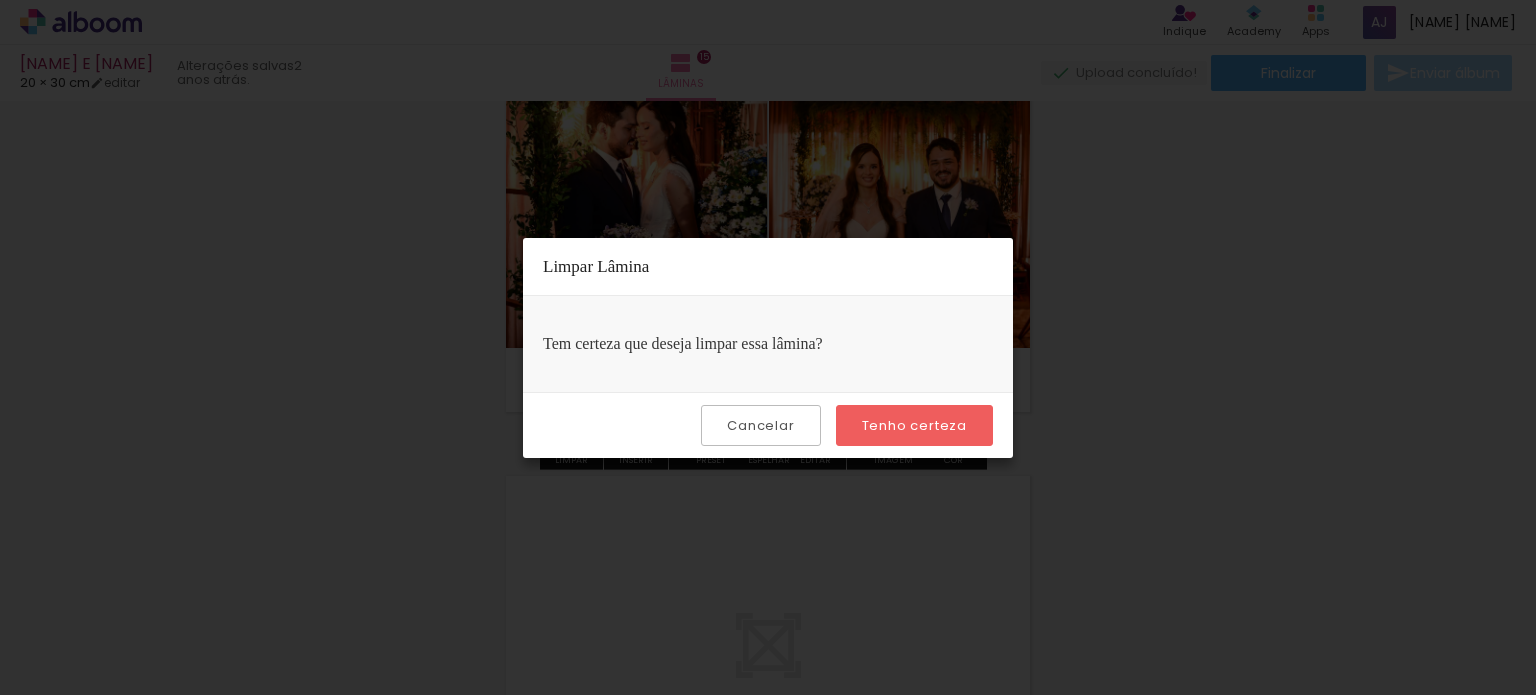 click on "Tenho certeza" at bounding box center [0, 0] 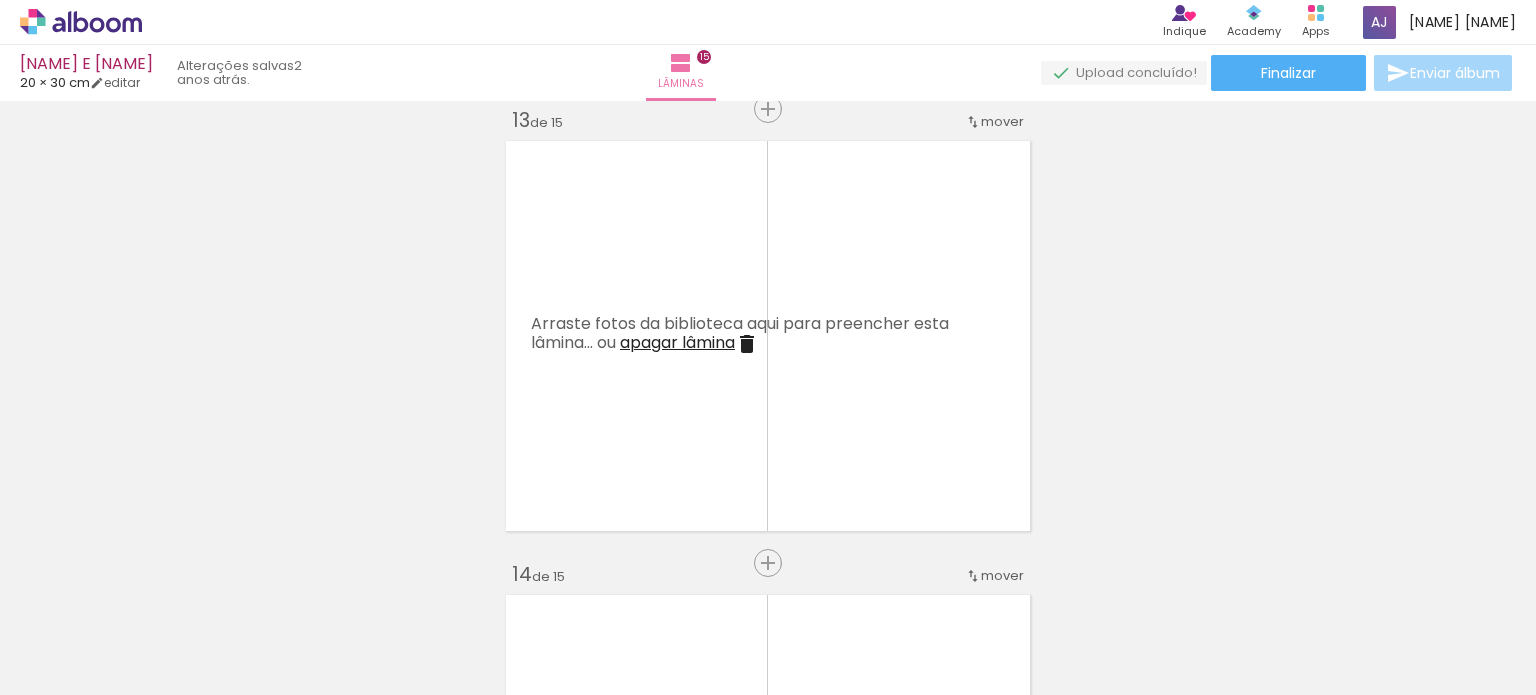 scroll, scrollTop: 5372, scrollLeft: 0, axis: vertical 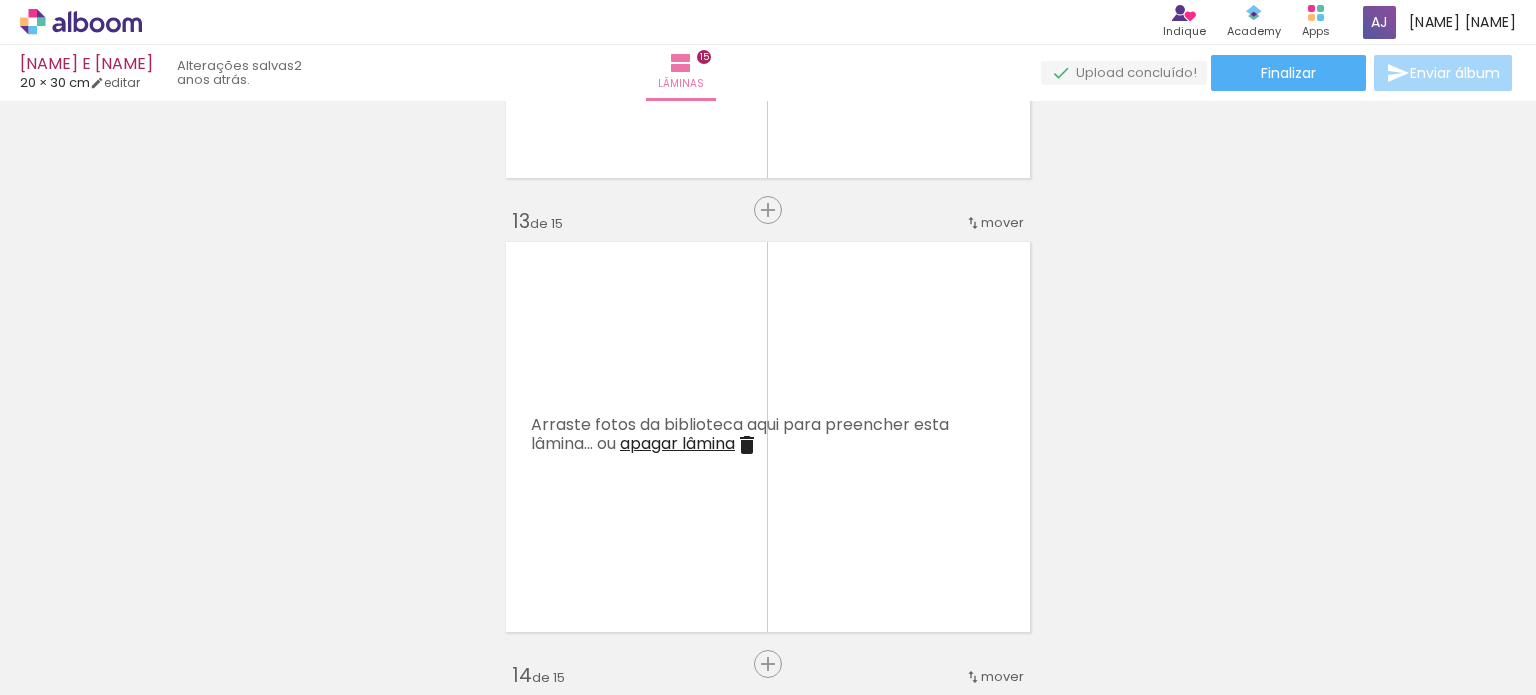 click at bounding box center (156, 587) 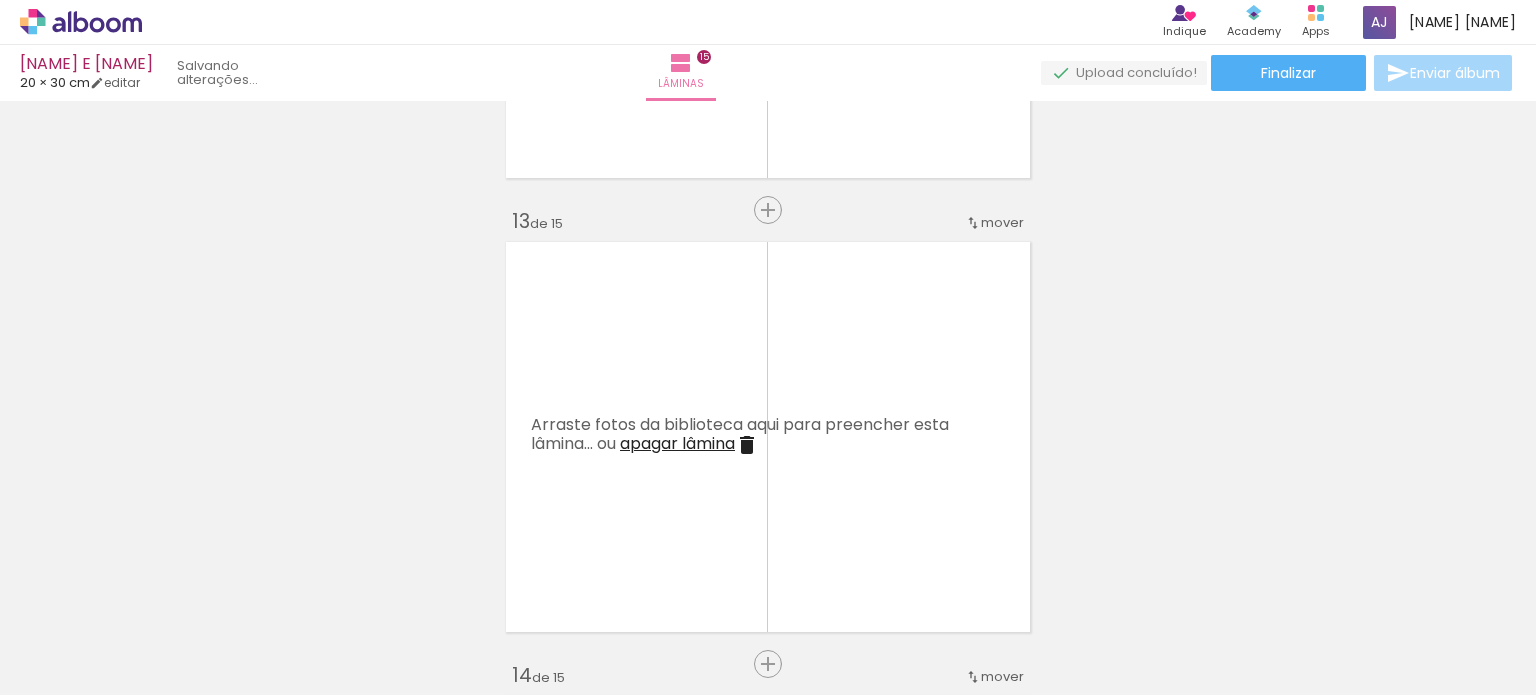 click at bounding box center (156, 587) 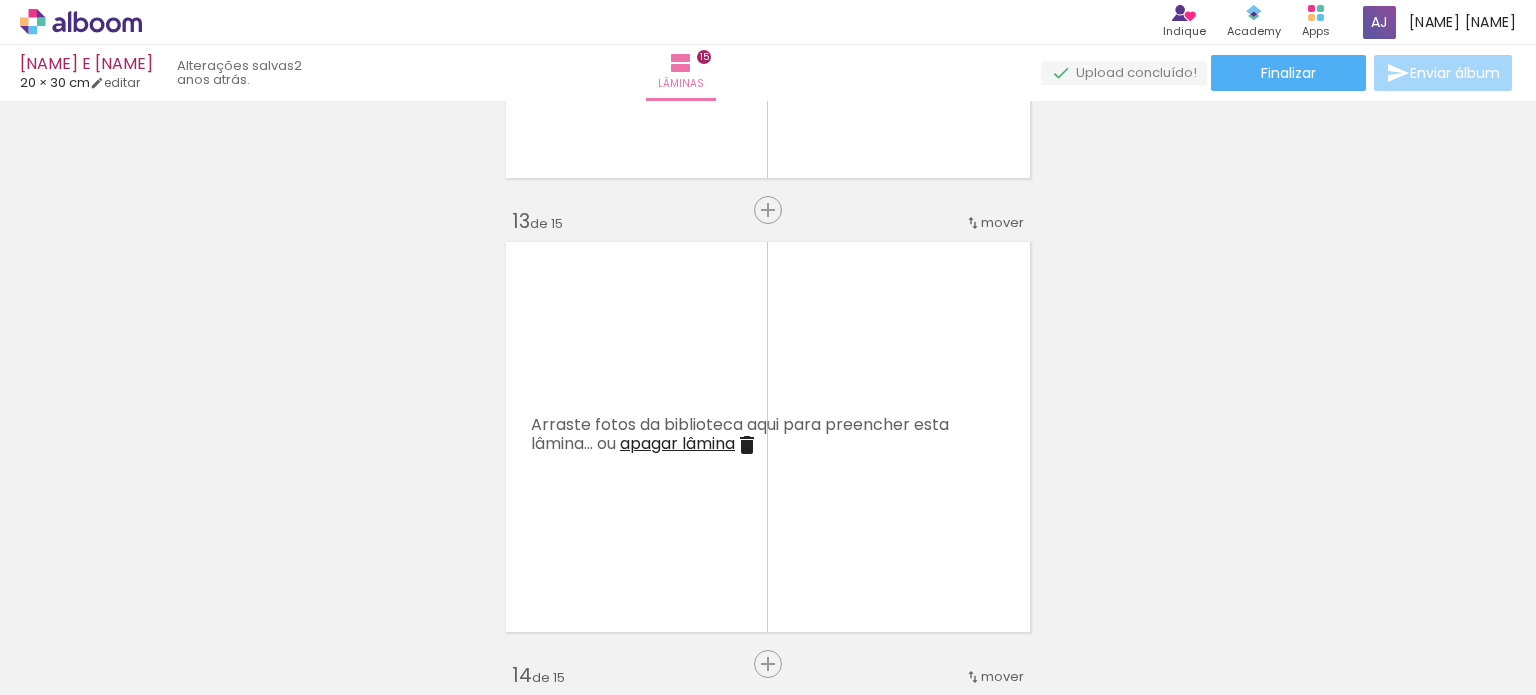click at bounding box center (156, 587) 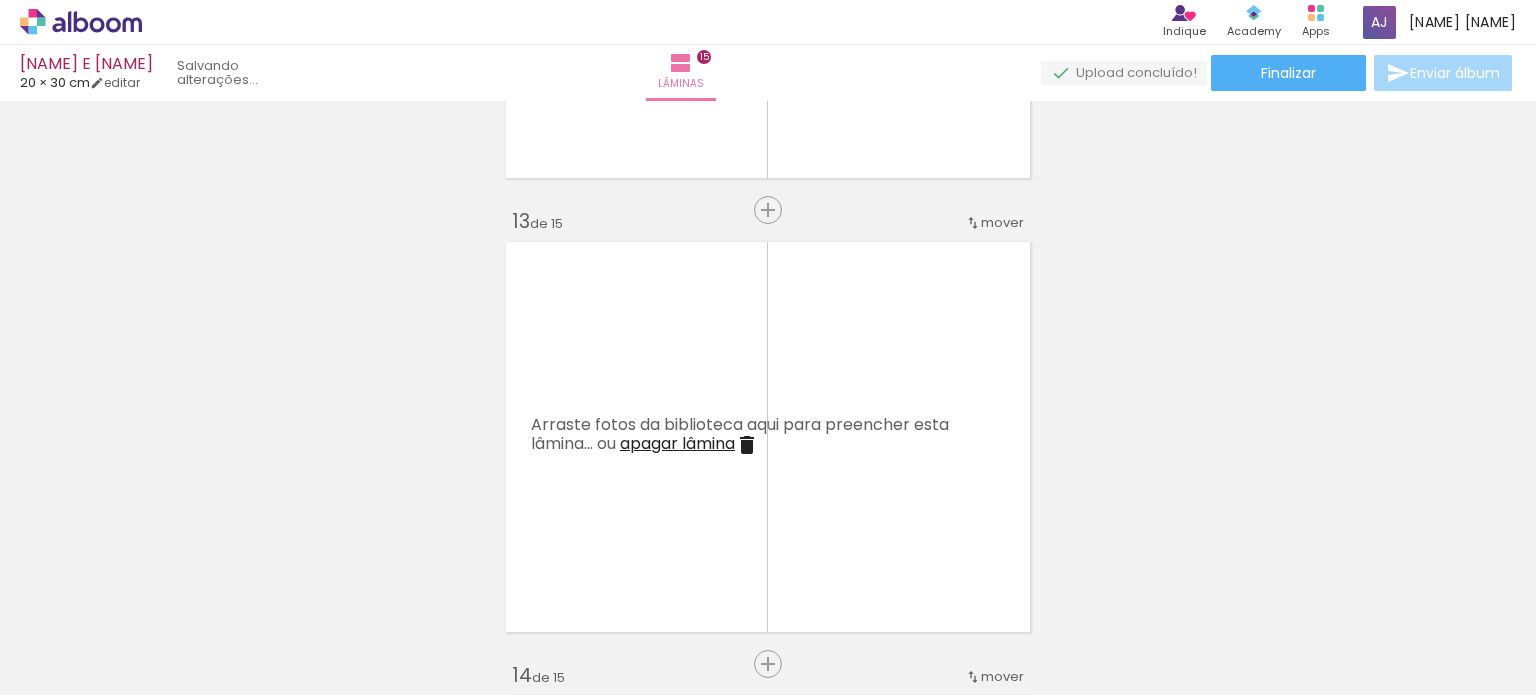 click at bounding box center [156, 587] 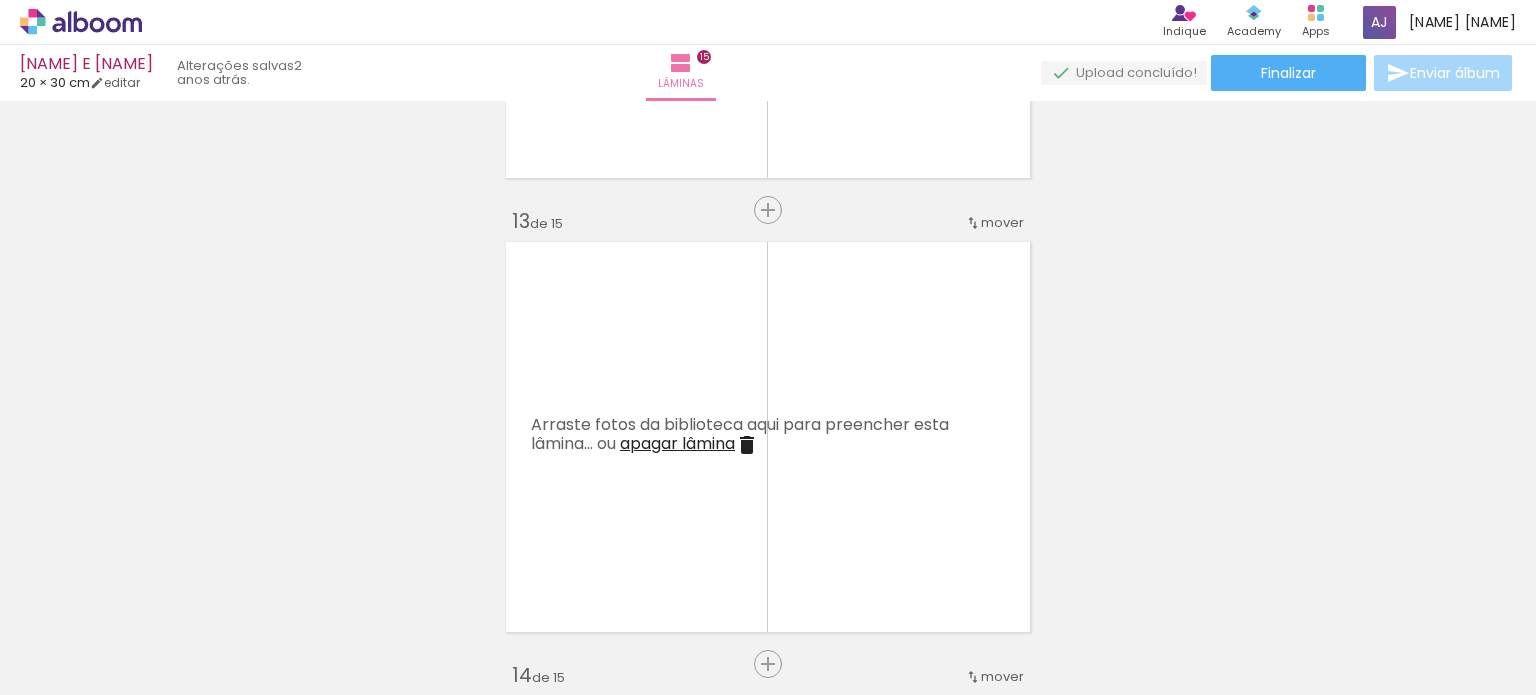 click at bounding box center (156, 587) 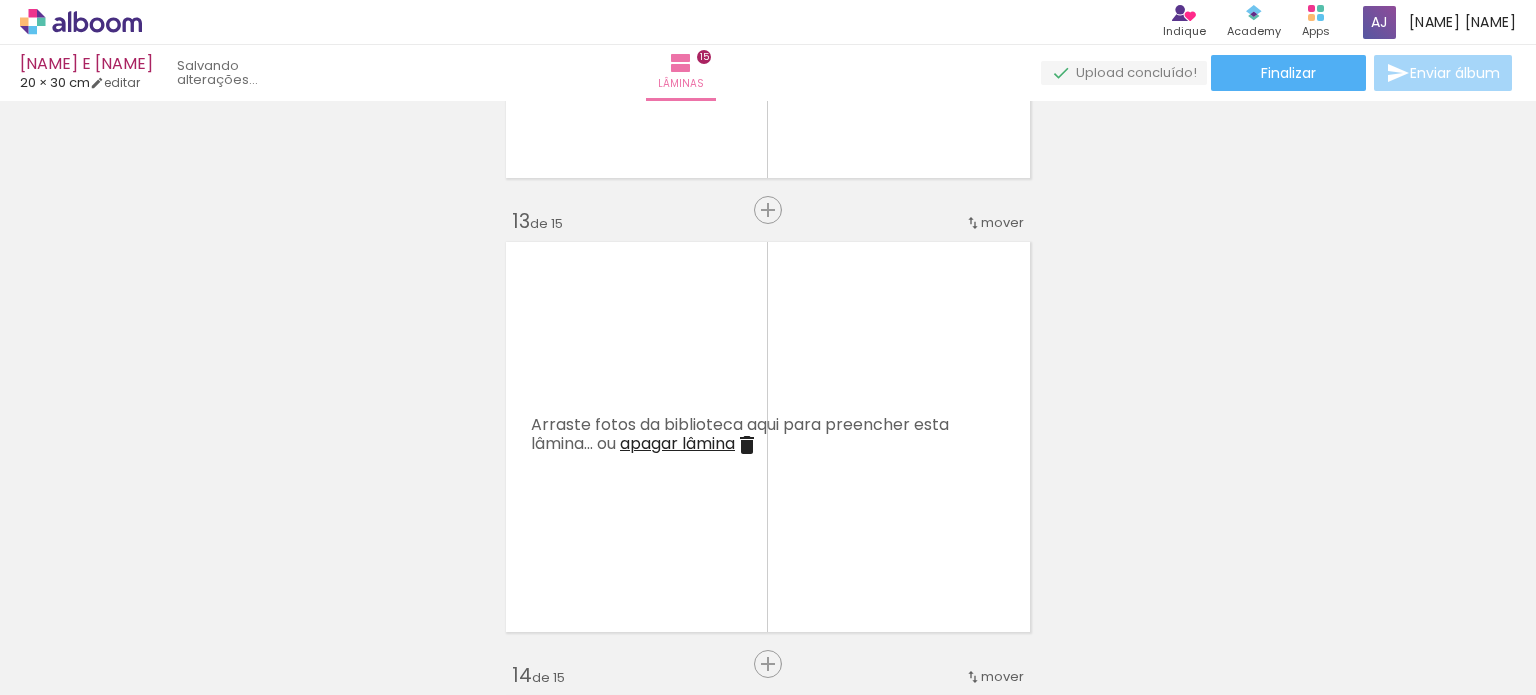 click at bounding box center [156, 587] 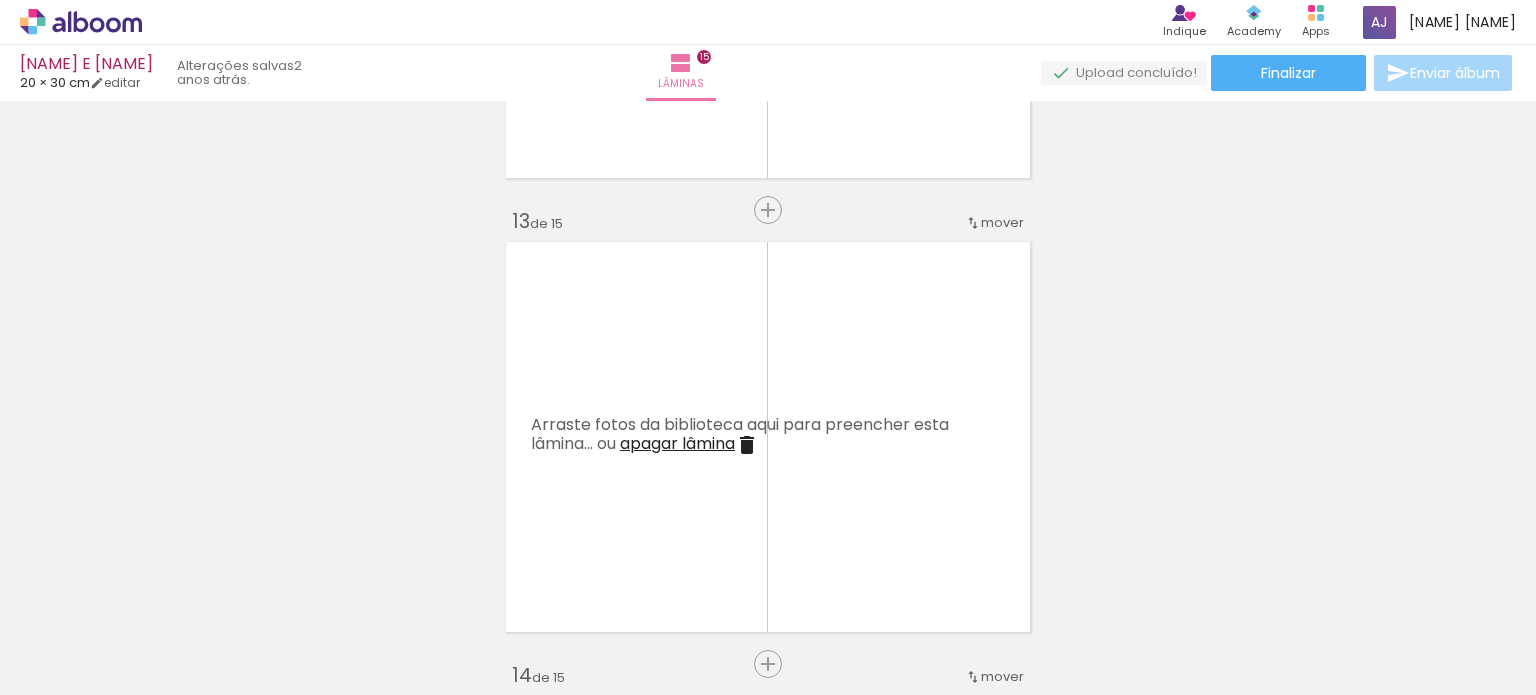 click at bounding box center (156, 587) 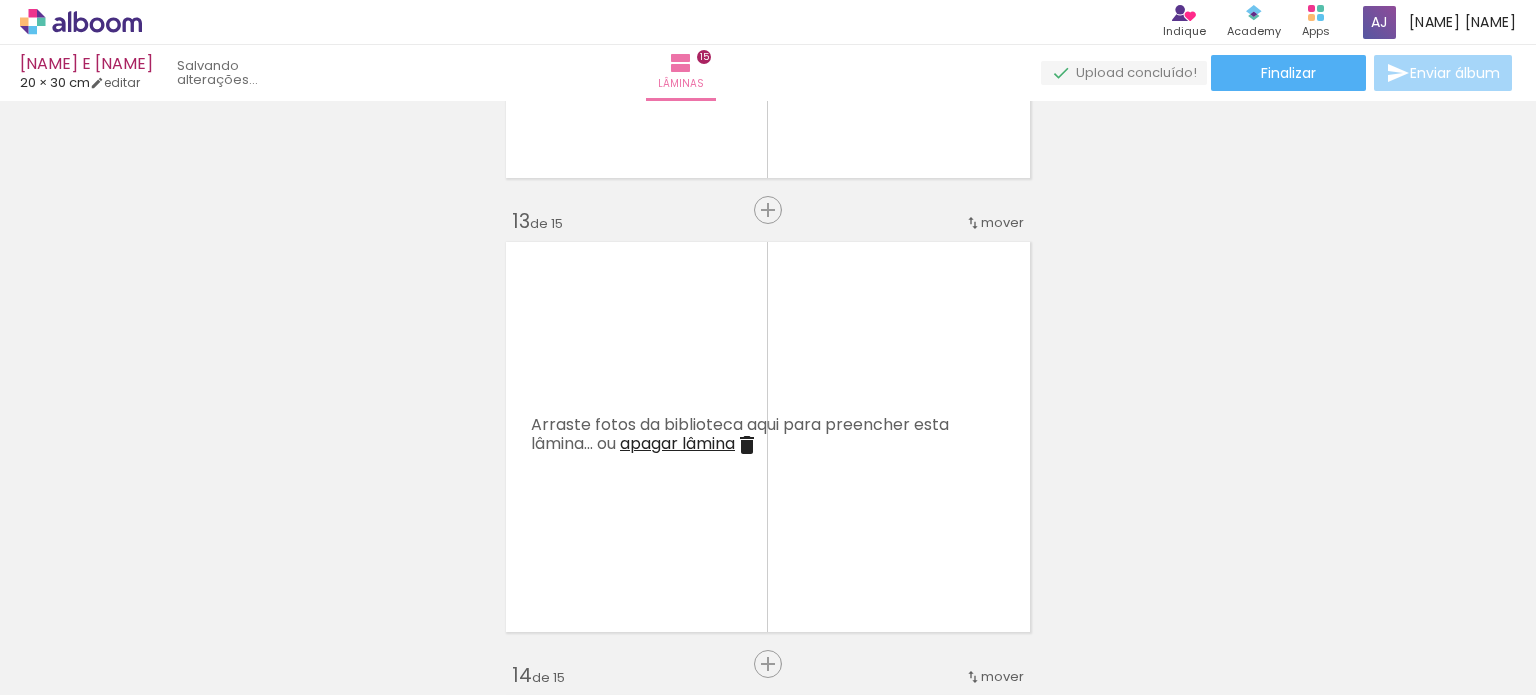 click at bounding box center [156, 587] 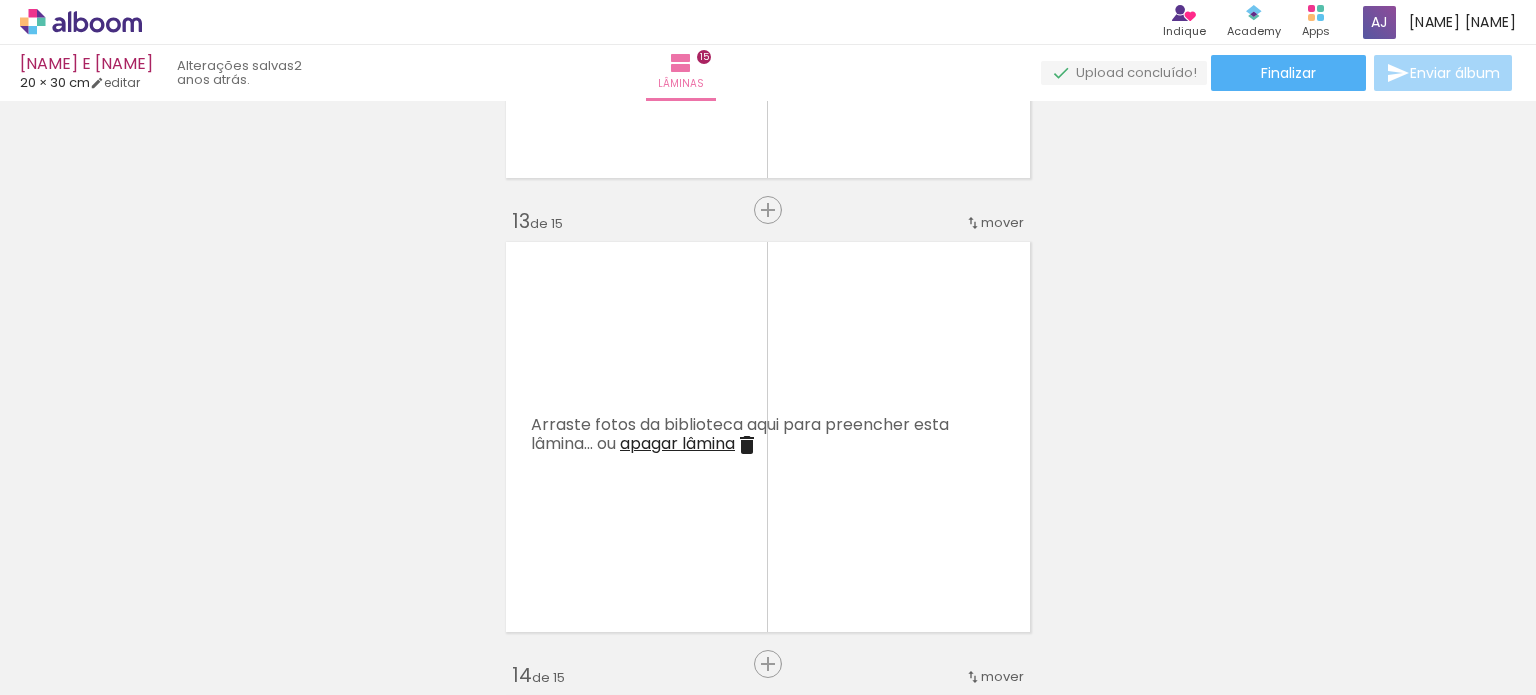 click at bounding box center [156, 587] 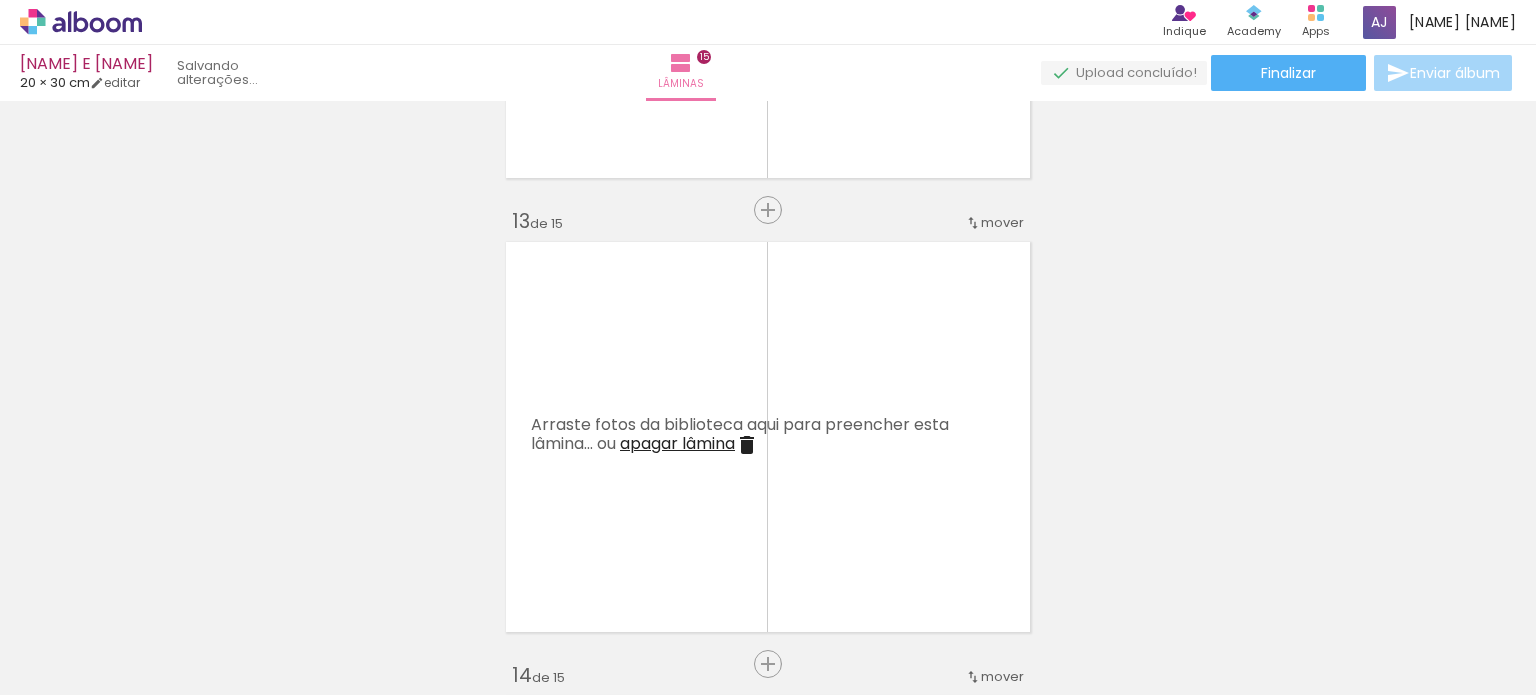 click at bounding box center (156, 587) 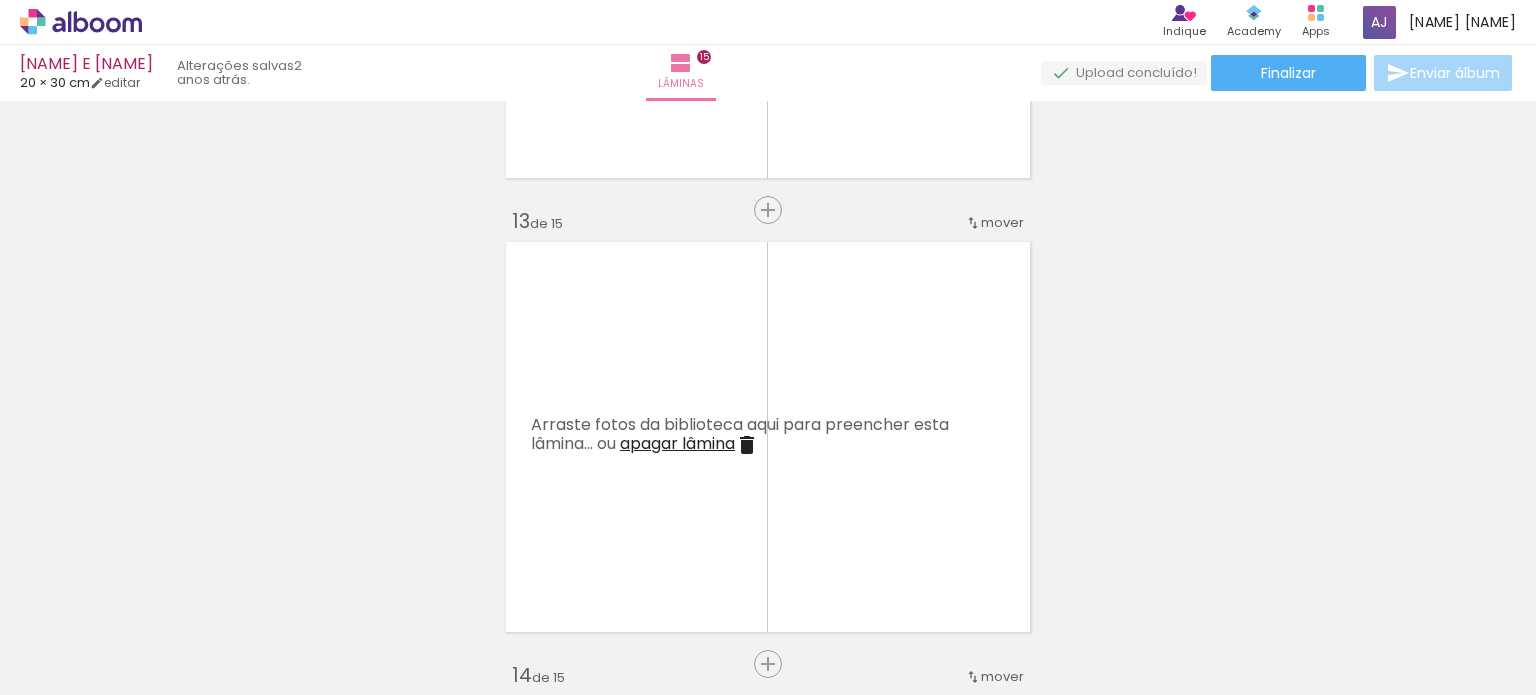 click at bounding box center (156, 587) 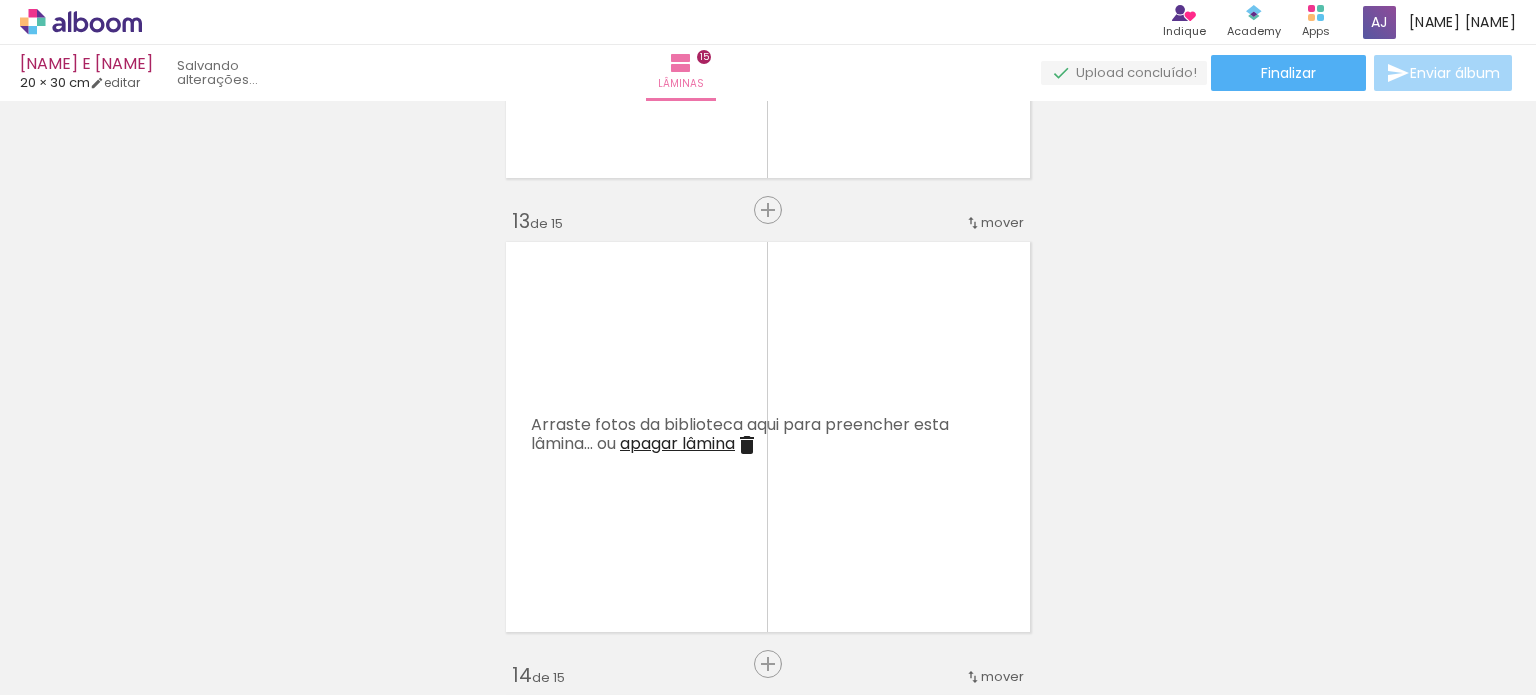 click at bounding box center [156, 587] 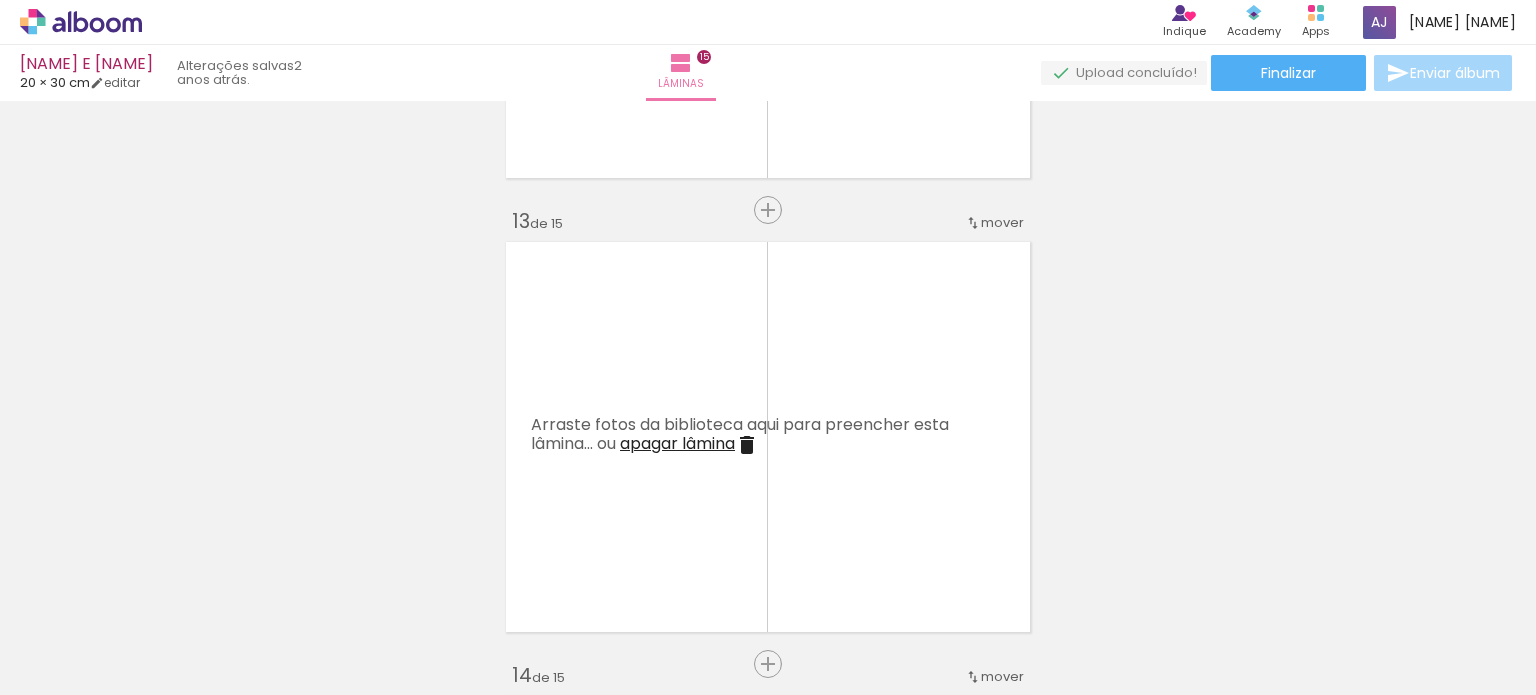 click at bounding box center [156, 587] 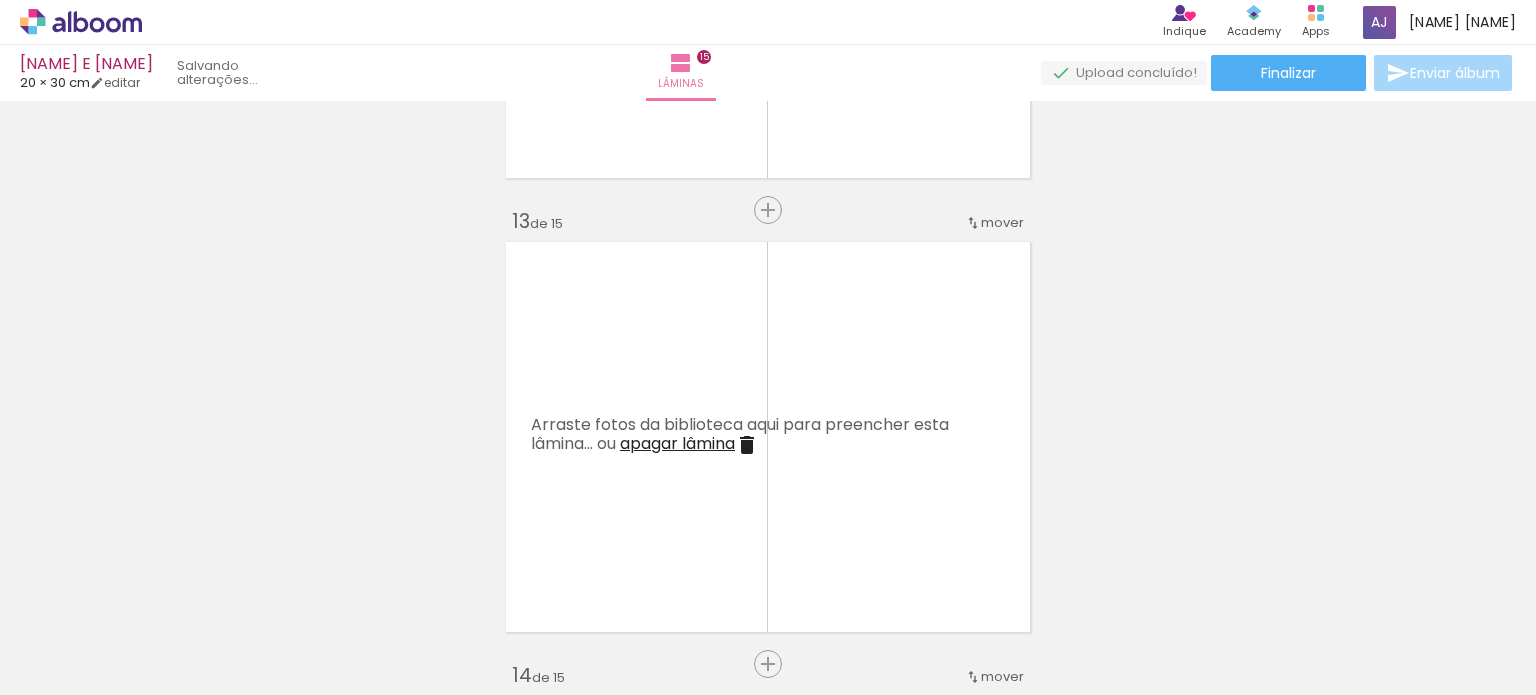 click at bounding box center [156, 587] 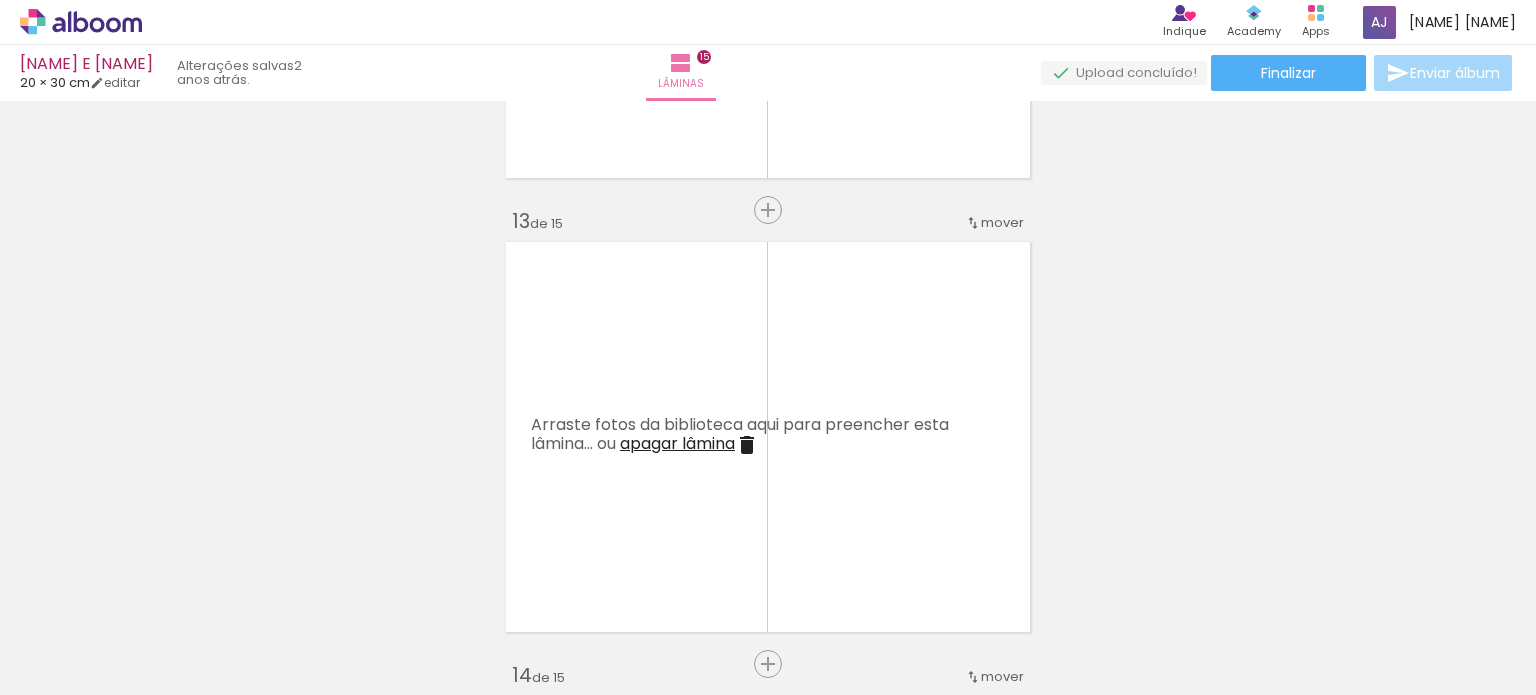 click at bounding box center [156, 587] 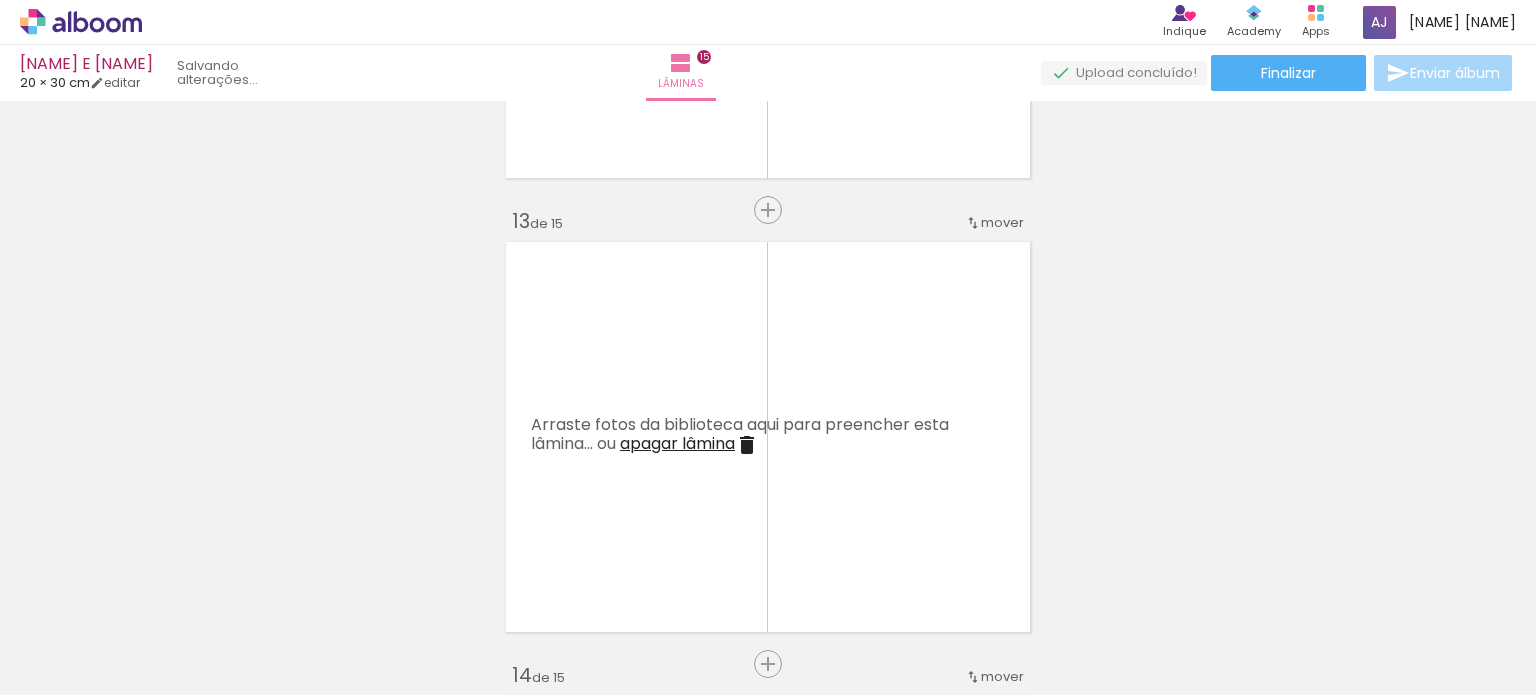 click at bounding box center [156, 587] 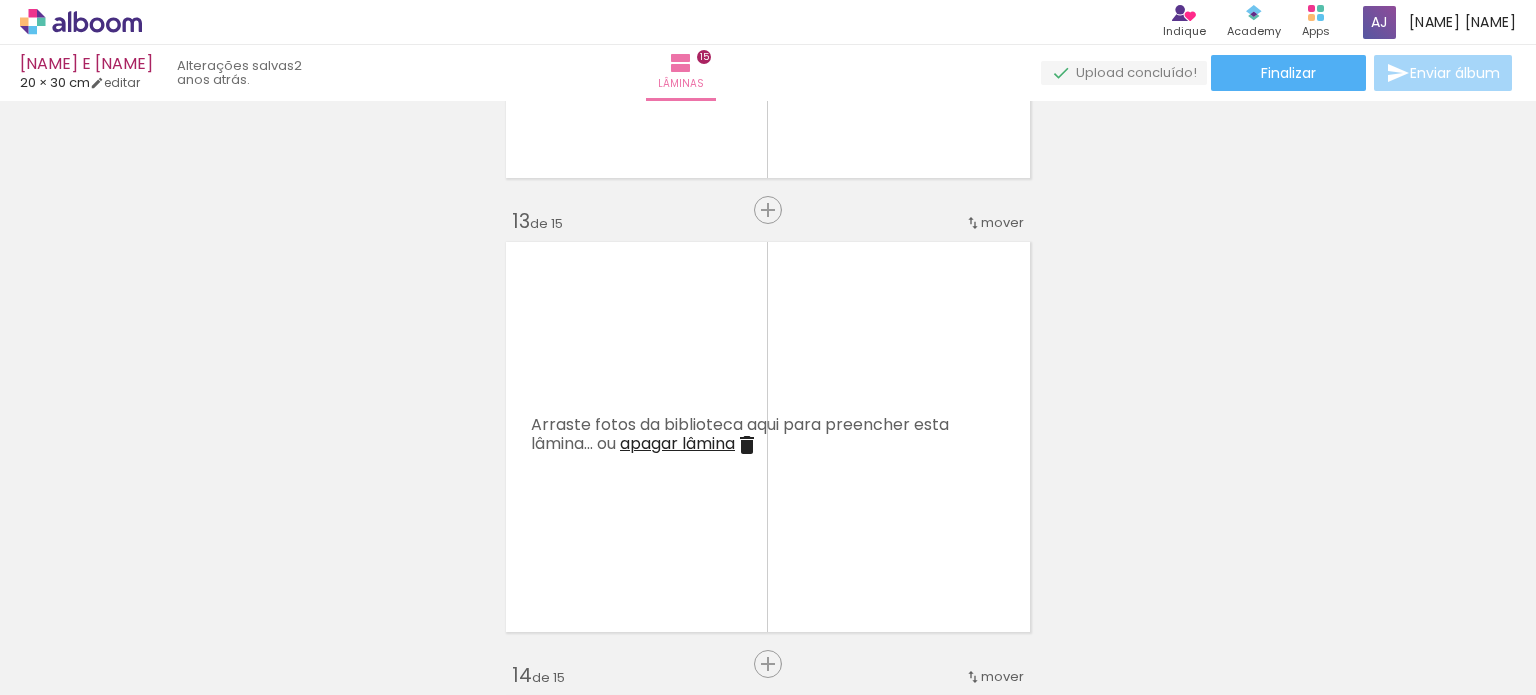 click at bounding box center [156, 587] 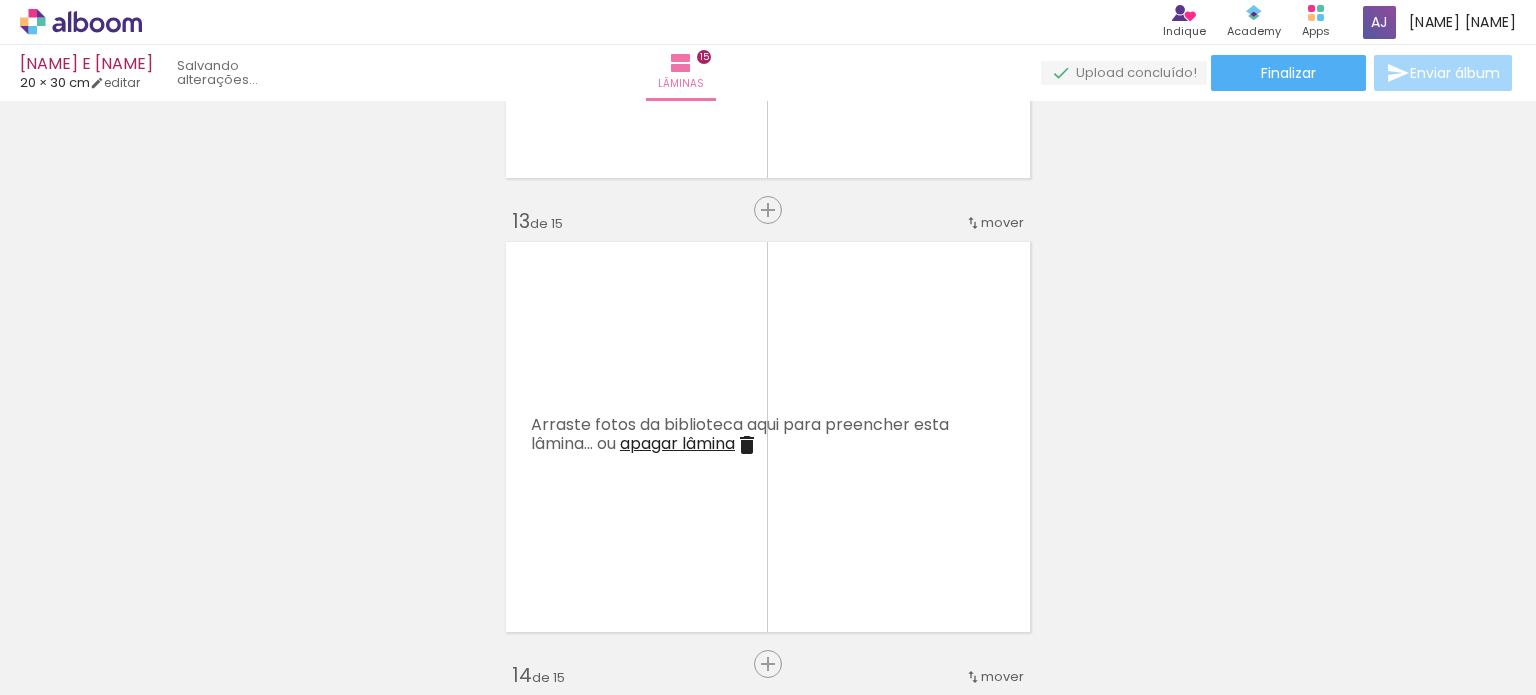 click at bounding box center (156, 587) 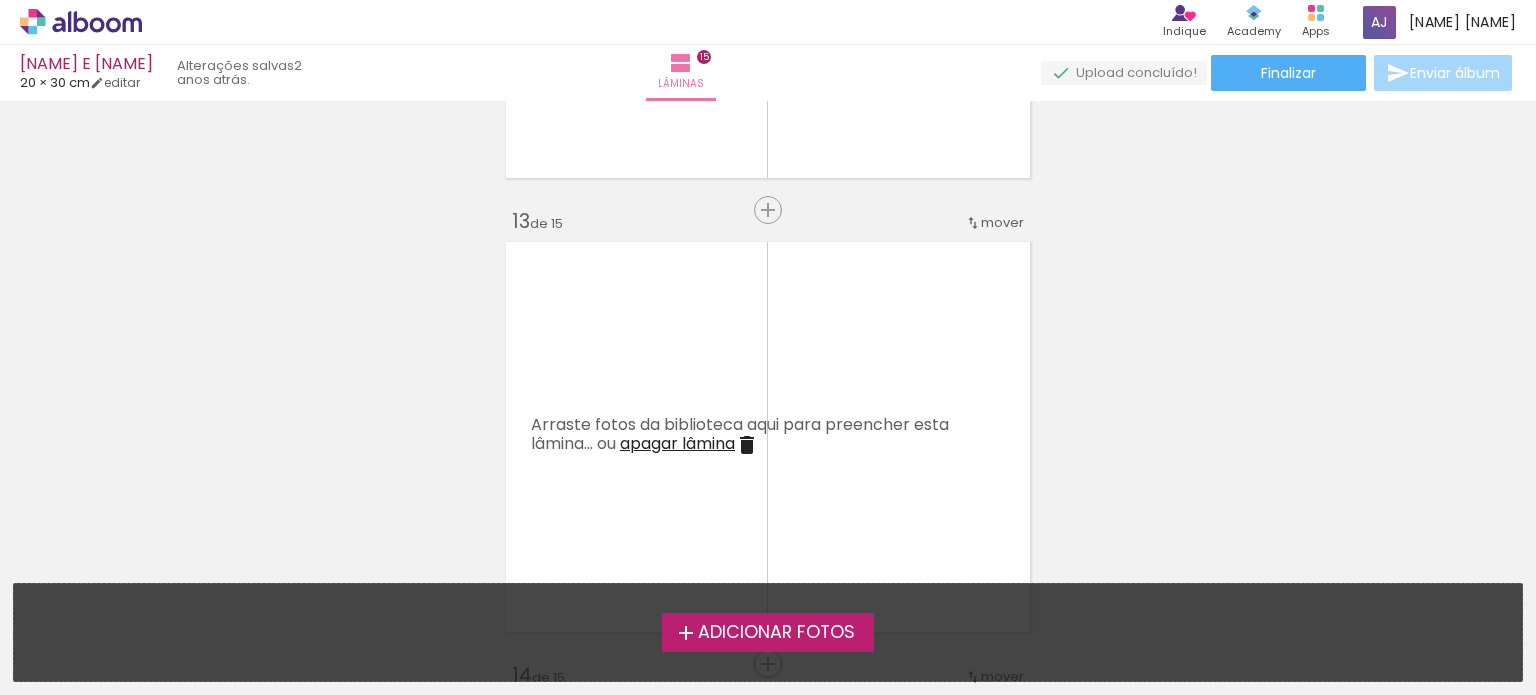 click on "Adicionar Fotos Solte suas fotos aqui..." at bounding box center (768, 632) 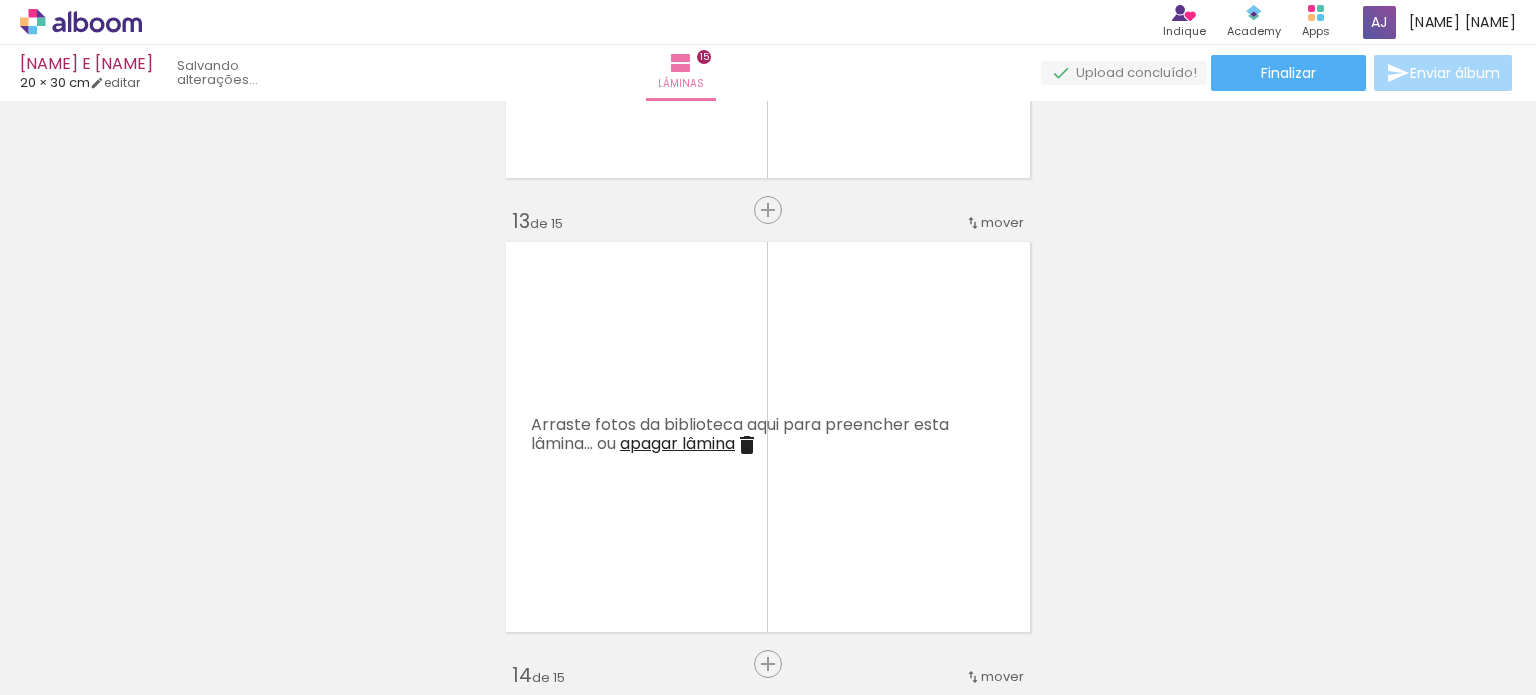 scroll, scrollTop: 0, scrollLeft: 0, axis: both 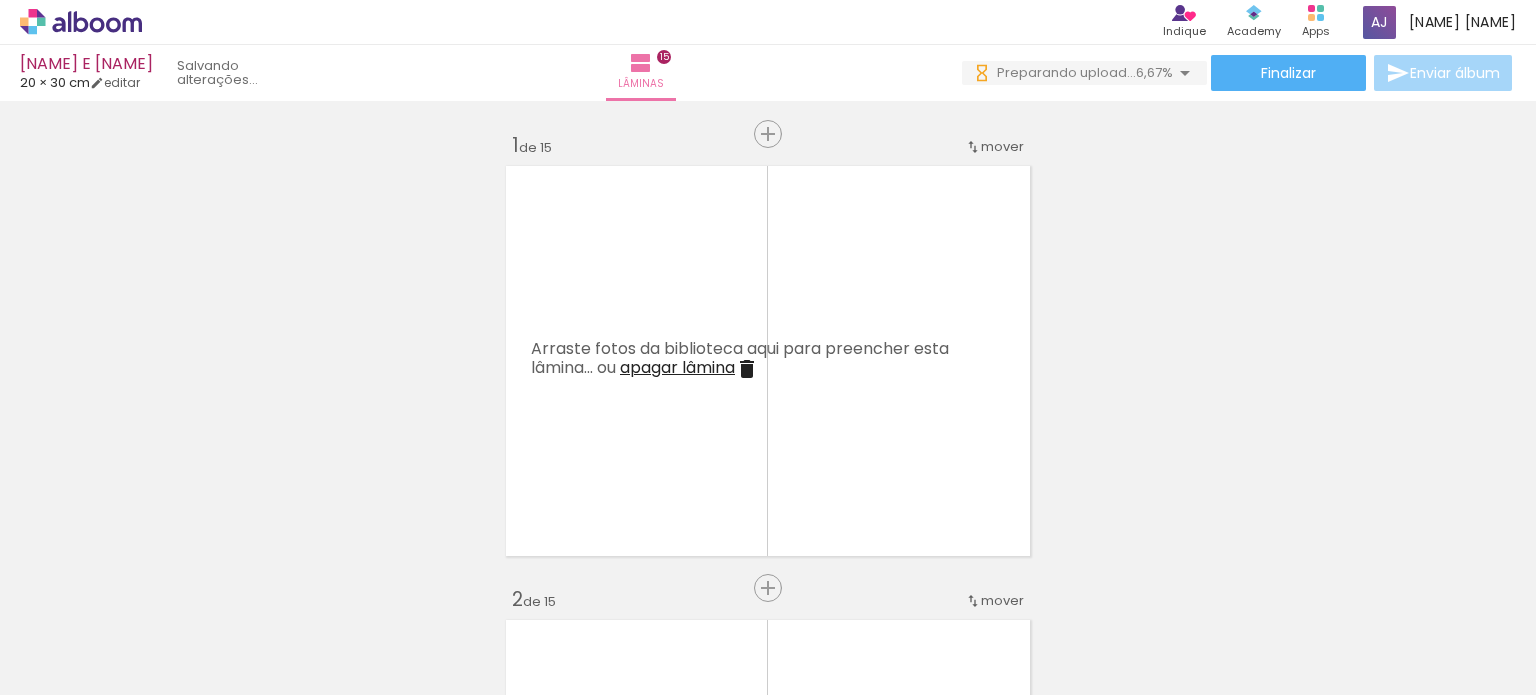 click at bounding box center (200, 627) 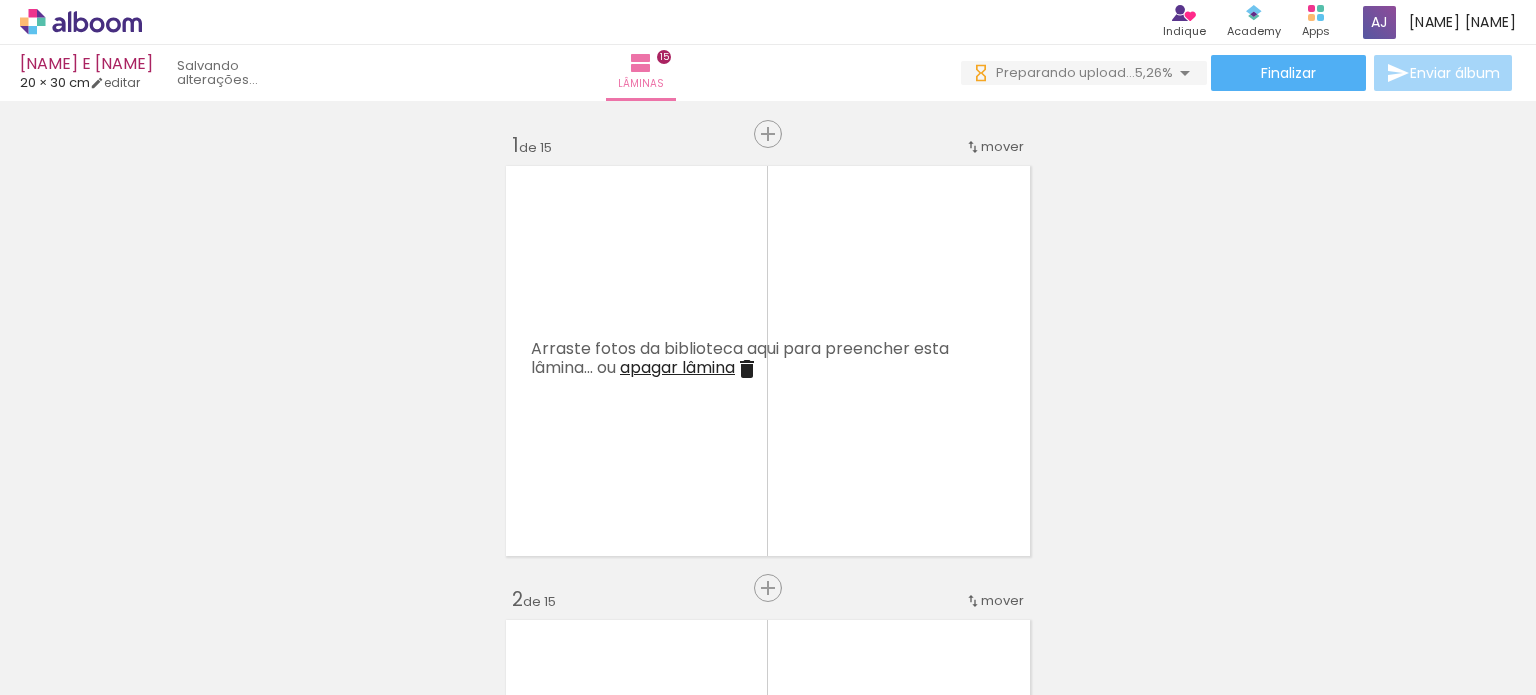 click at bounding box center (200, 627) 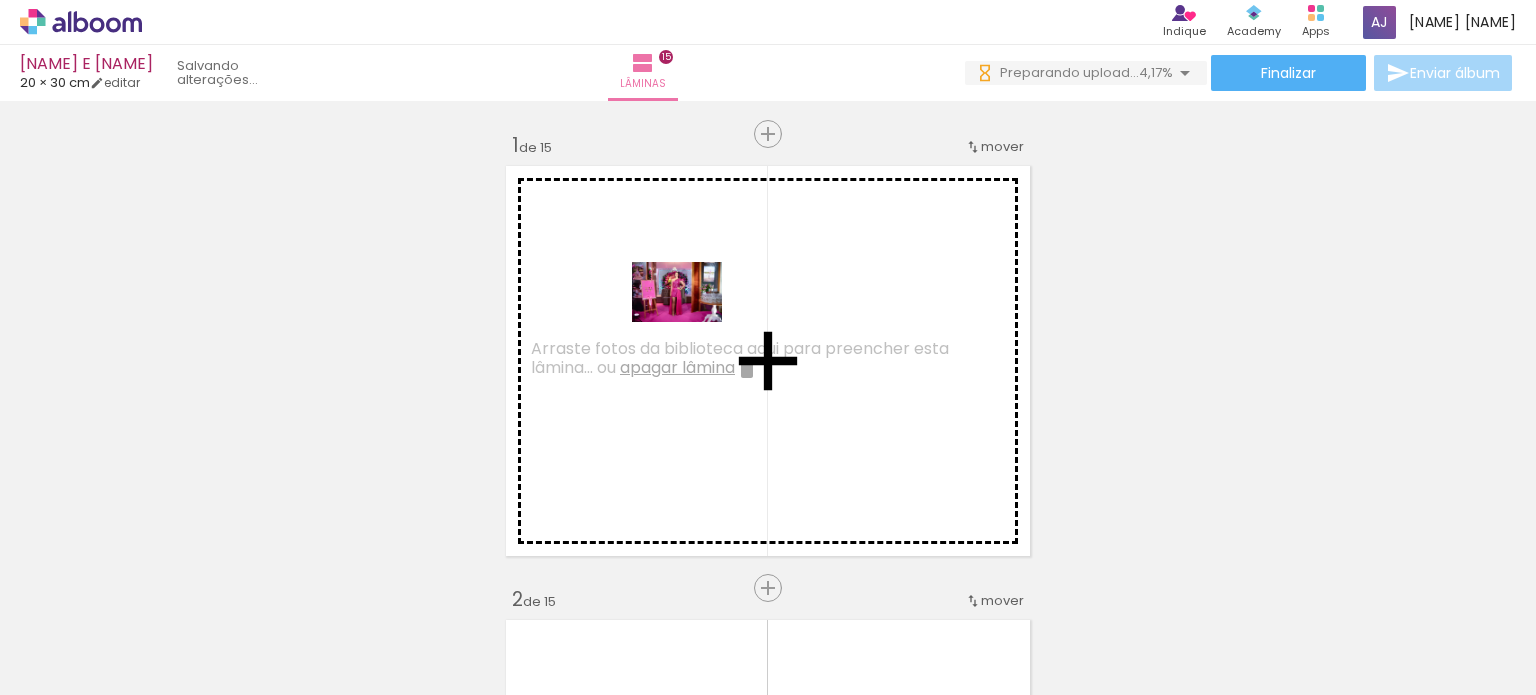 drag, startPoint x: 183, startPoint y: 635, endPoint x: 692, endPoint y: 322, distance: 597.5366 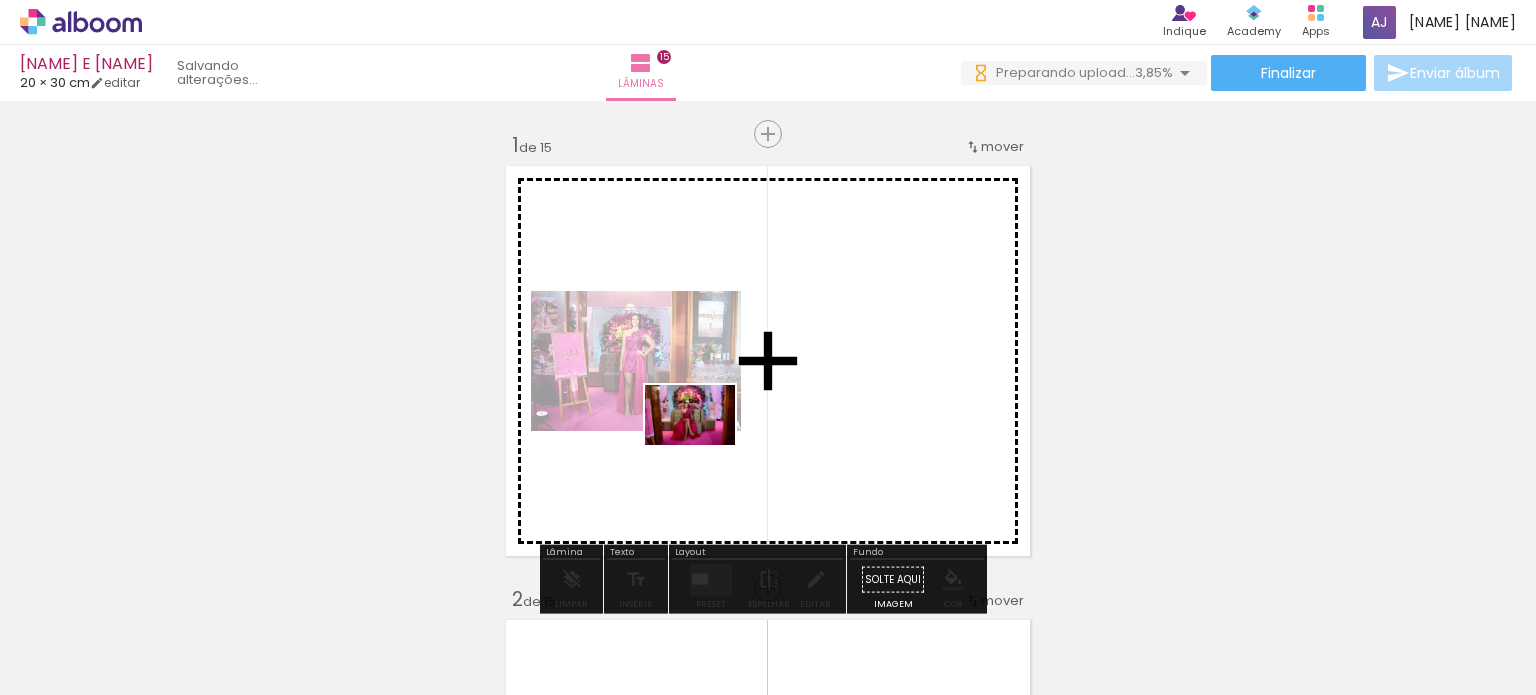 drag, startPoint x: 311, startPoint y: 637, endPoint x: 705, endPoint y: 445, distance: 438.29214 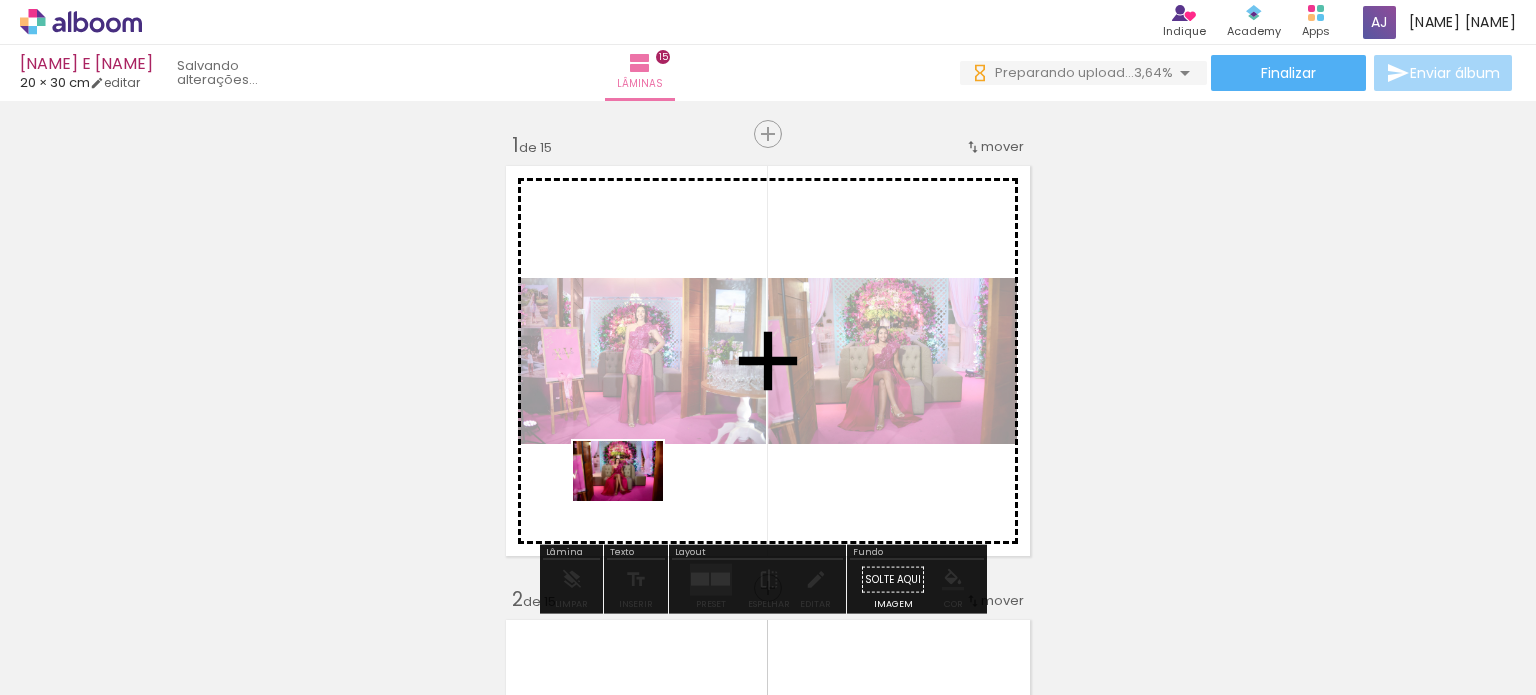 drag, startPoint x: 421, startPoint y: 643, endPoint x: 633, endPoint y: 501, distance: 255.16269 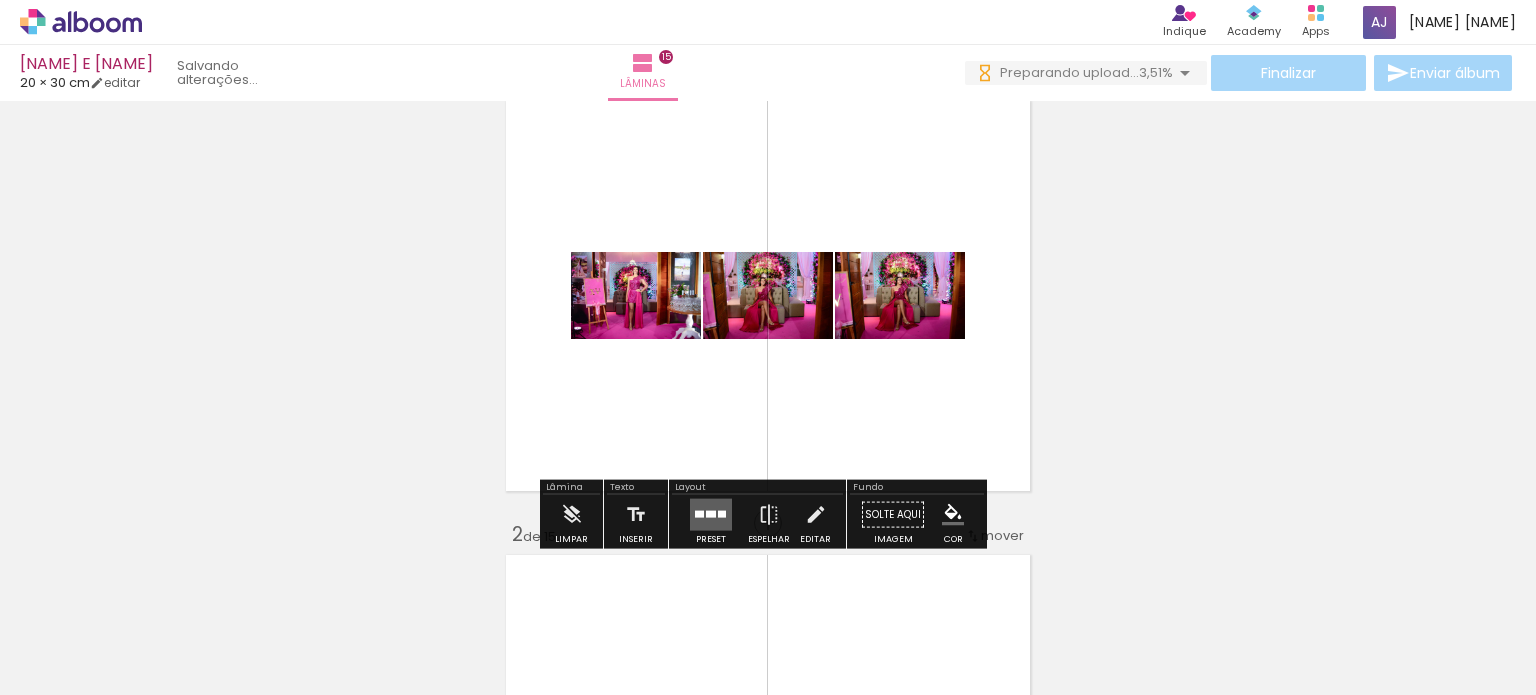 scroll, scrollTop: 300, scrollLeft: 0, axis: vertical 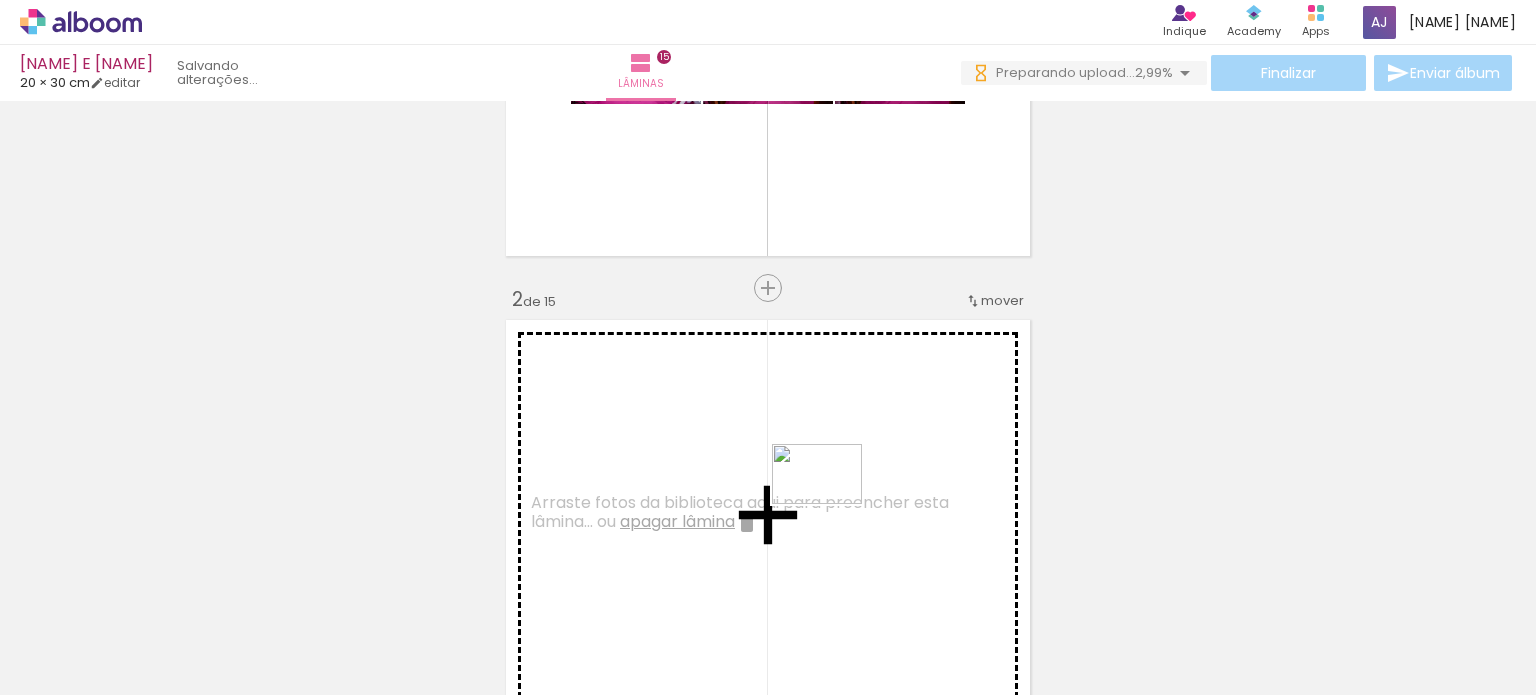 drag, startPoint x: 975, startPoint y: 636, endPoint x: 832, endPoint y: 504, distance: 194.60986 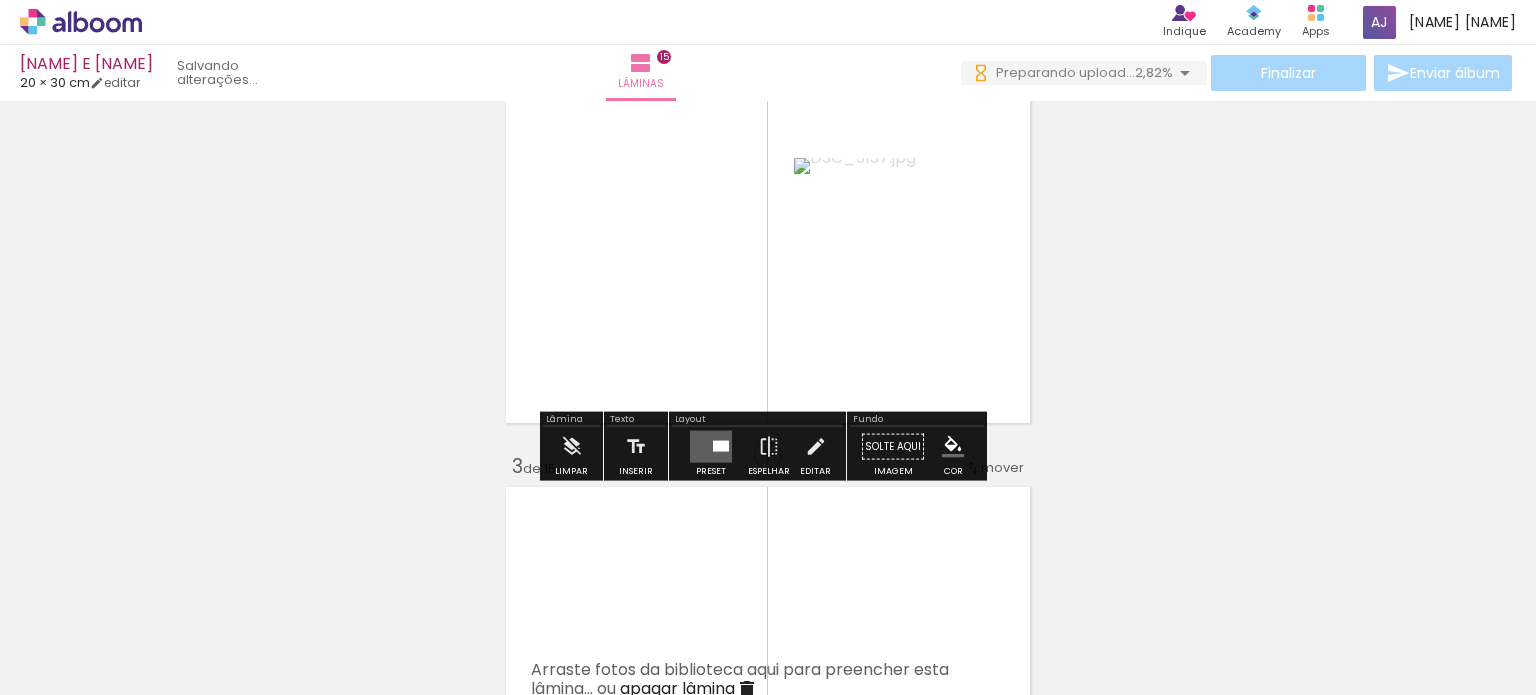 scroll, scrollTop: 600, scrollLeft: 0, axis: vertical 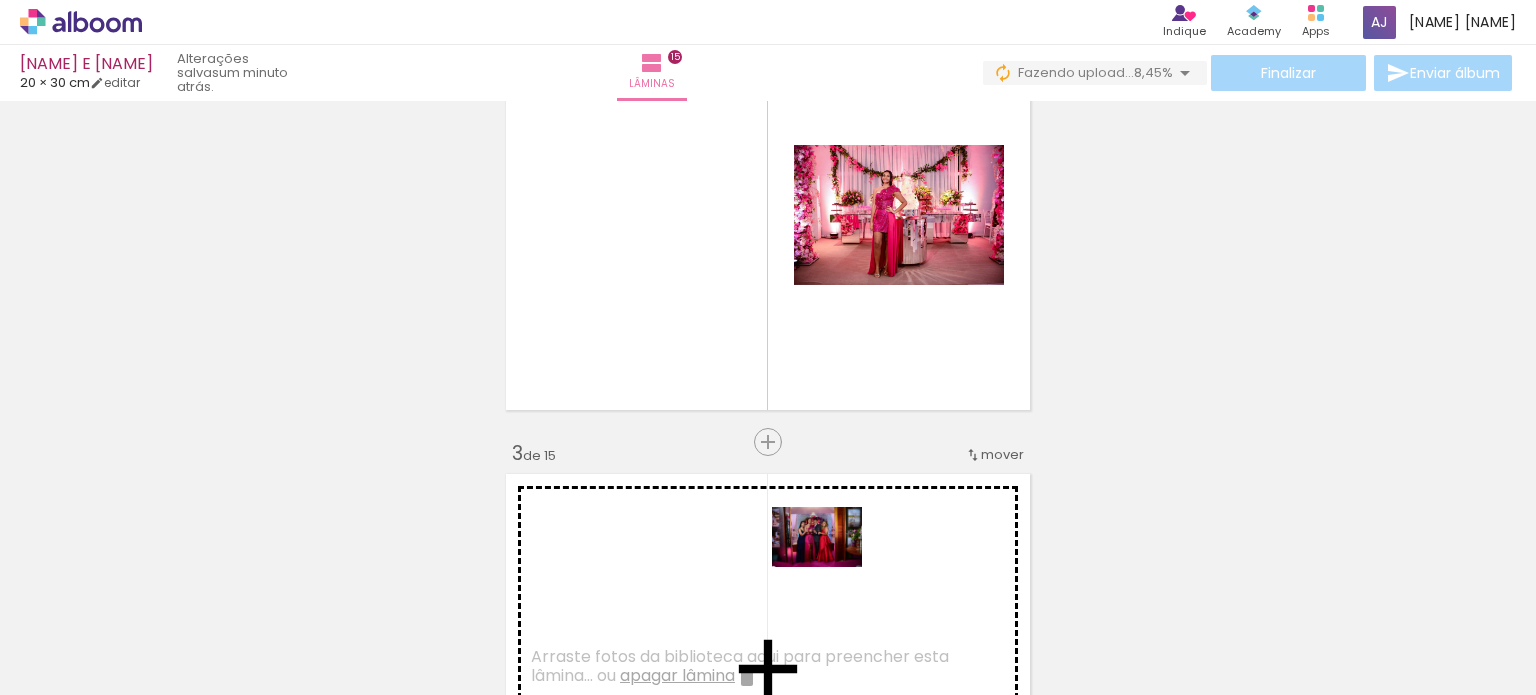 drag, startPoint x: 842, startPoint y: 652, endPoint x: 832, endPoint y: 565, distance: 87.57283 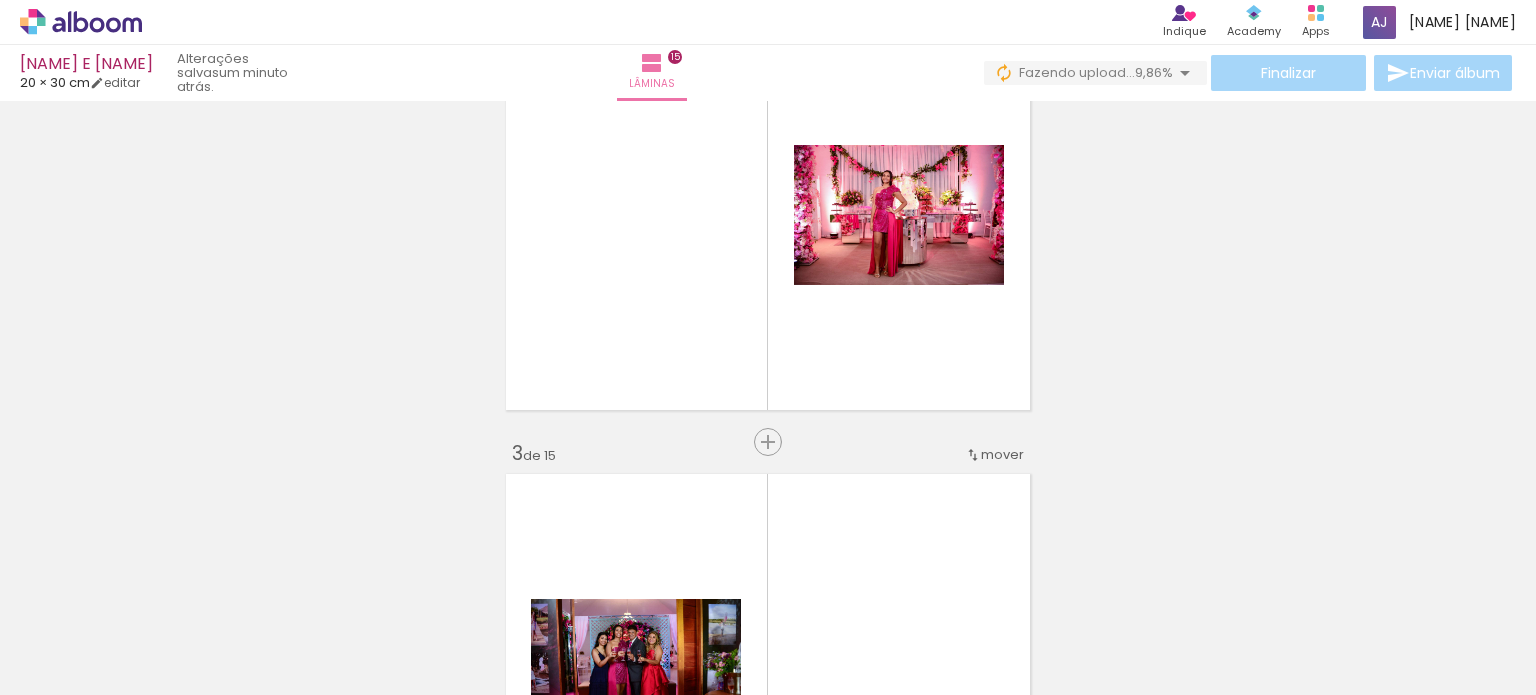 scroll, scrollTop: 800, scrollLeft: 0, axis: vertical 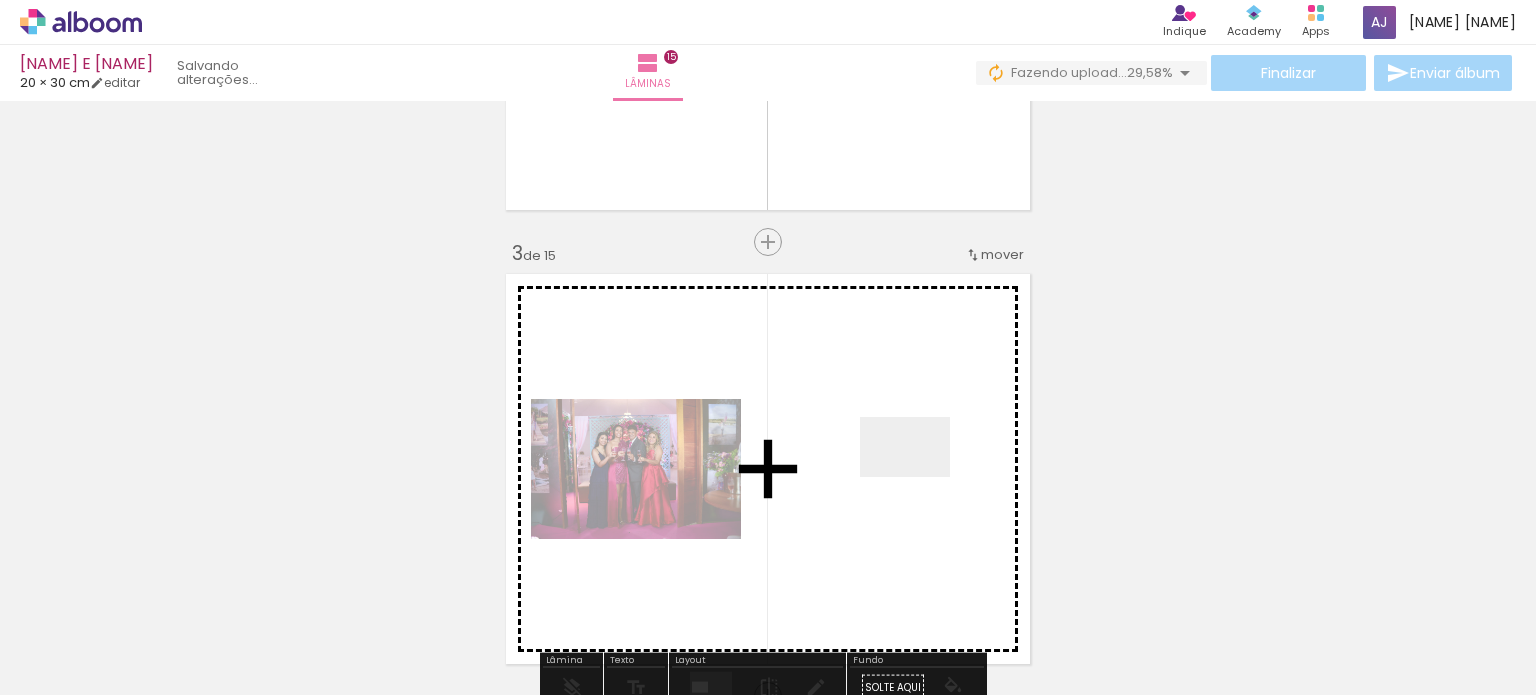drag, startPoint x: 956, startPoint y: 633, endPoint x: 920, endPoint y: 477, distance: 160.09998 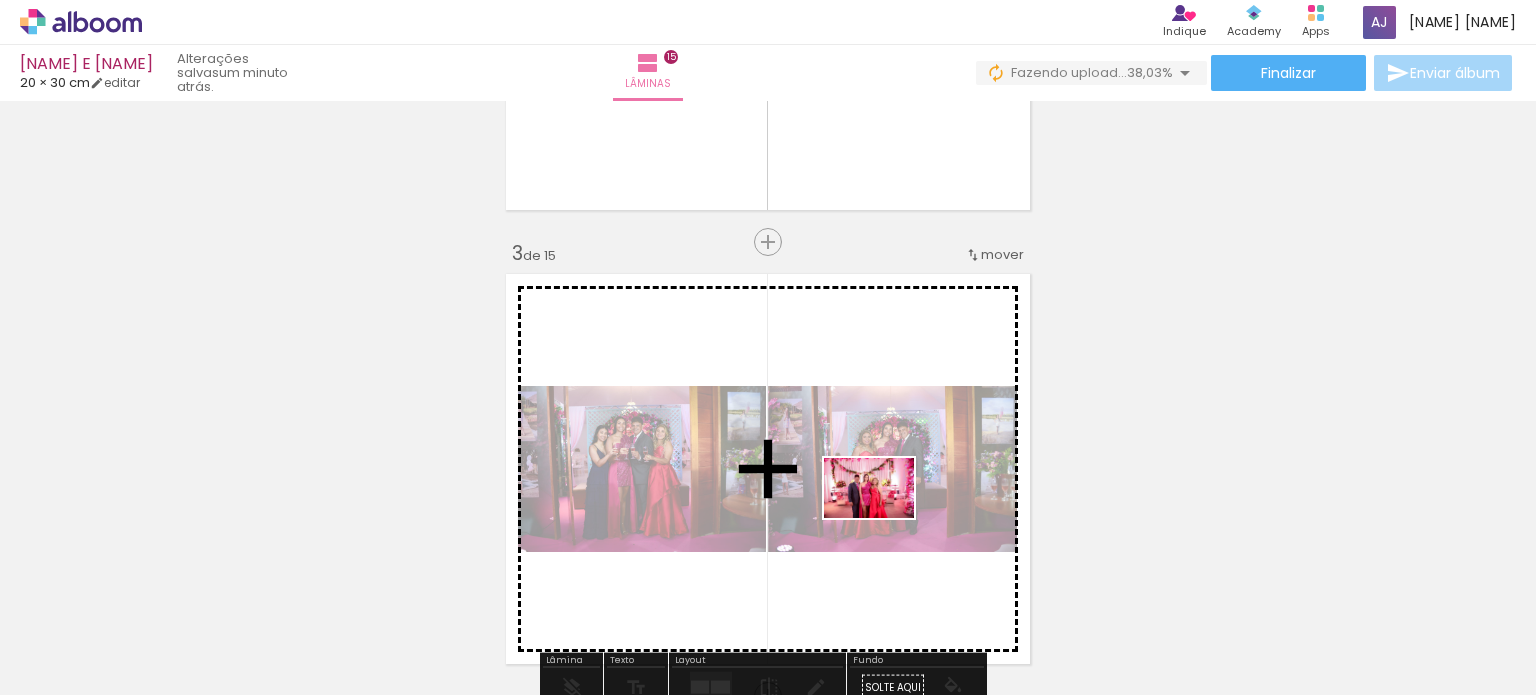 drag, startPoint x: 1176, startPoint y: 645, endPoint x: 884, endPoint y: 518, distance: 318.42267 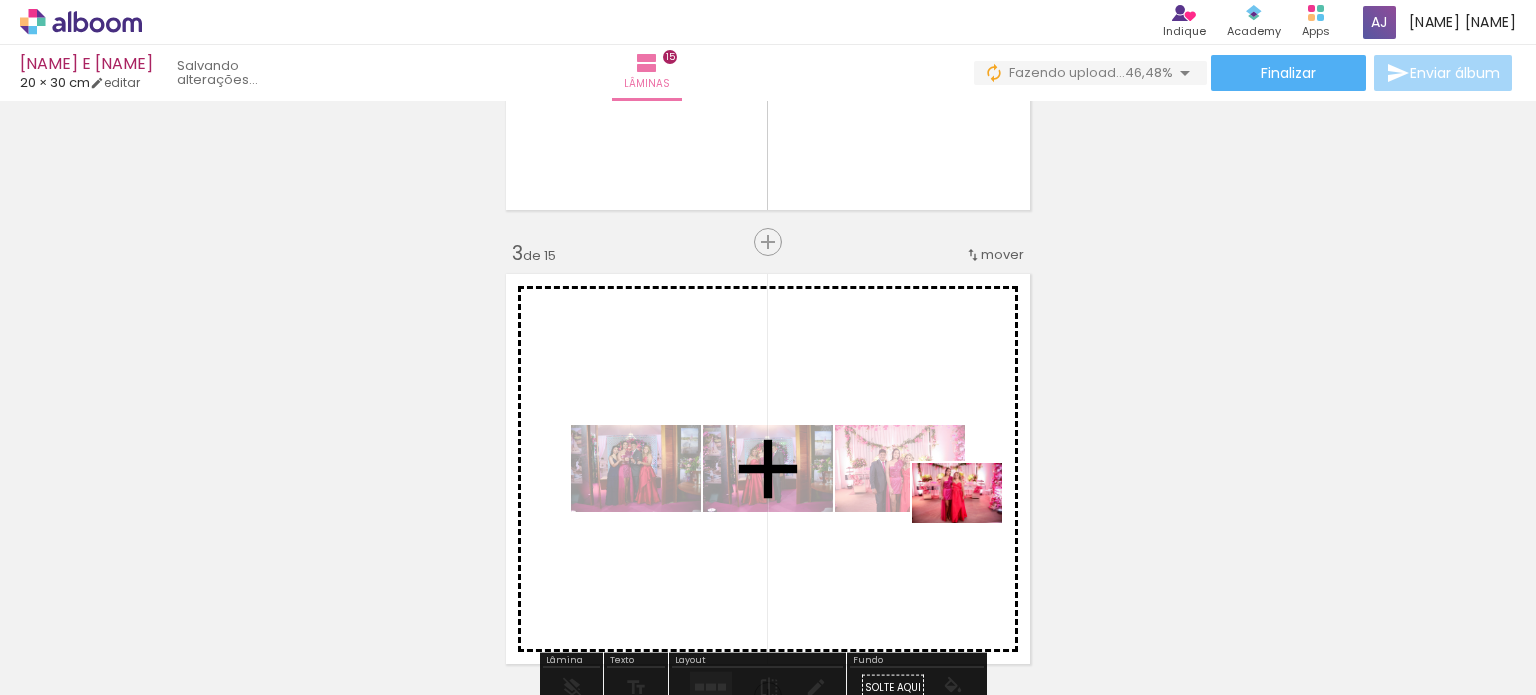 drag, startPoint x: 1288, startPoint y: 635, endPoint x: 972, endPoint y: 523, distance: 335.26108 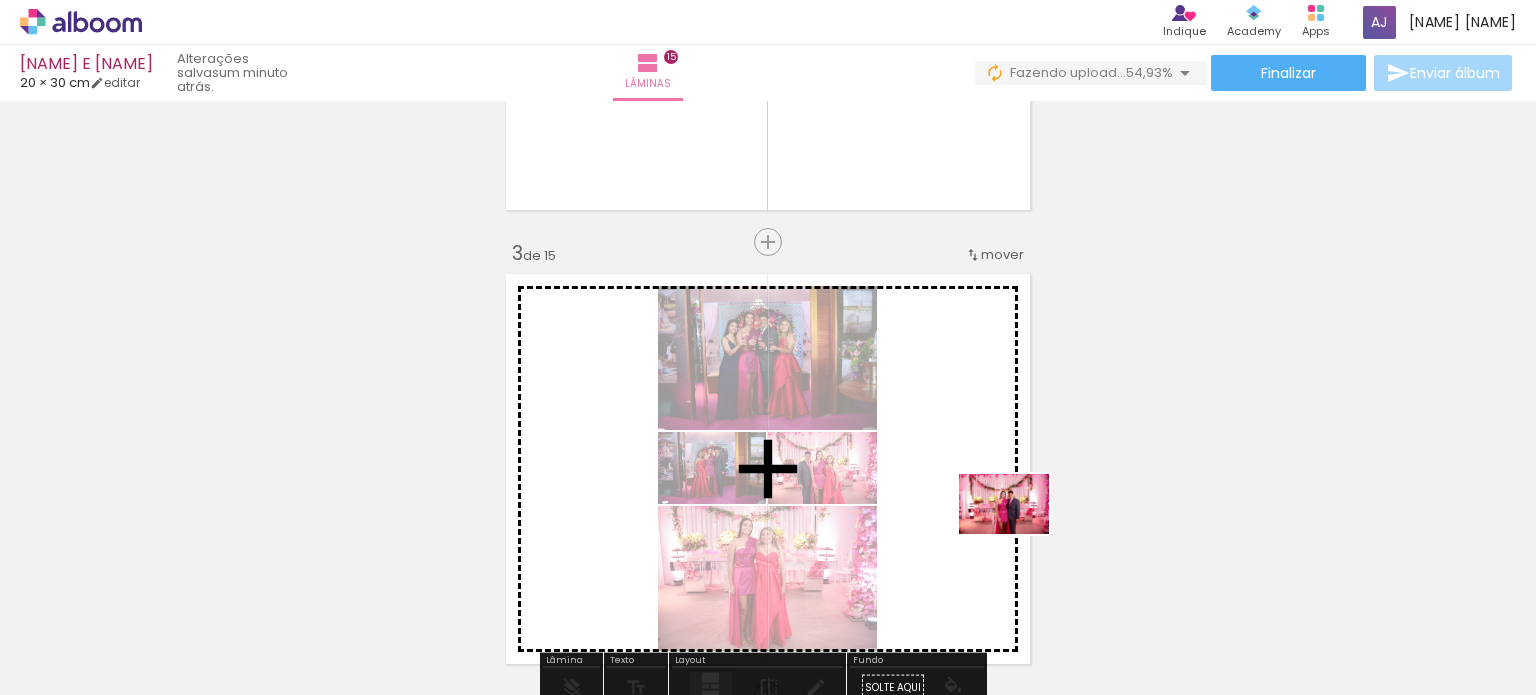 drag, startPoint x: 1432, startPoint y: 644, endPoint x: 1014, endPoint y: 532, distance: 432.74472 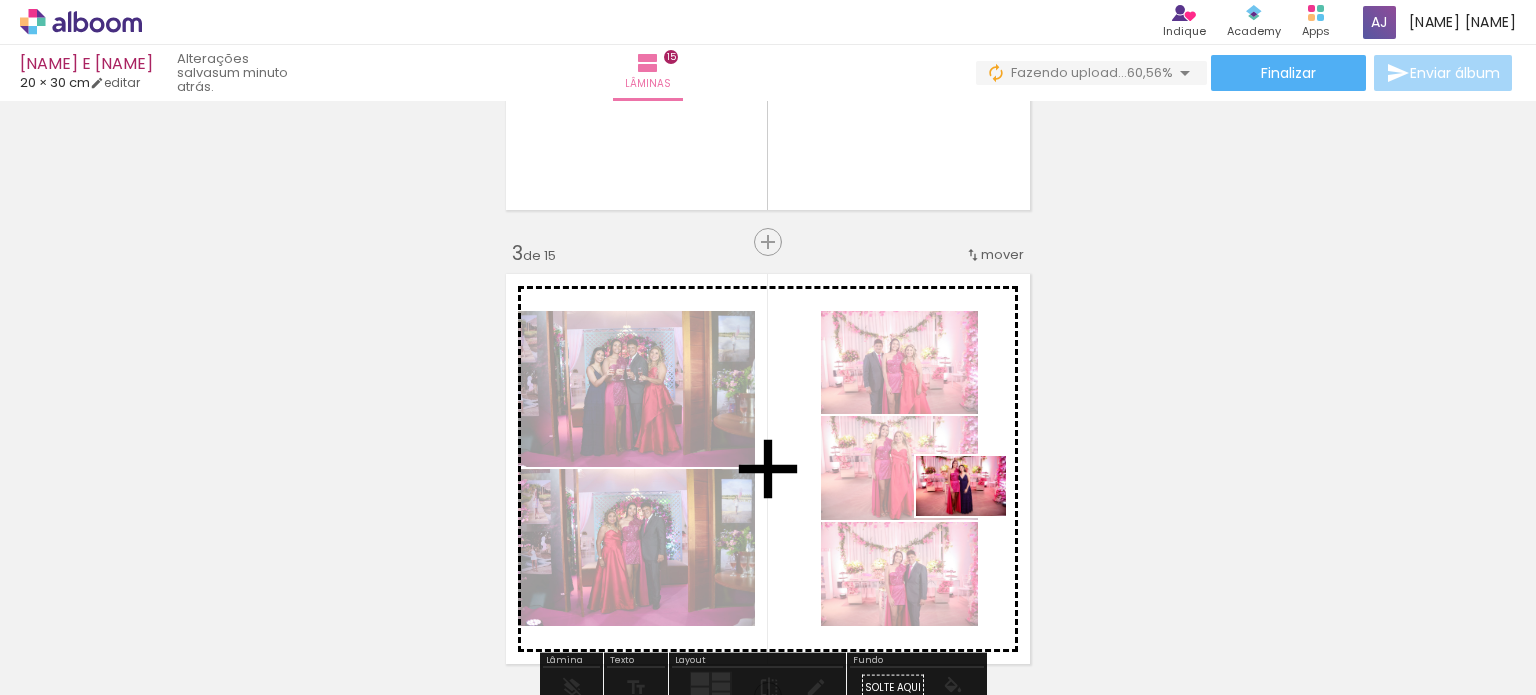 drag, startPoint x: 1517, startPoint y: 635, endPoint x: 976, endPoint y: 516, distance: 553.9332 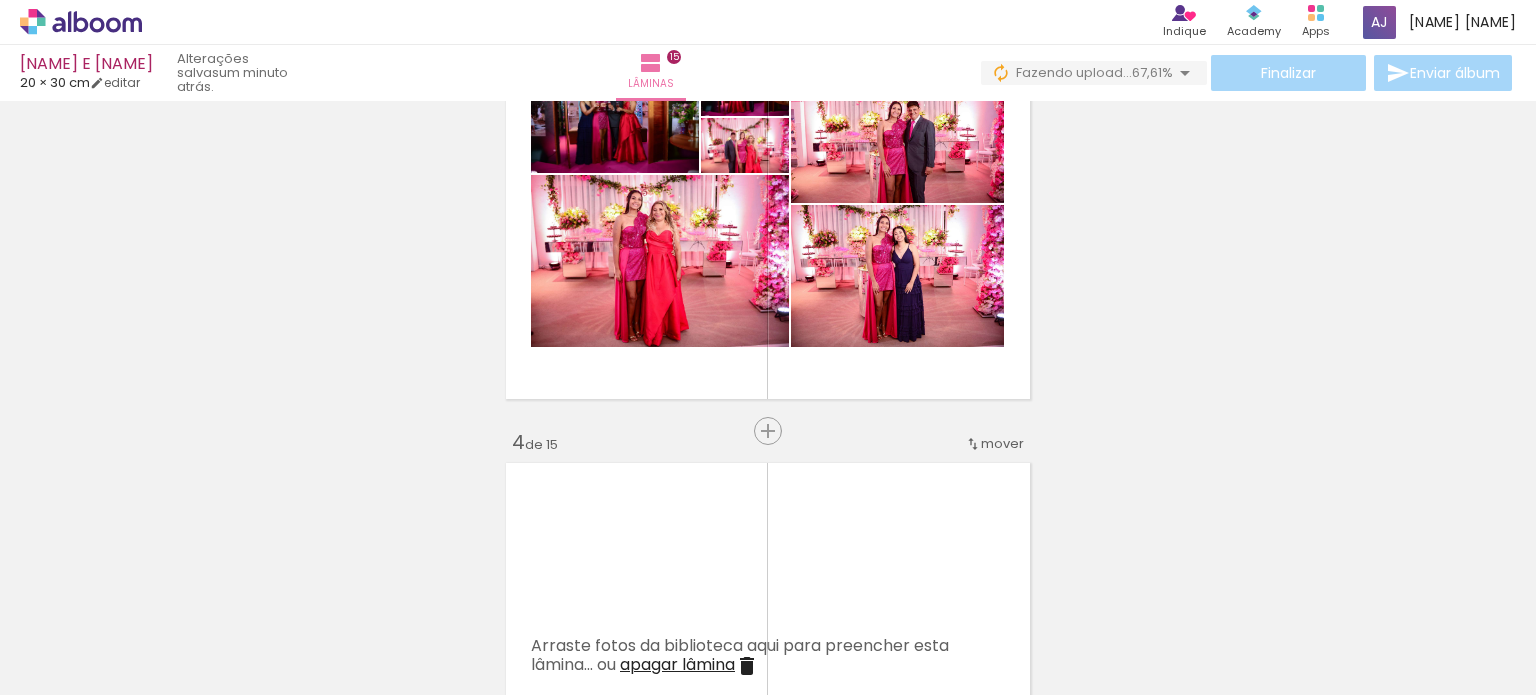 scroll, scrollTop: 1100, scrollLeft: 0, axis: vertical 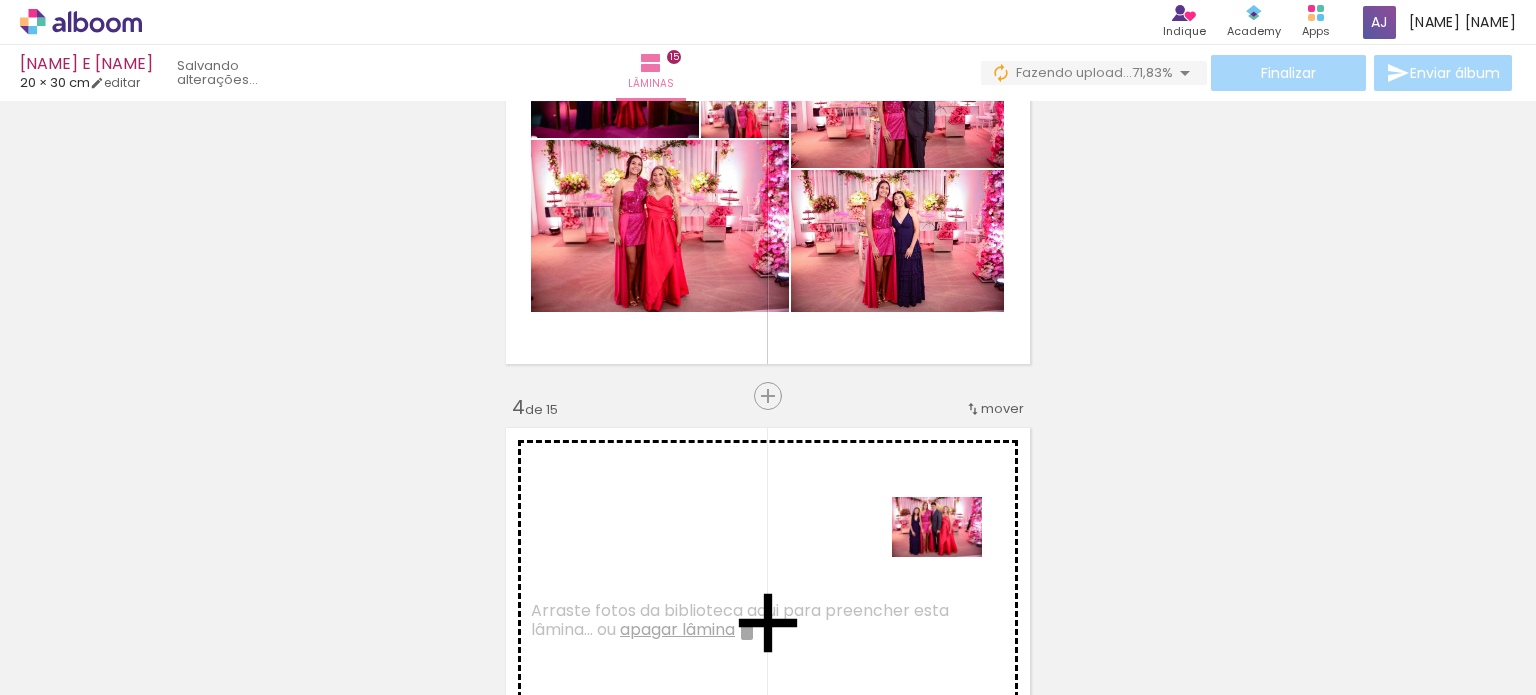 drag, startPoint x: 1077, startPoint y: 643, endPoint x: 952, endPoint y: 557, distance: 151.72673 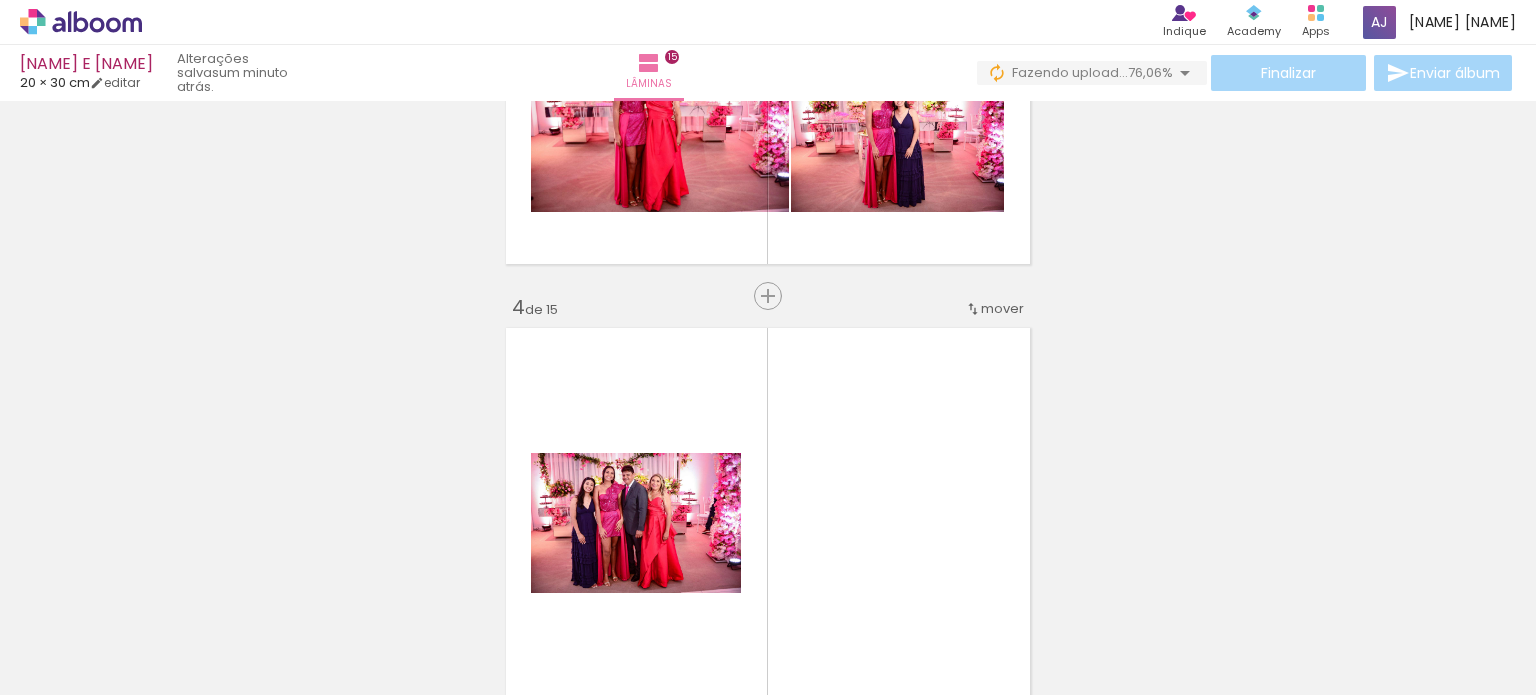 scroll, scrollTop: 1300, scrollLeft: 0, axis: vertical 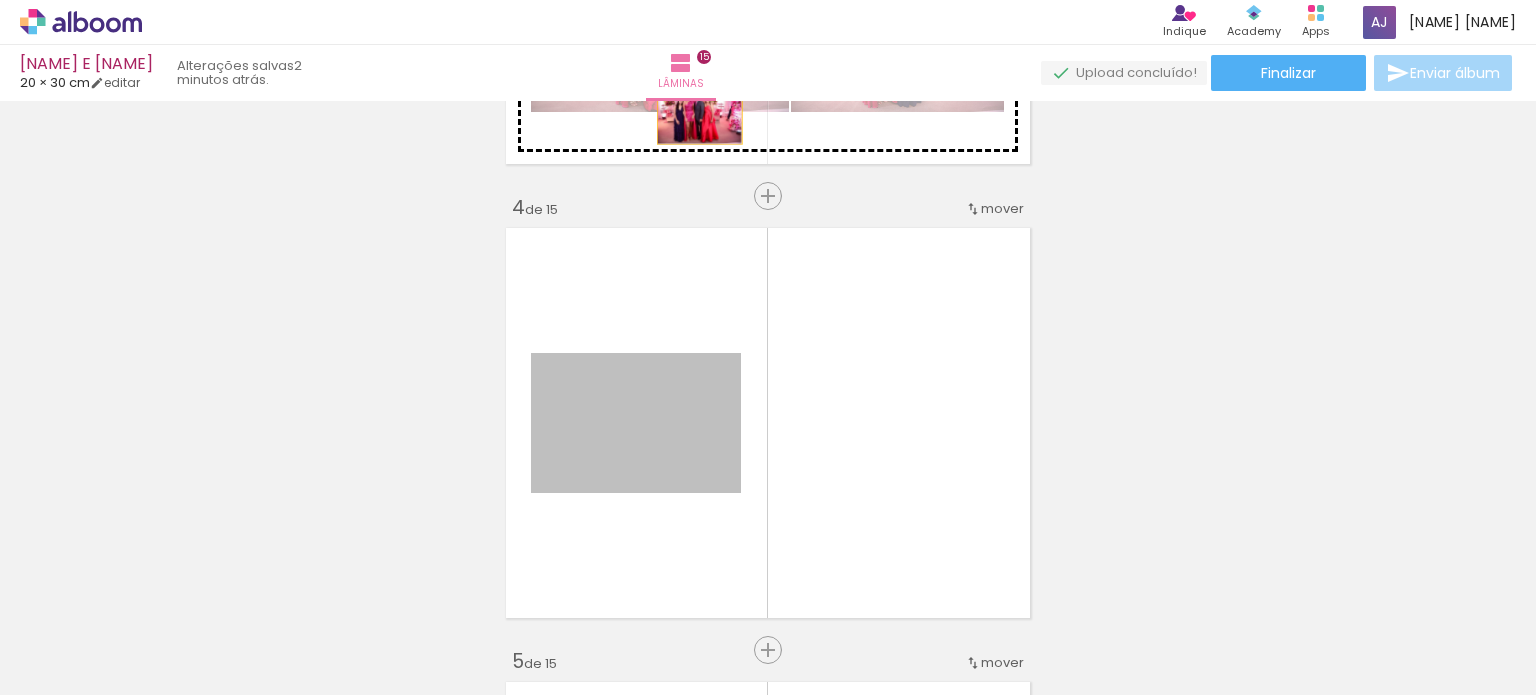 drag, startPoint x: 640, startPoint y: 453, endPoint x: 692, endPoint y: 116, distance: 340.98828 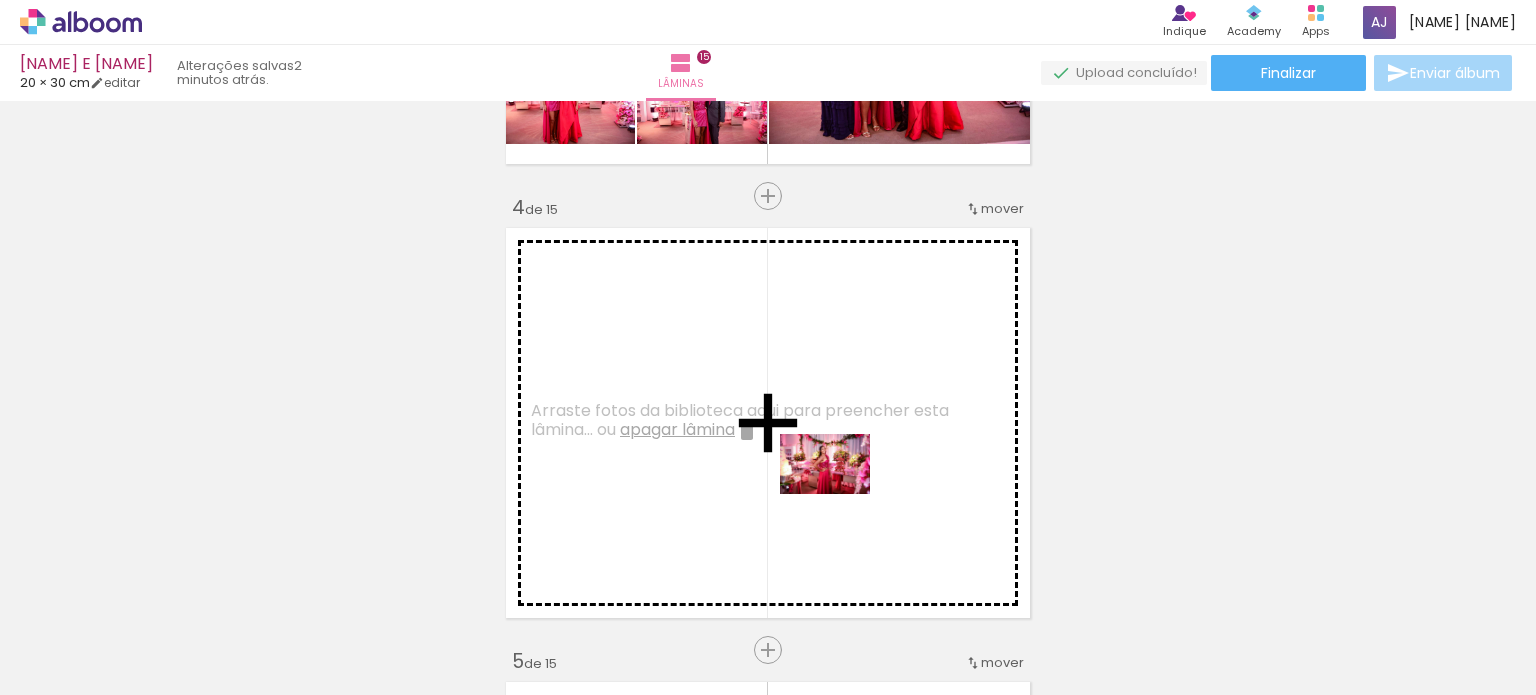 drag, startPoint x: 838, startPoint y: 651, endPoint x: 840, endPoint y: 494, distance: 157.01274 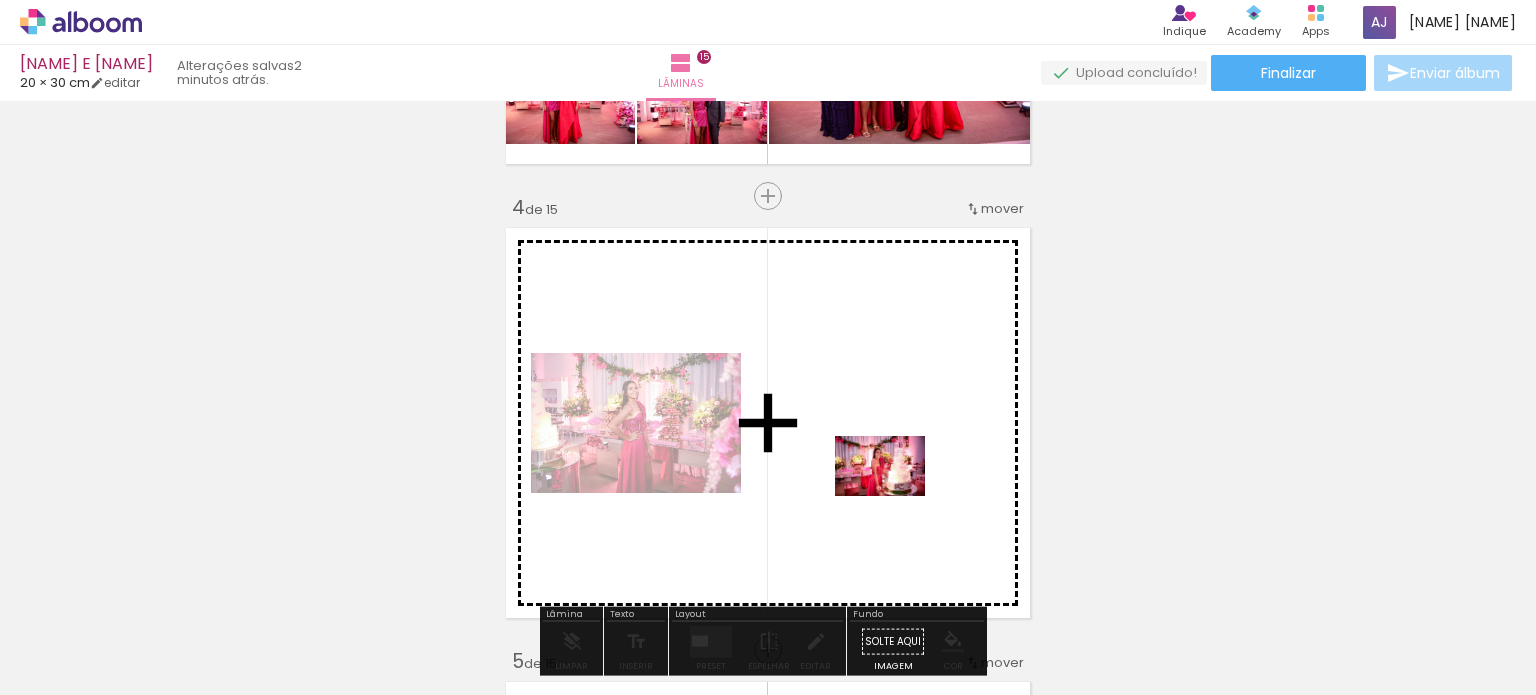 drag, startPoint x: 960, startPoint y: 642, endPoint x: 895, endPoint y: 496, distance: 159.81552 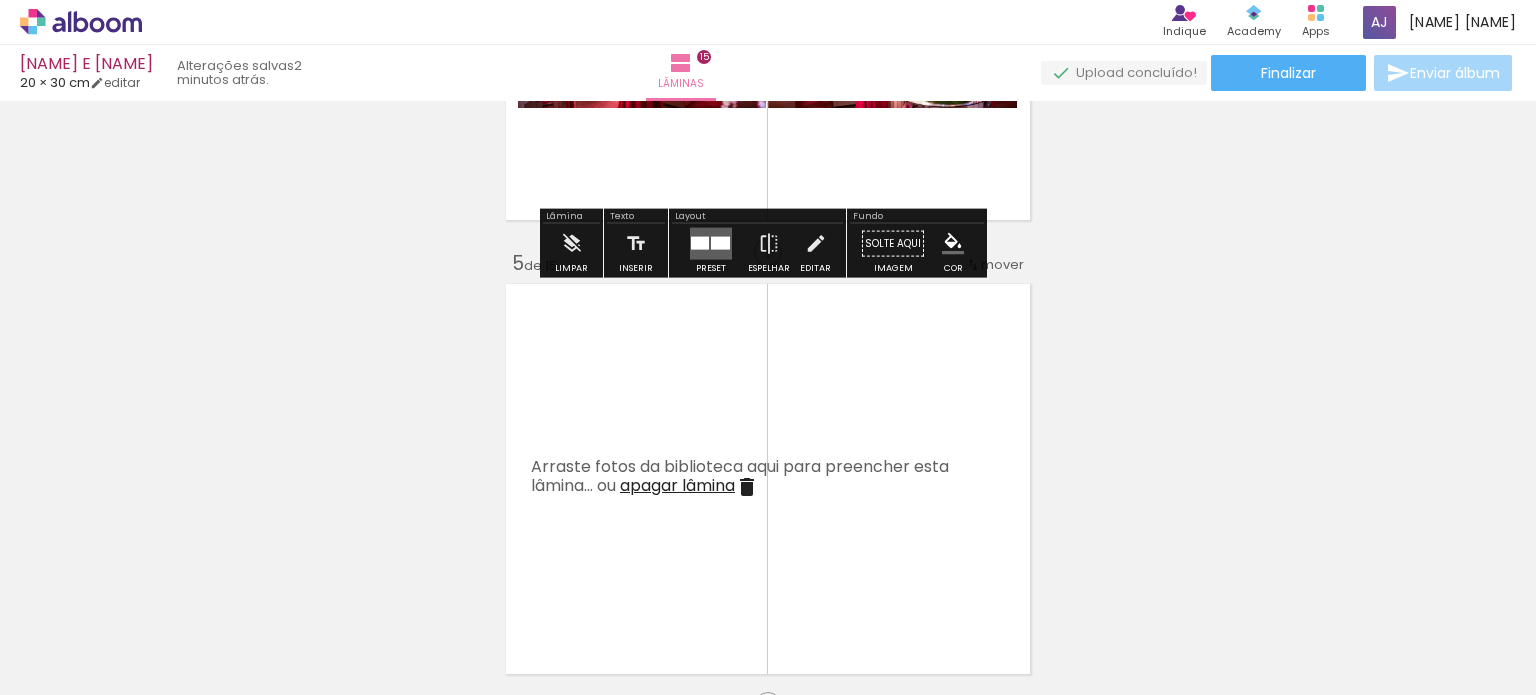 scroll, scrollTop: 1700, scrollLeft: 0, axis: vertical 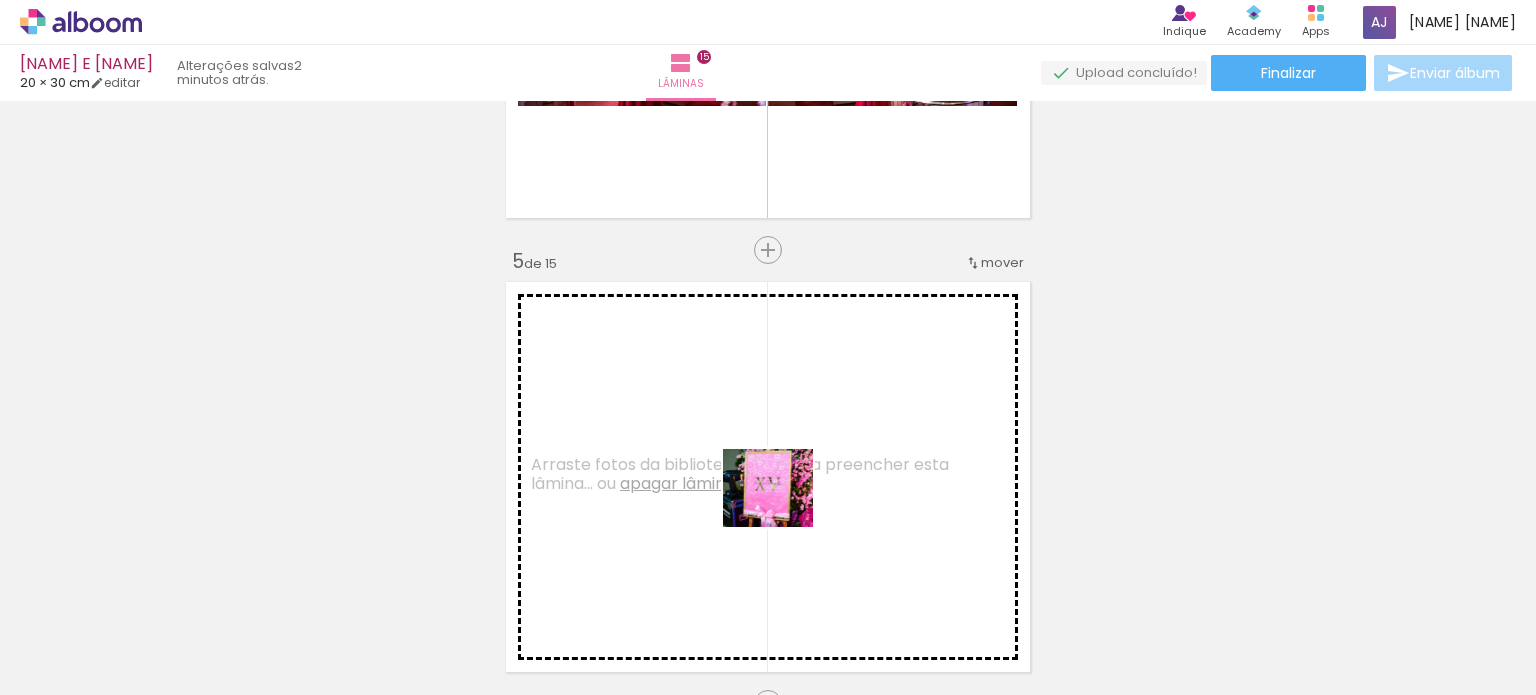 drag, startPoint x: 1315, startPoint y: 642, endPoint x: 783, endPoint y: 509, distance: 548.37305 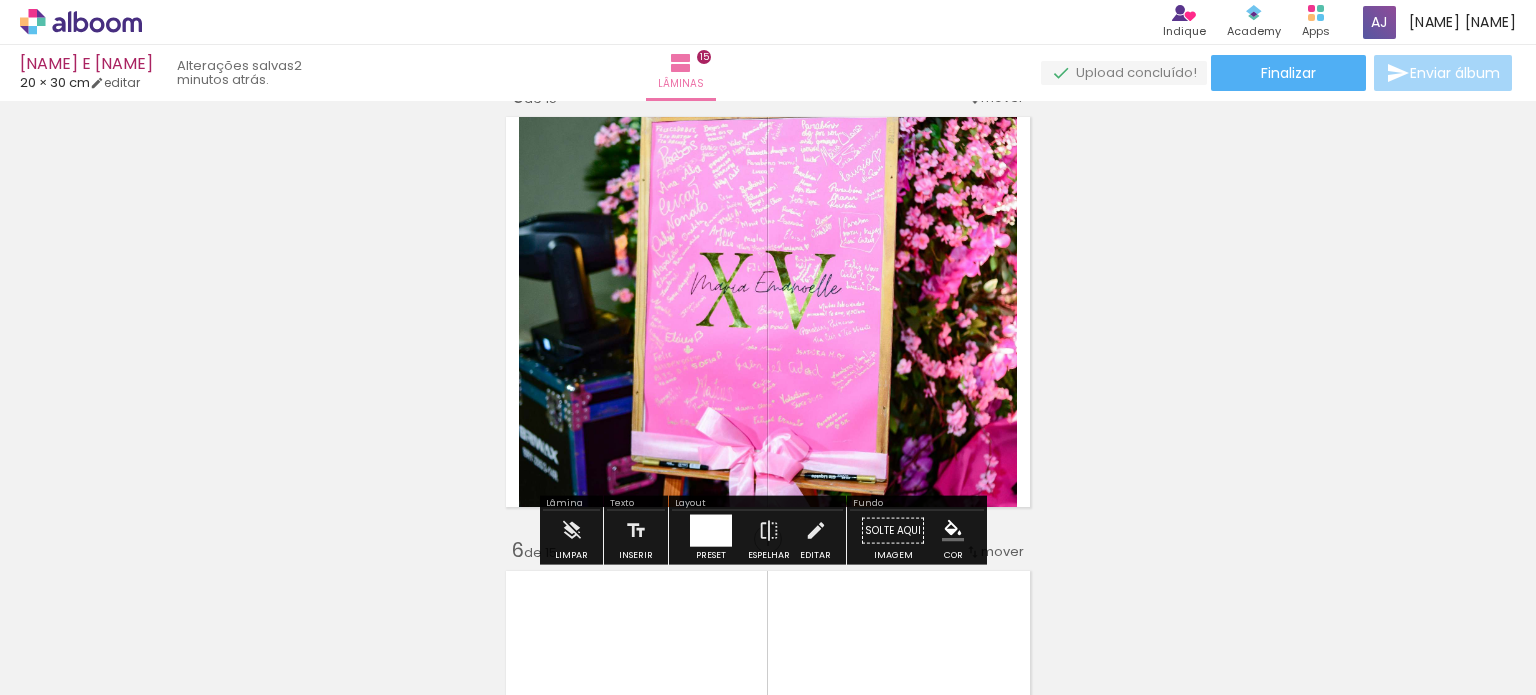 scroll, scrollTop: 1900, scrollLeft: 0, axis: vertical 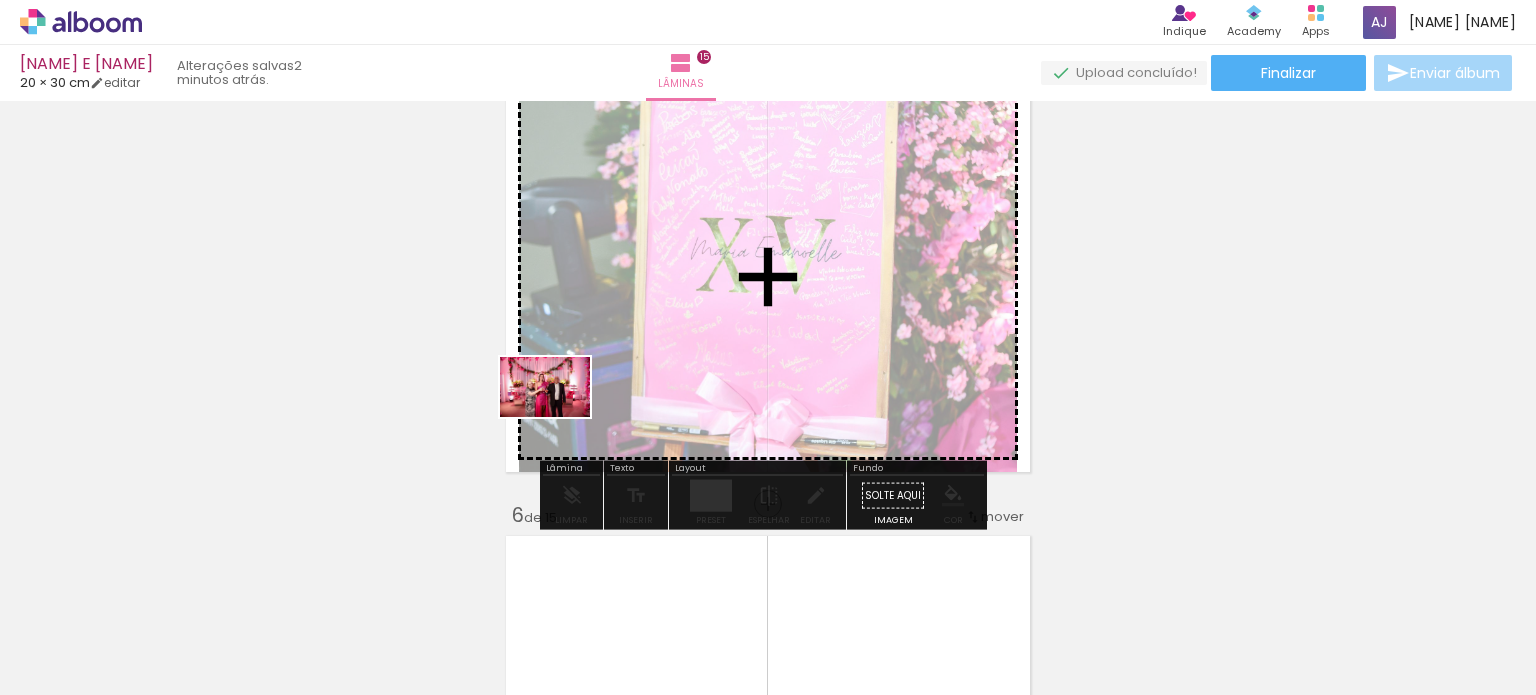 drag, startPoint x: 521, startPoint y: 649, endPoint x: 560, endPoint y: 417, distance: 235.25519 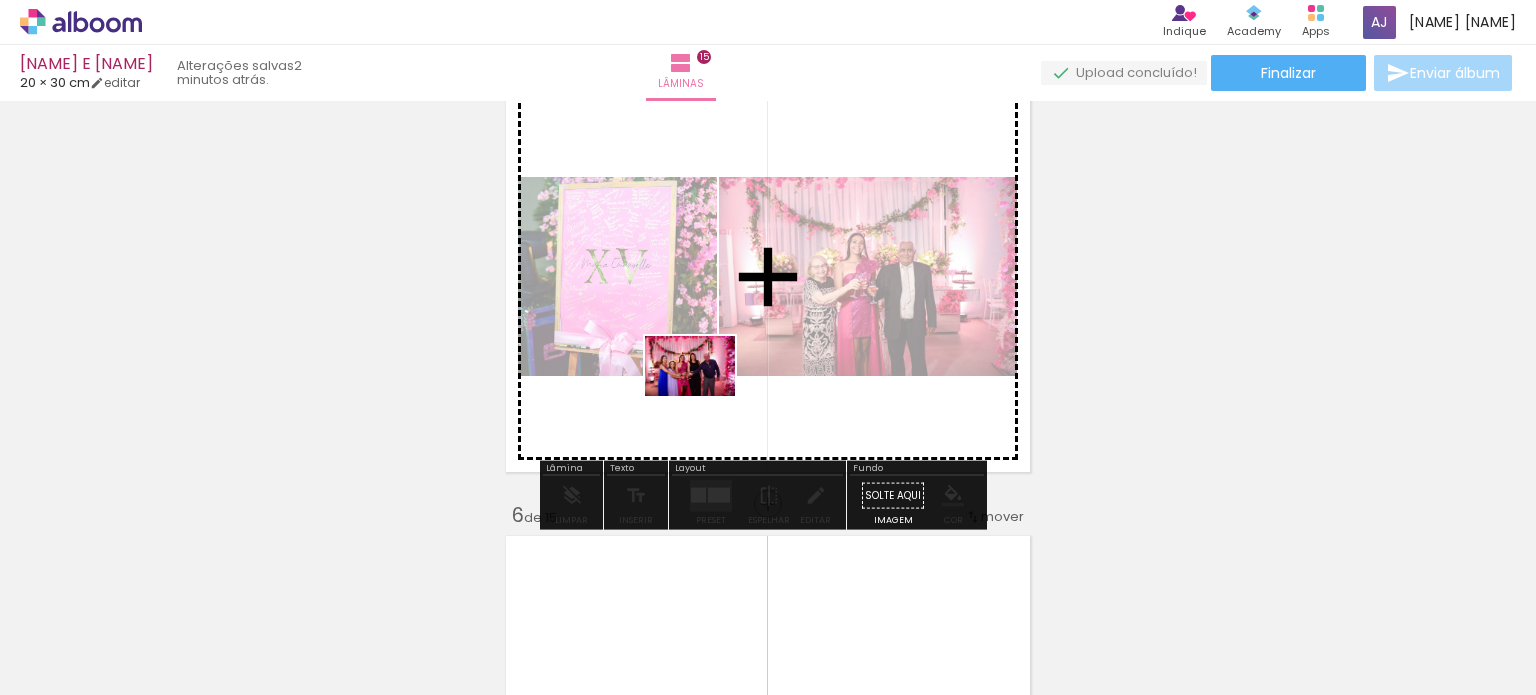 drag, startPoint x: 649, startPoint y: 638, endPoint x: 705, endPoint y: 396, distance: 248.39485 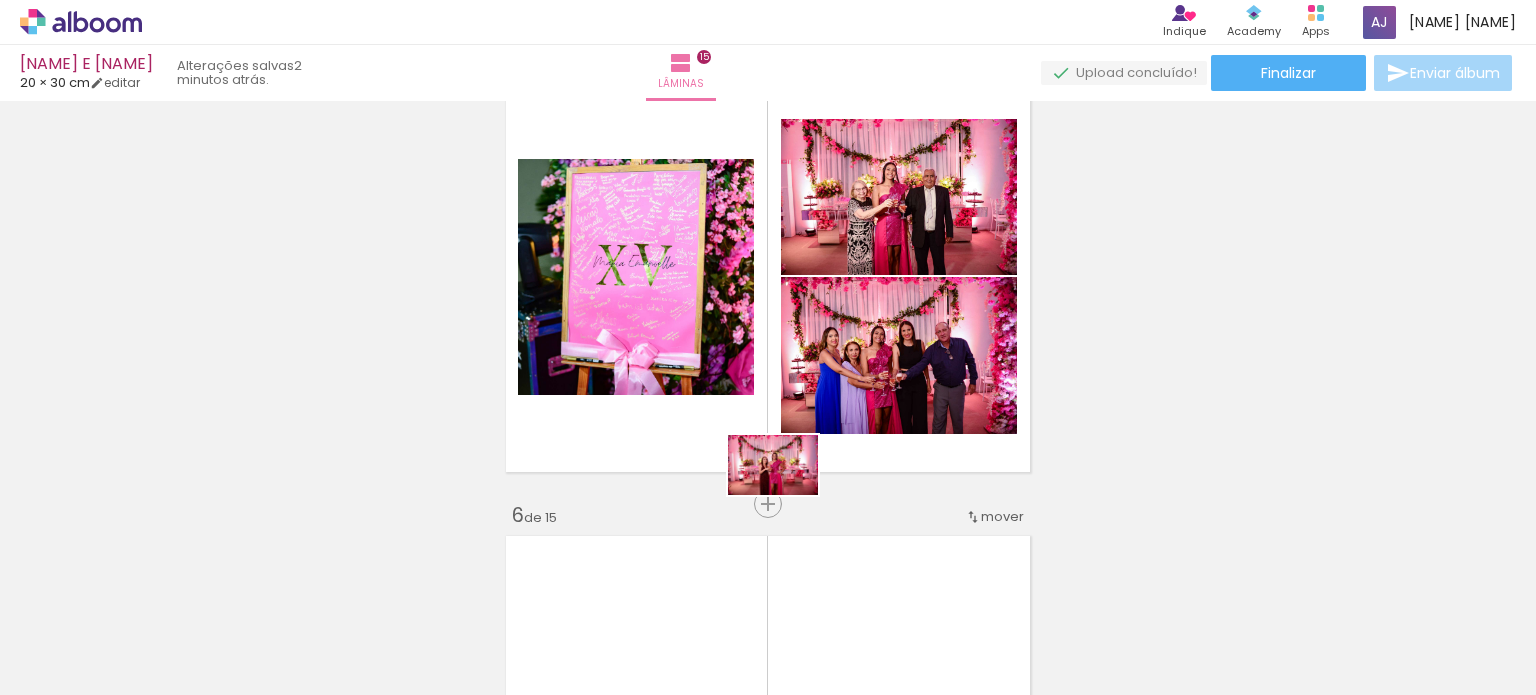 drag, startPoint x: 796, startPoint y: 643, endPoint x: 788, endPoint y: 495, distance: 148.21606 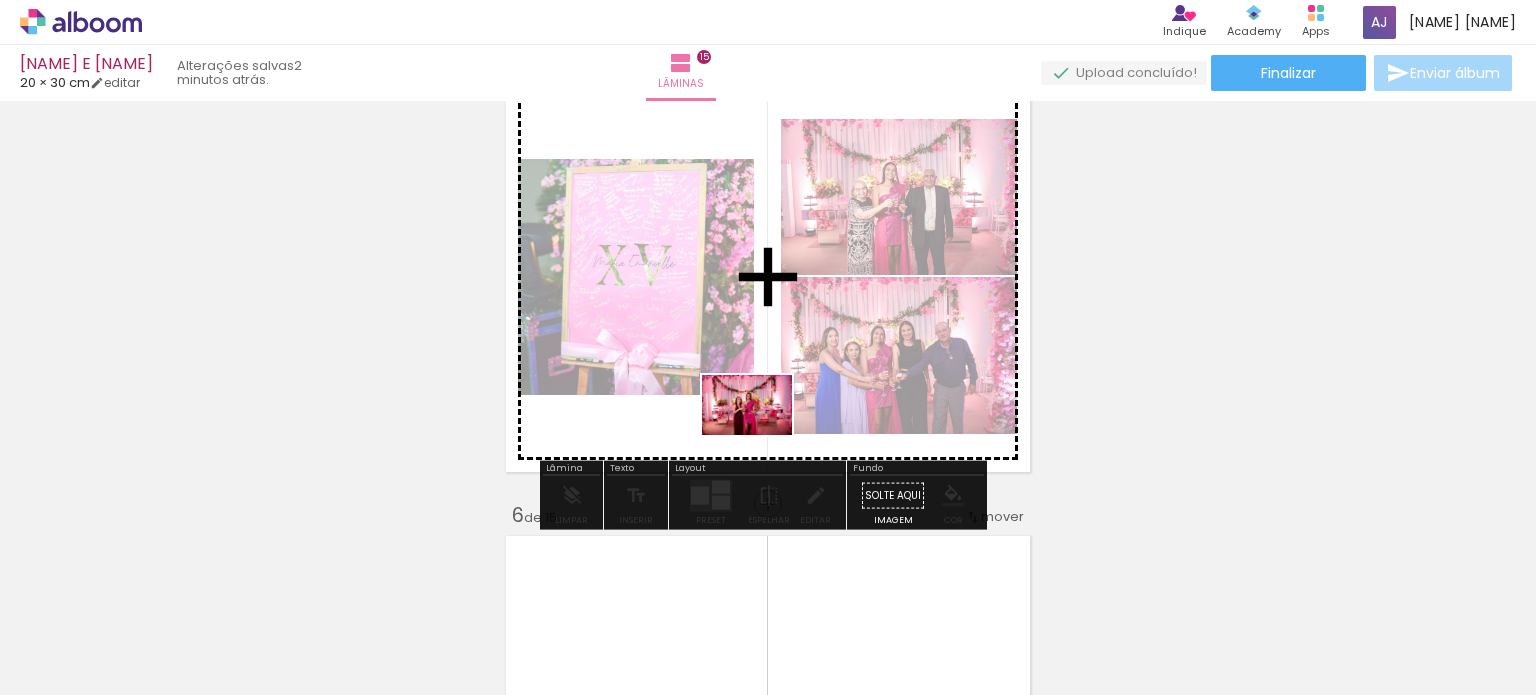 drag, startPoint x: 784, startPoint y: 638, endPoint x: 762, endPoint y: 435, distance: 204.18864 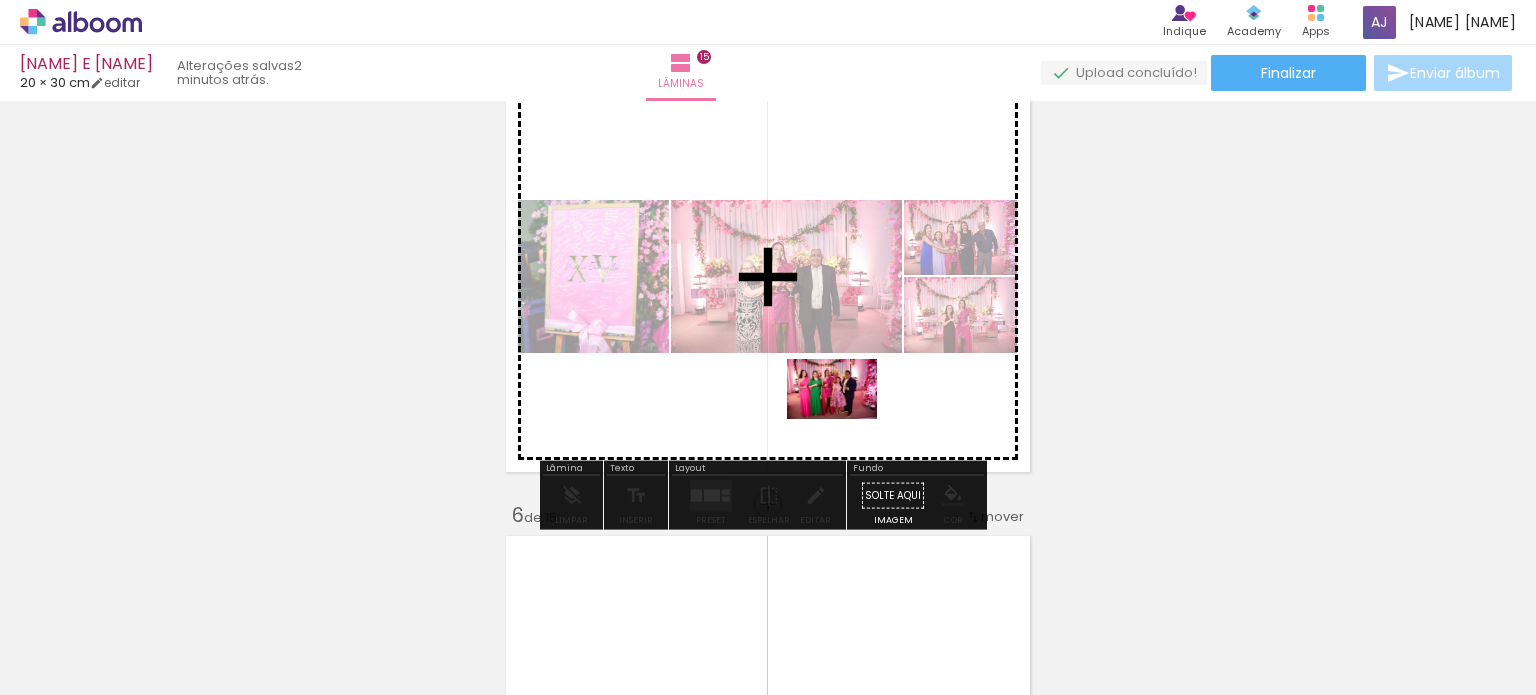 drag, startPoint x: 886, startPoint y: 637, endPoint x: 847, endPoint y: 419, distance: 221.46106 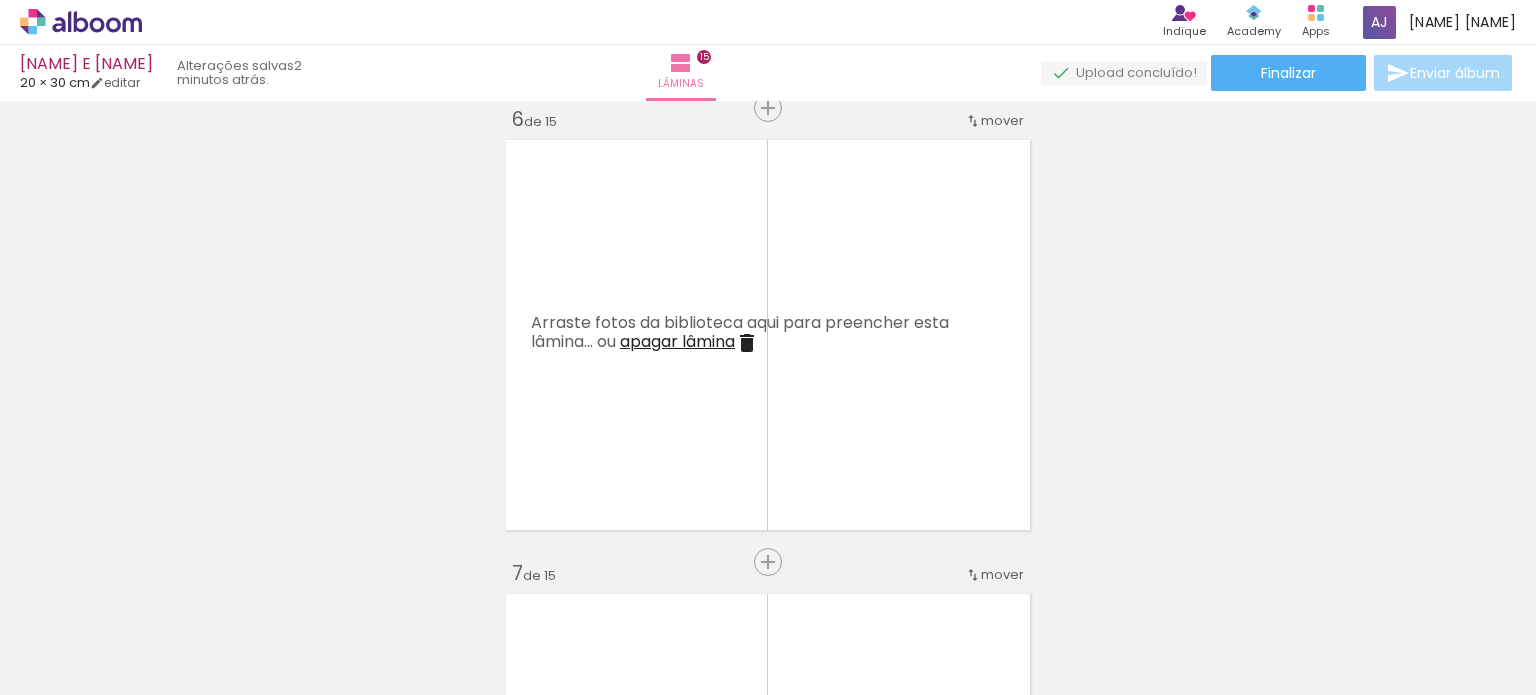 scroll, scrollTop: 2300, scrollLeft: 0, axis: vertical 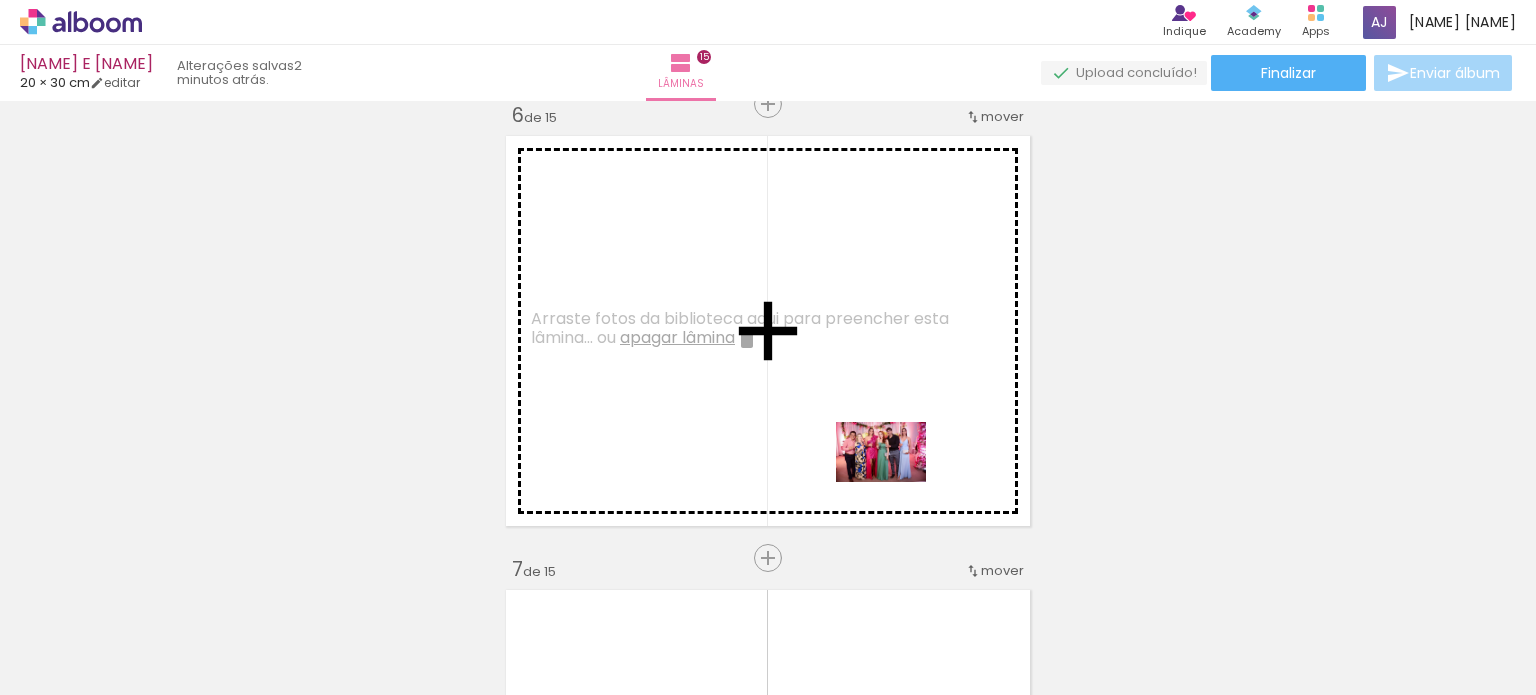 drag, startPoint x: 1092, startPoint y: 636, endPoint x: 881, endPoint y: 473, distance: 266.62708 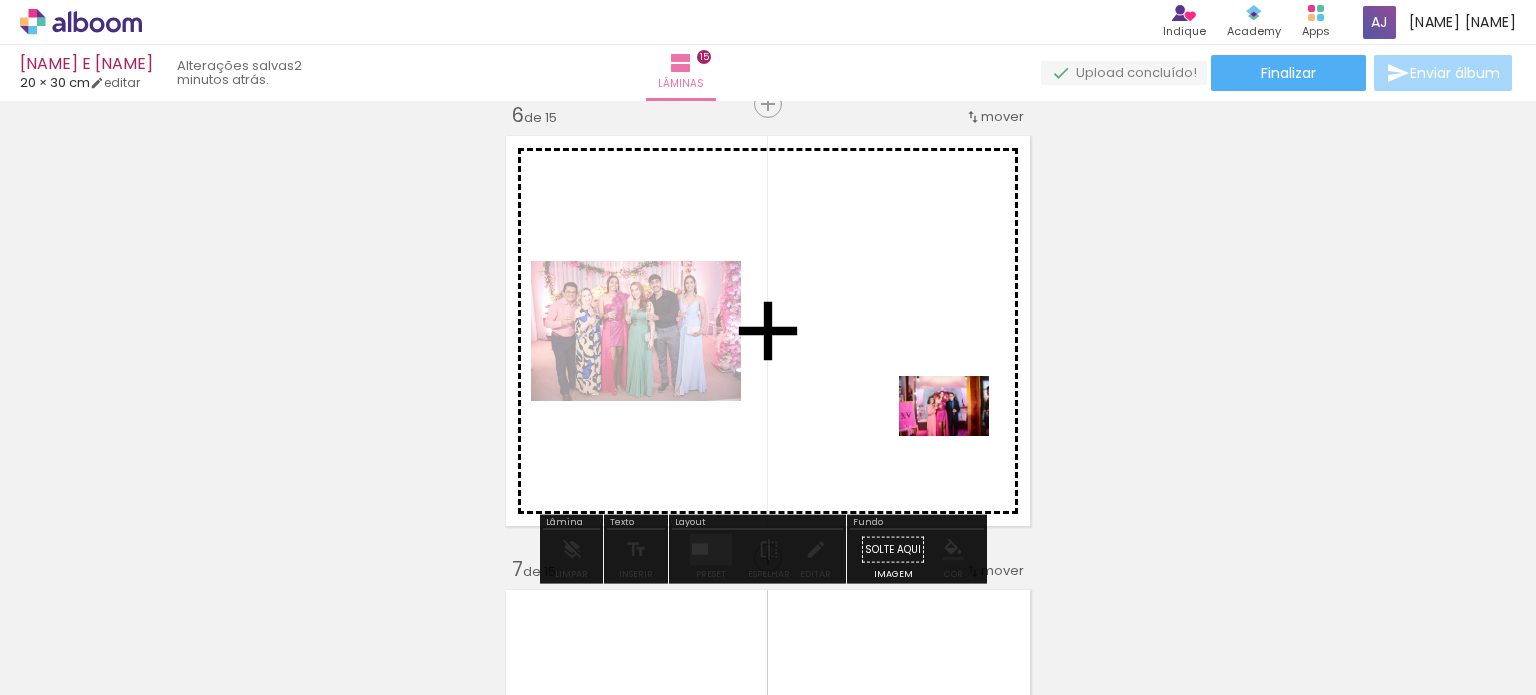 drag, startPoint x: 1224, startPoint y: 641, endPoint x: 959, endPoint y: 436, distance: 335.03732 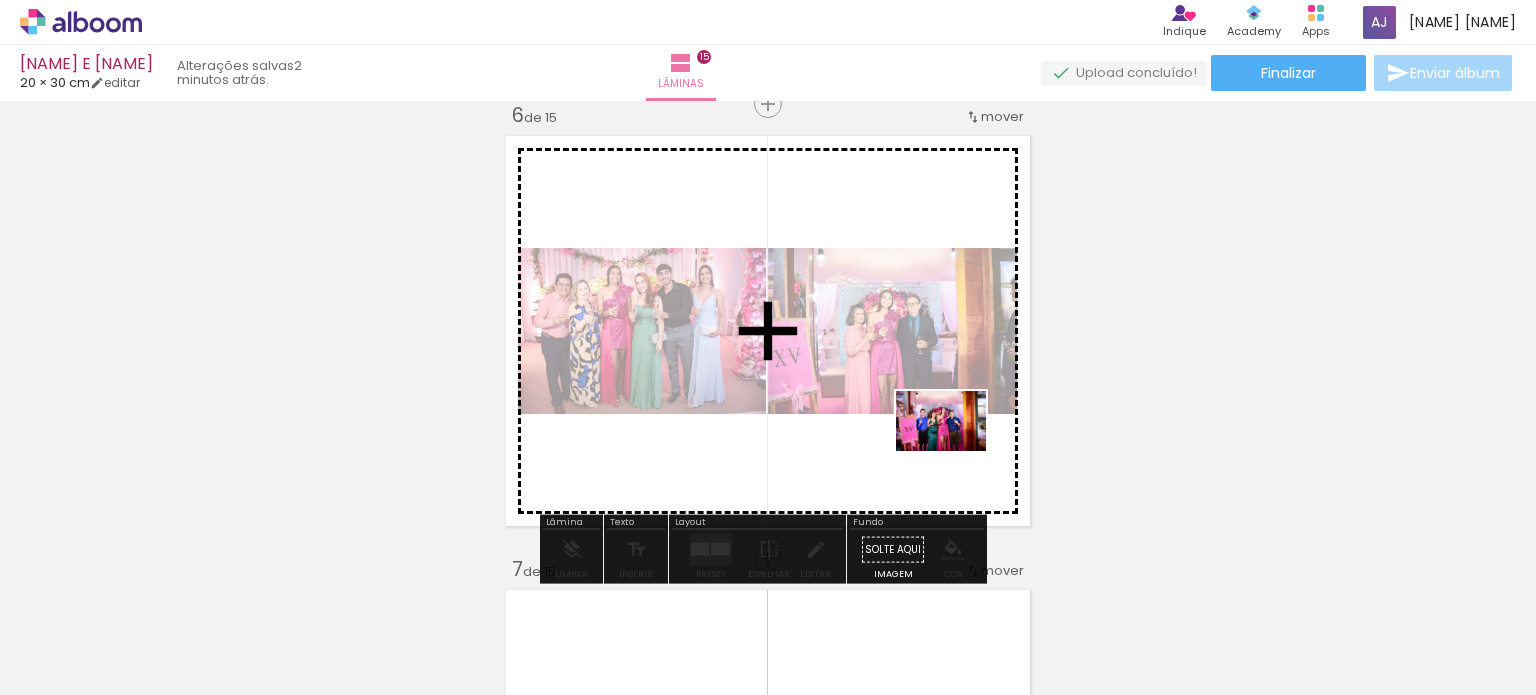 drag, startPoint x: 1299, startPoint y: 637, endPoint x: 956, endPoint y: 451, distance: 390.18585 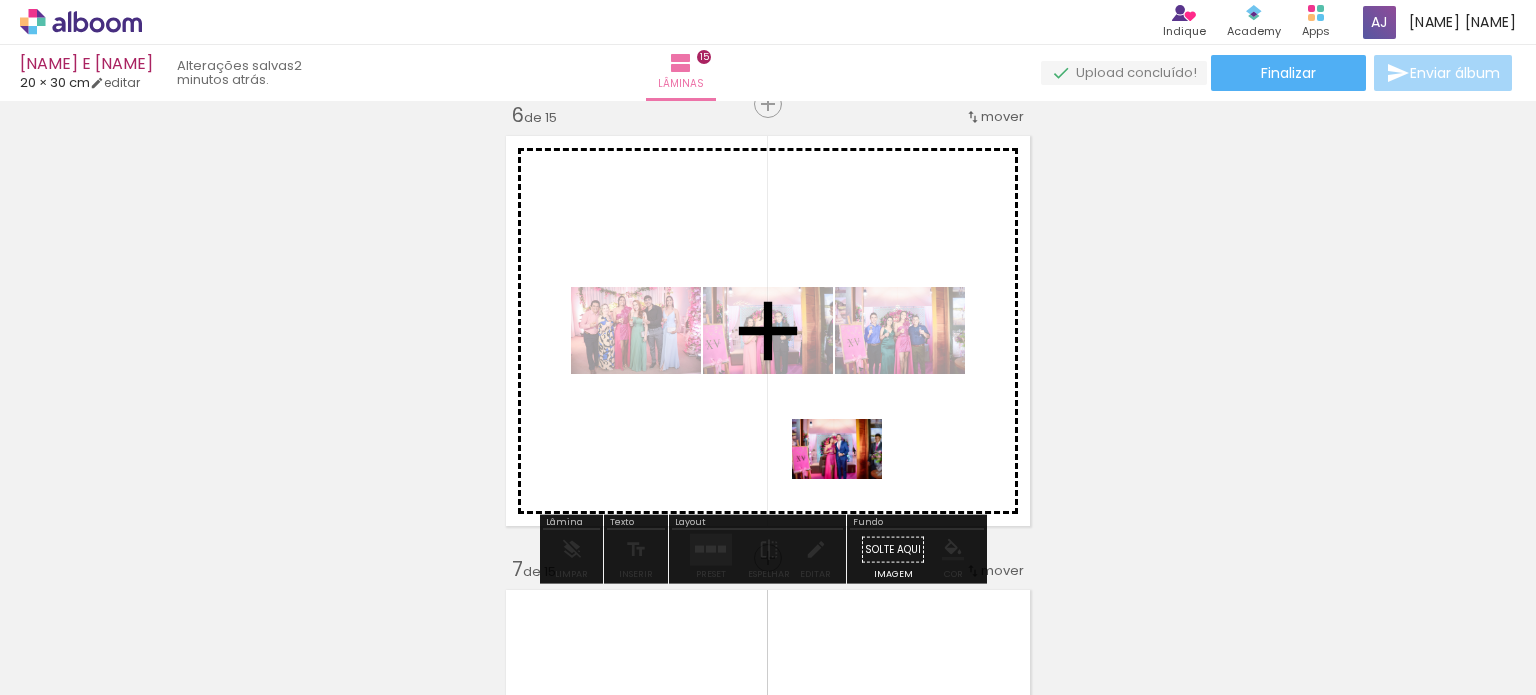 drag, startPoint x: 1427, startPoint y: 636, endPoint x: 852, endPoint y: 477, distance: 596.57855 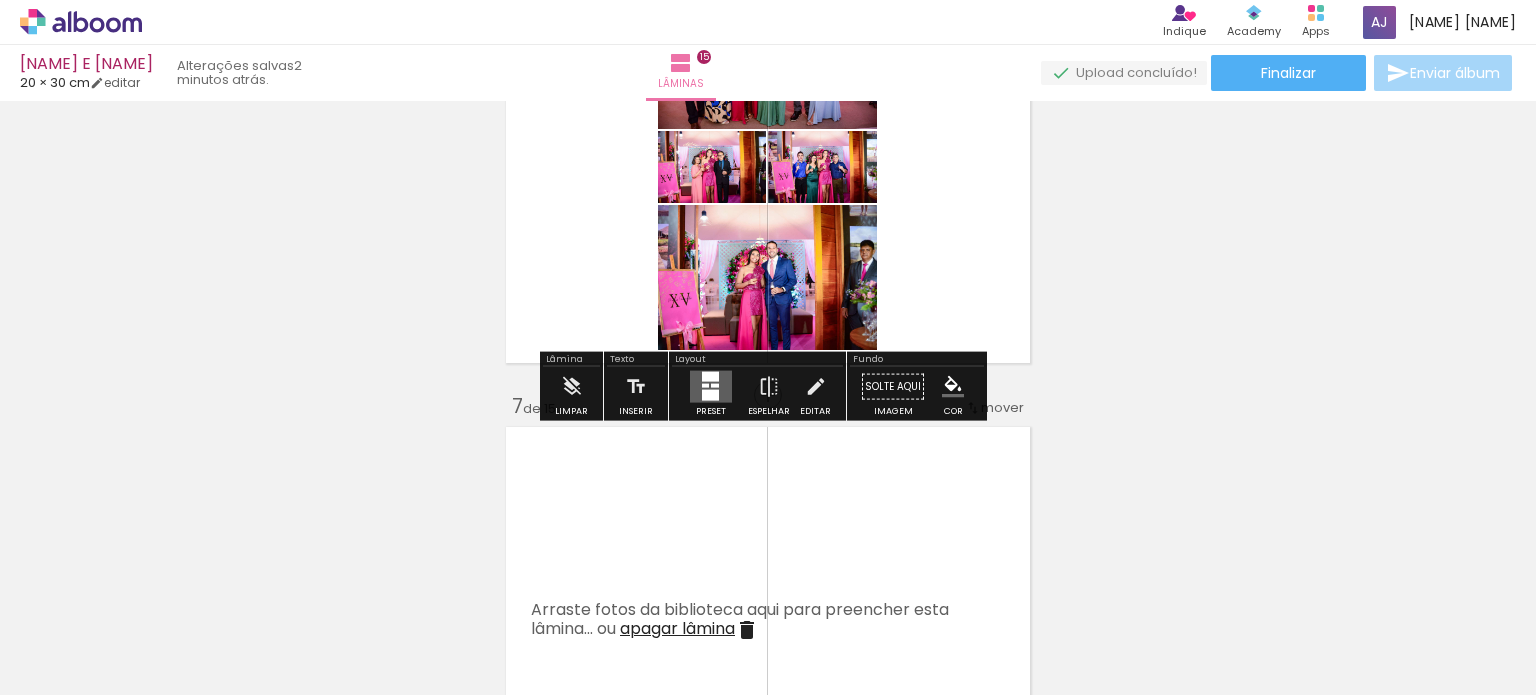 scroll, scrollTop: 2500, scrollLeft: 0, axis: vertical 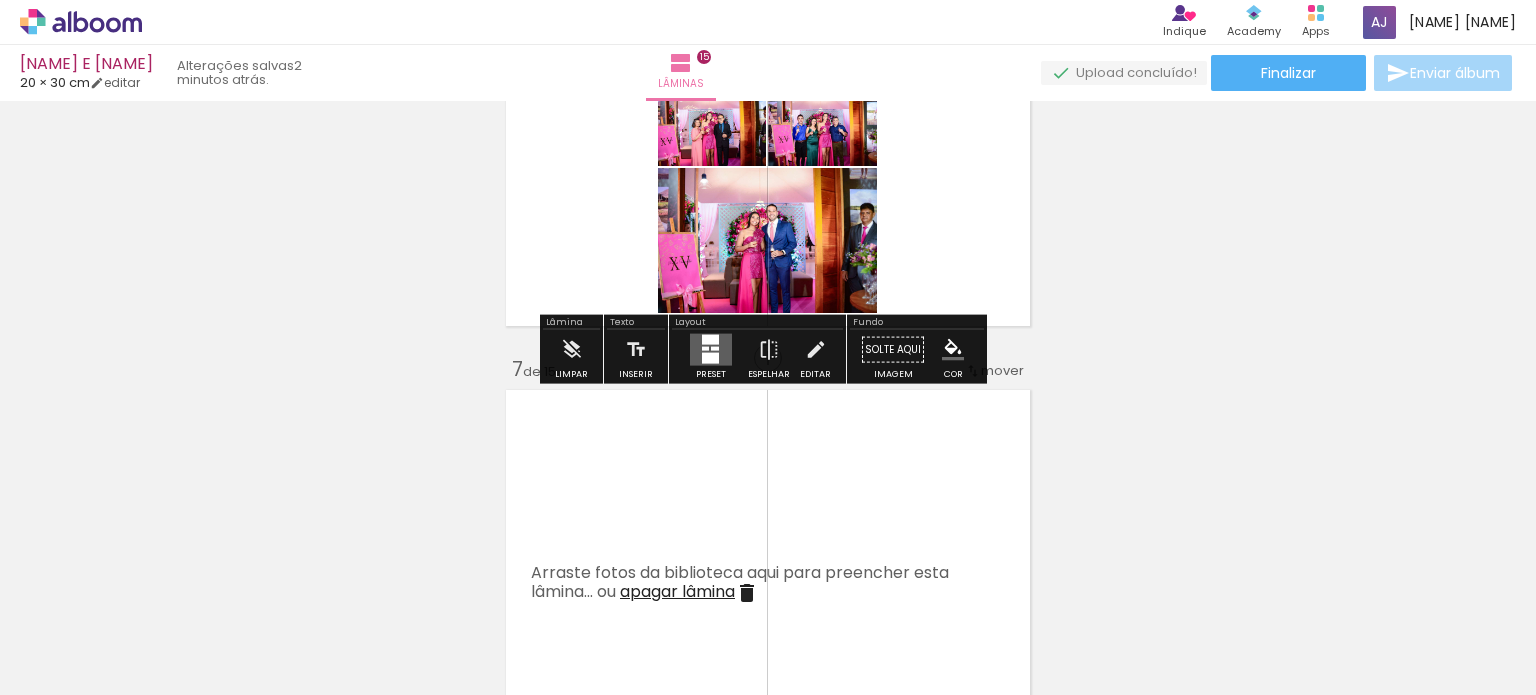 click at bounding box center [312, 627] 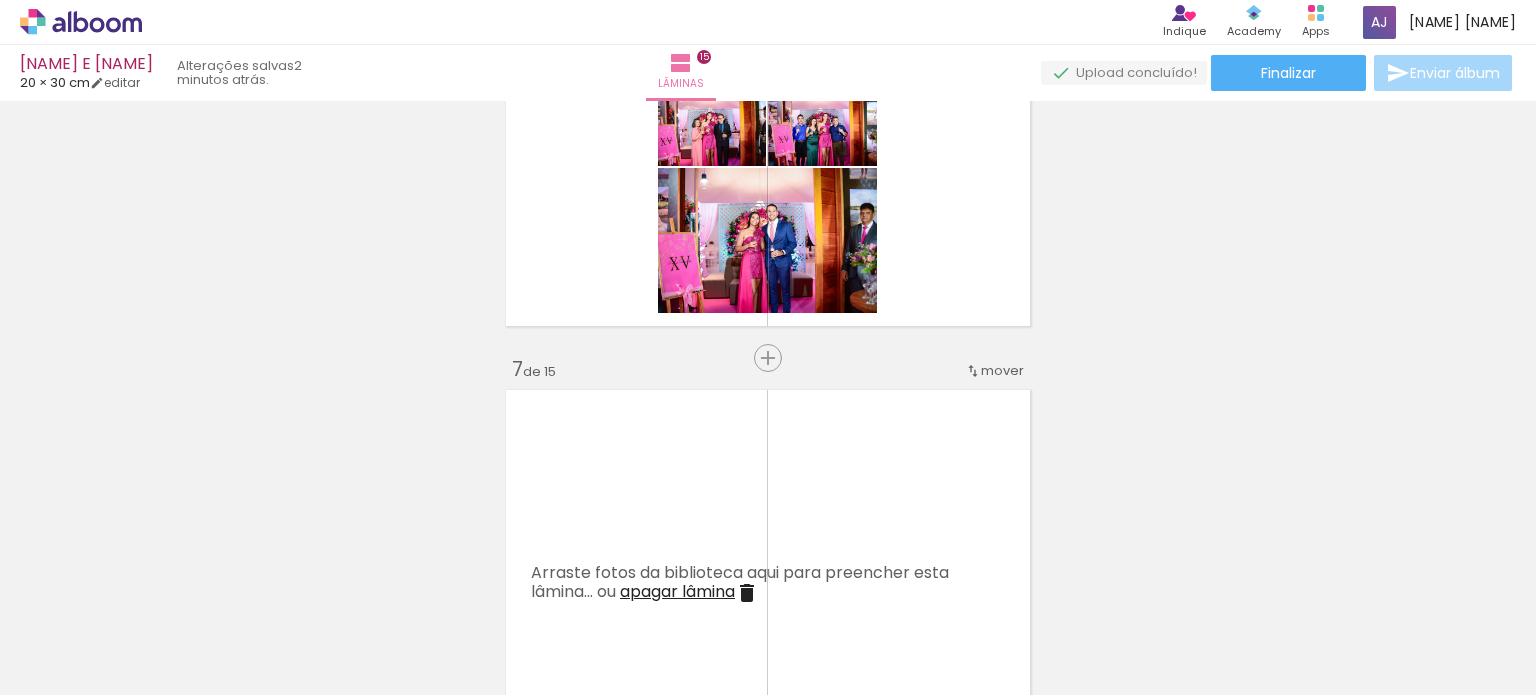 scroll, scrollTop: 0, scrollLeft: 1018, axis: horizontal 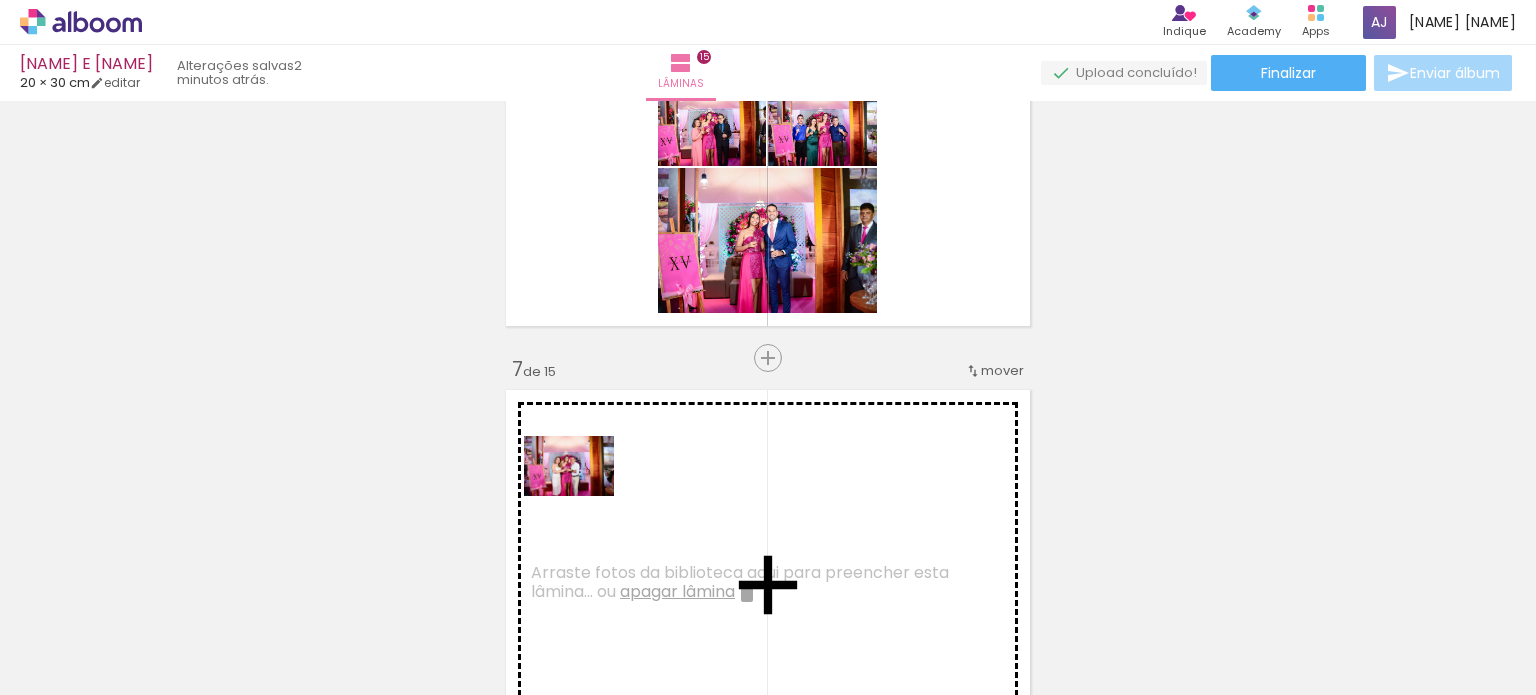 drag, startPoint x: 554, startPoint y: 641, endPoint x: 584, endPoint y: 496, distance: 148.07092 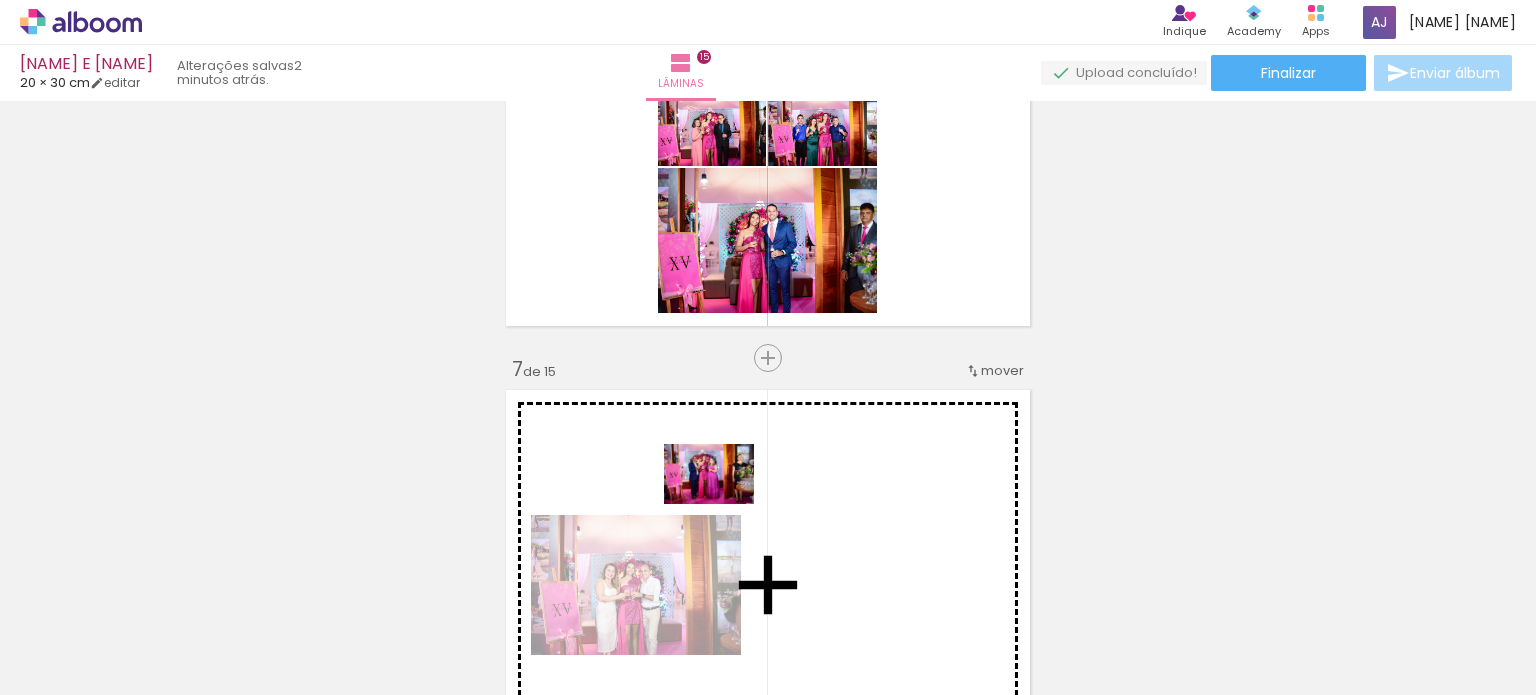 drag, startPoint x: 652, startPoint y: 639, endPoint x: 724, endPoint y: 504, distance: 153 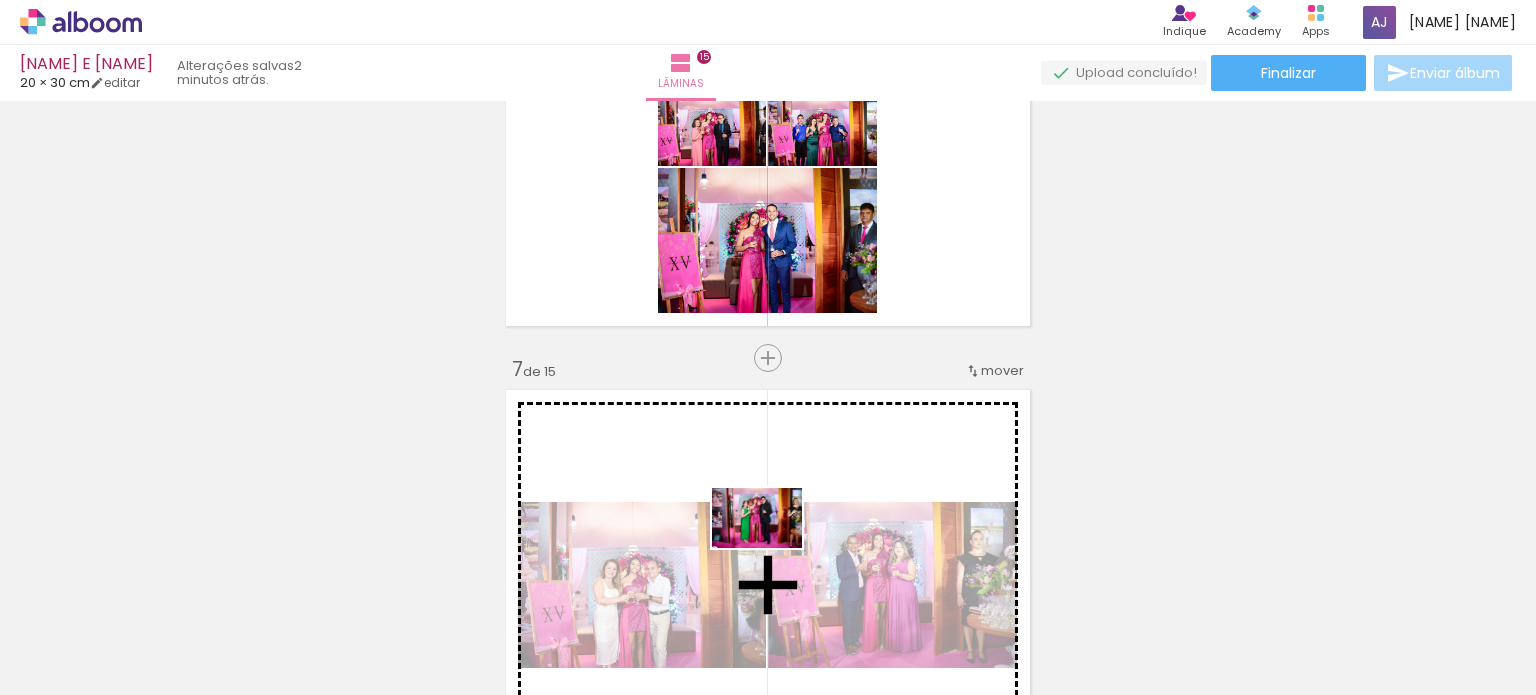 drag, startPoint x: 772, startPoint y: 646, endPoint x: 772, endPoint y: 548, distance: 98 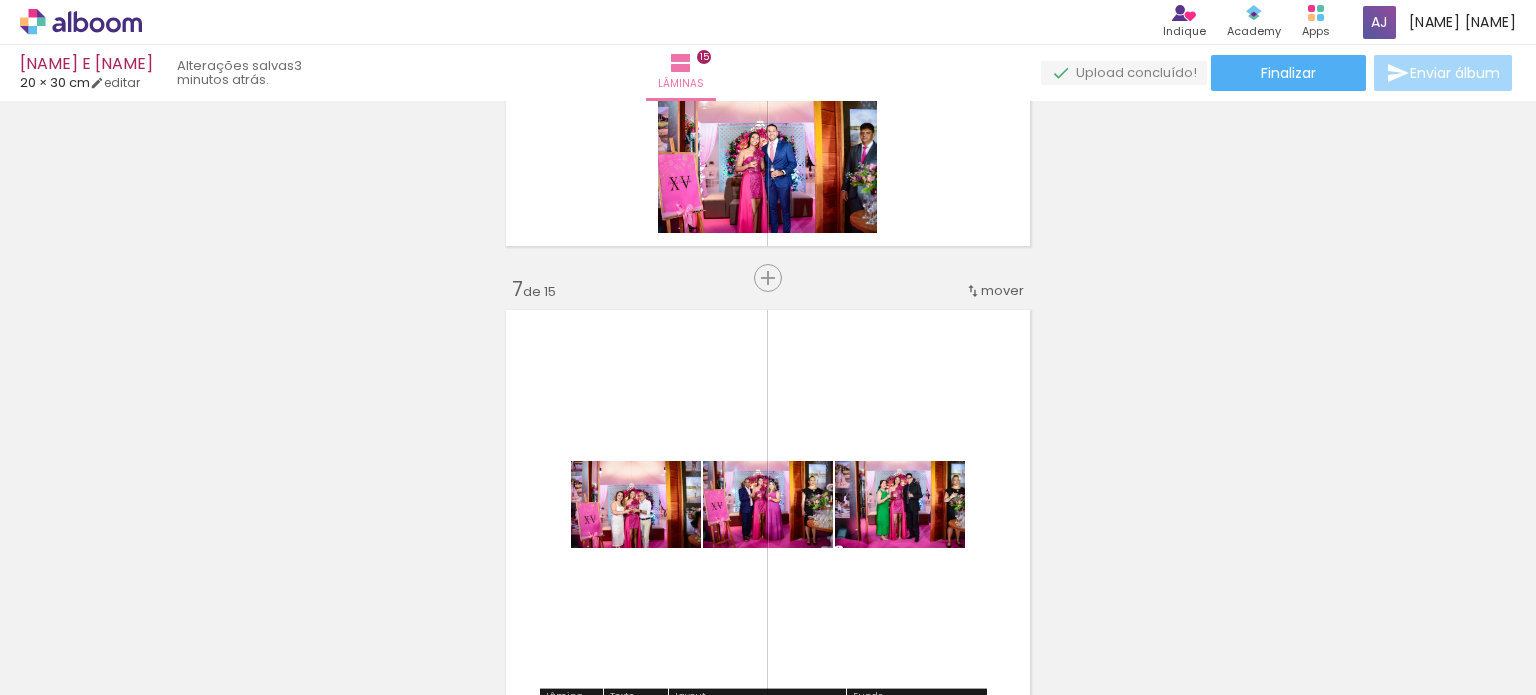 scroll, scrollTop: 2600, scrollLeft: 0, axis: vertical 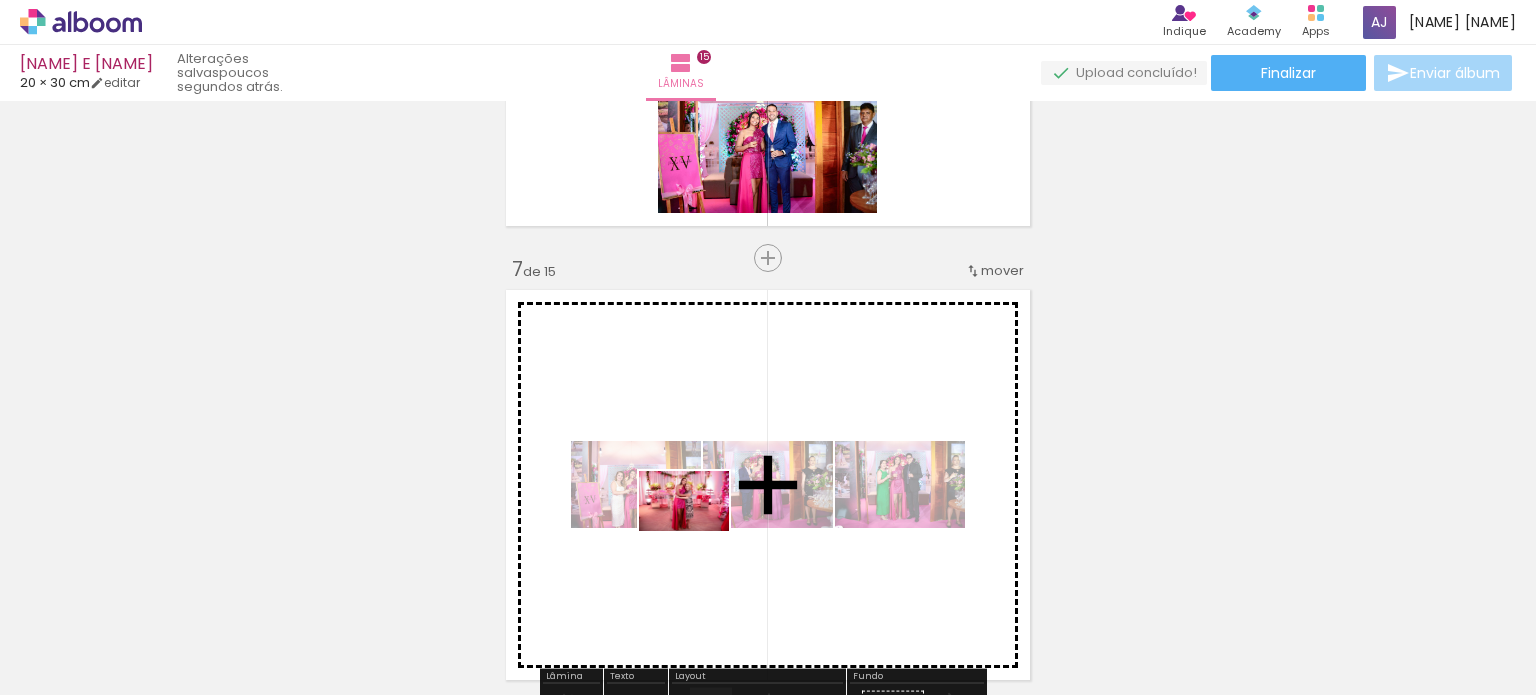 drag, startPoint x: 698, startPoint y: 647, endPoint x: 699, endPoint y: 531, distance: 116.00431 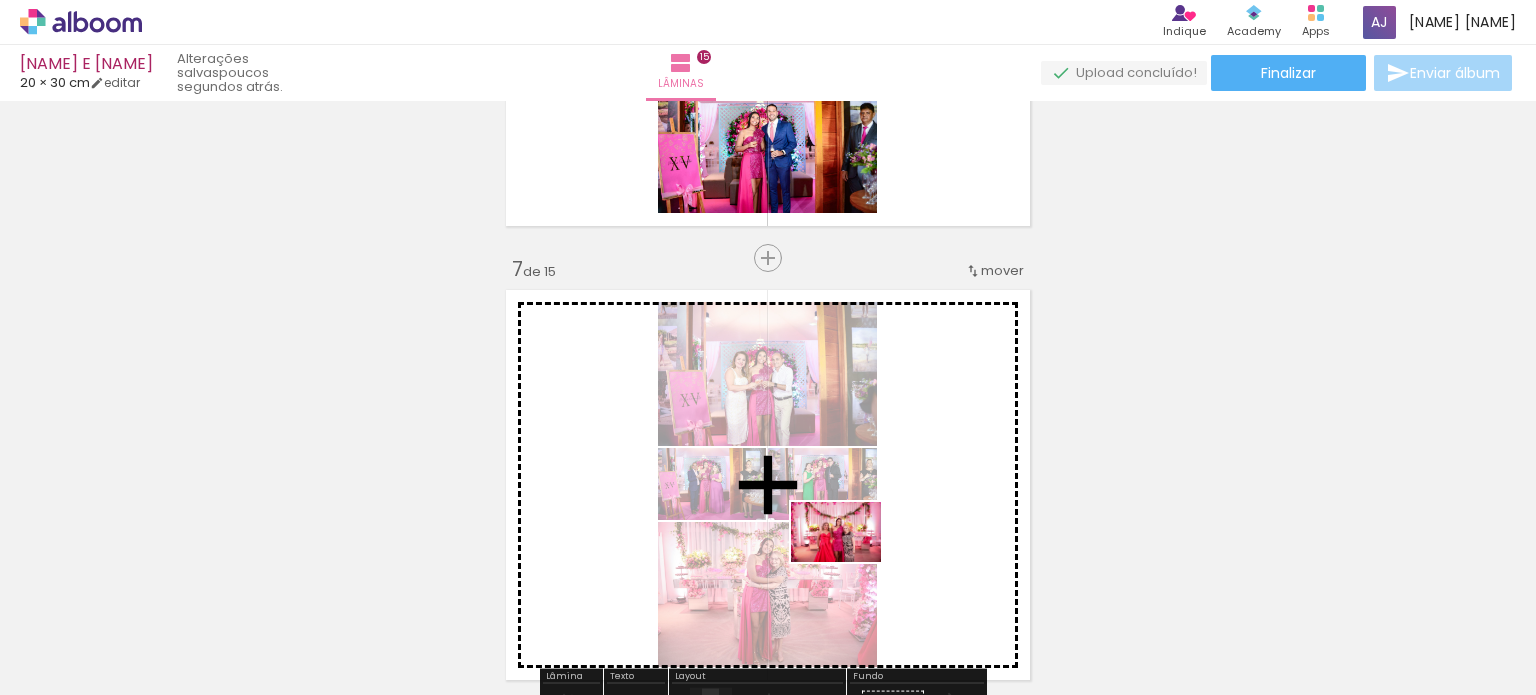 drag, startPoint x: 844, startPoint y: 641, endPoint x: 851, endPoint y: 562, distance: 79.30952 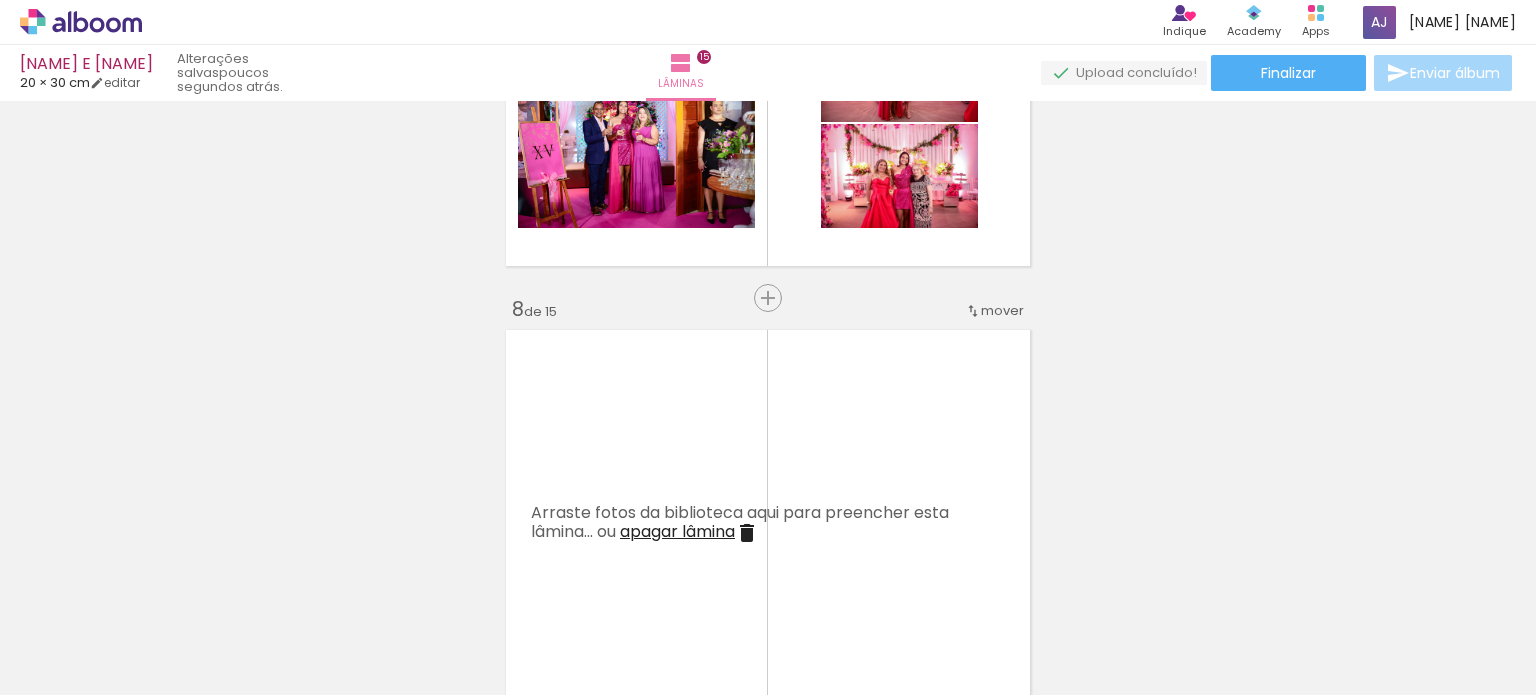 scroll, scrollTop: 3100, scrollLeft: 0, axis: vertical 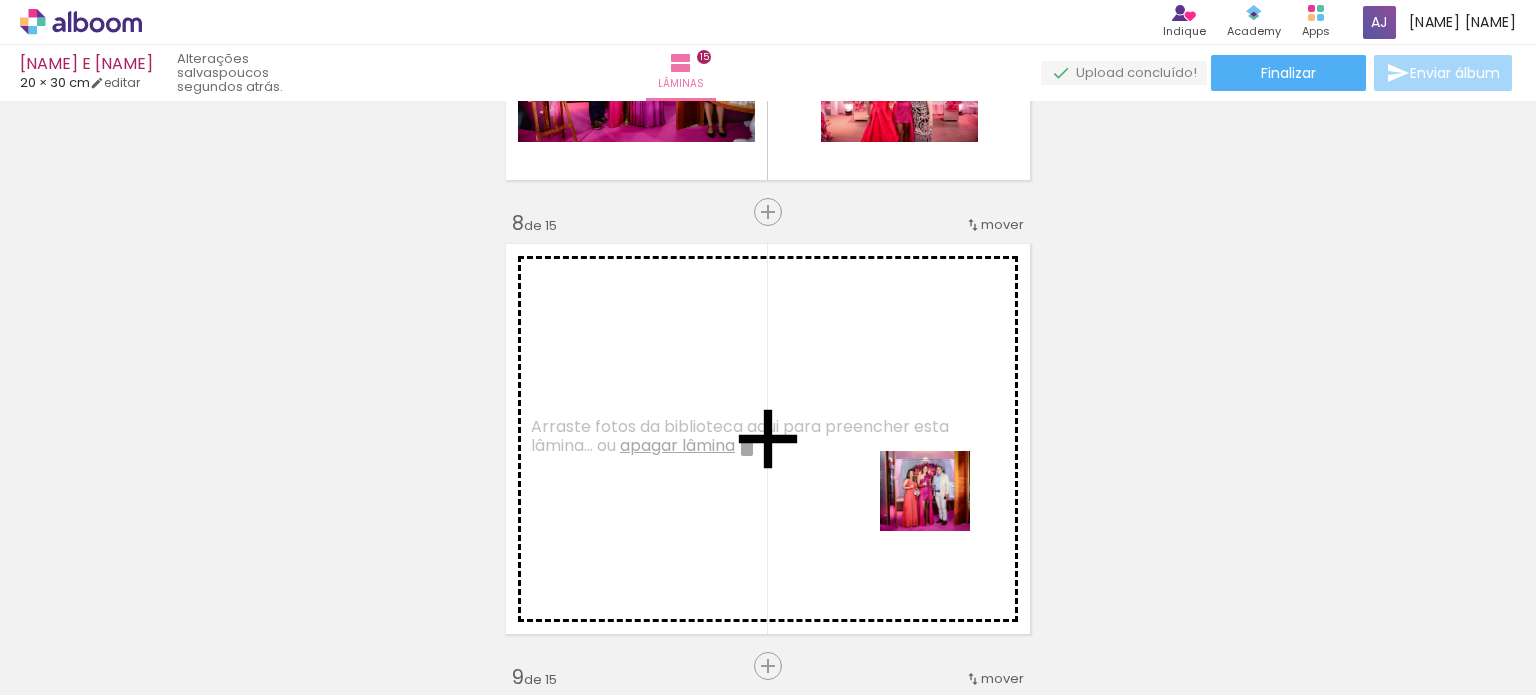 drag, startPoint x: 944, startPoint y: 647, endPoint x: 937, endPoint y: 503, distance: 144.17004 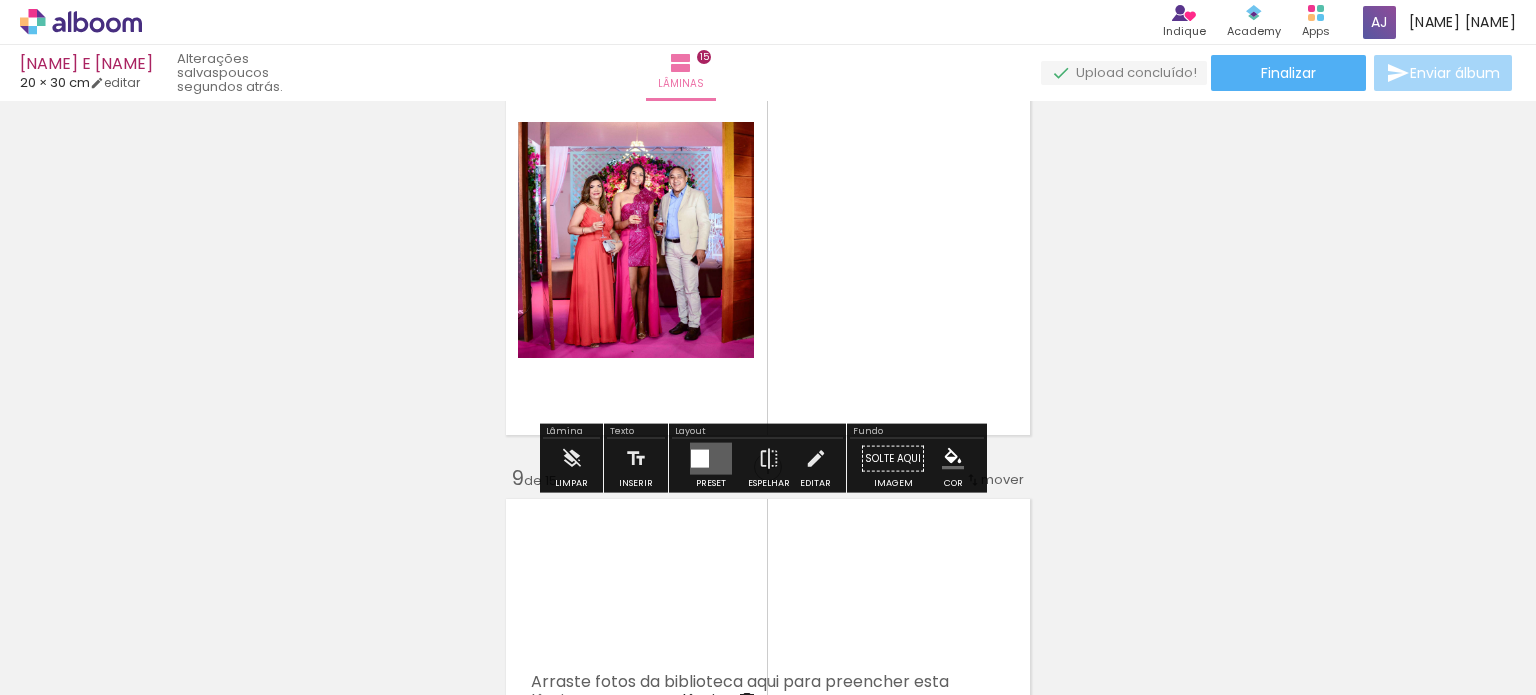 scroll, scrollTop: 3300, scrollLeft: 0, axis: vertical 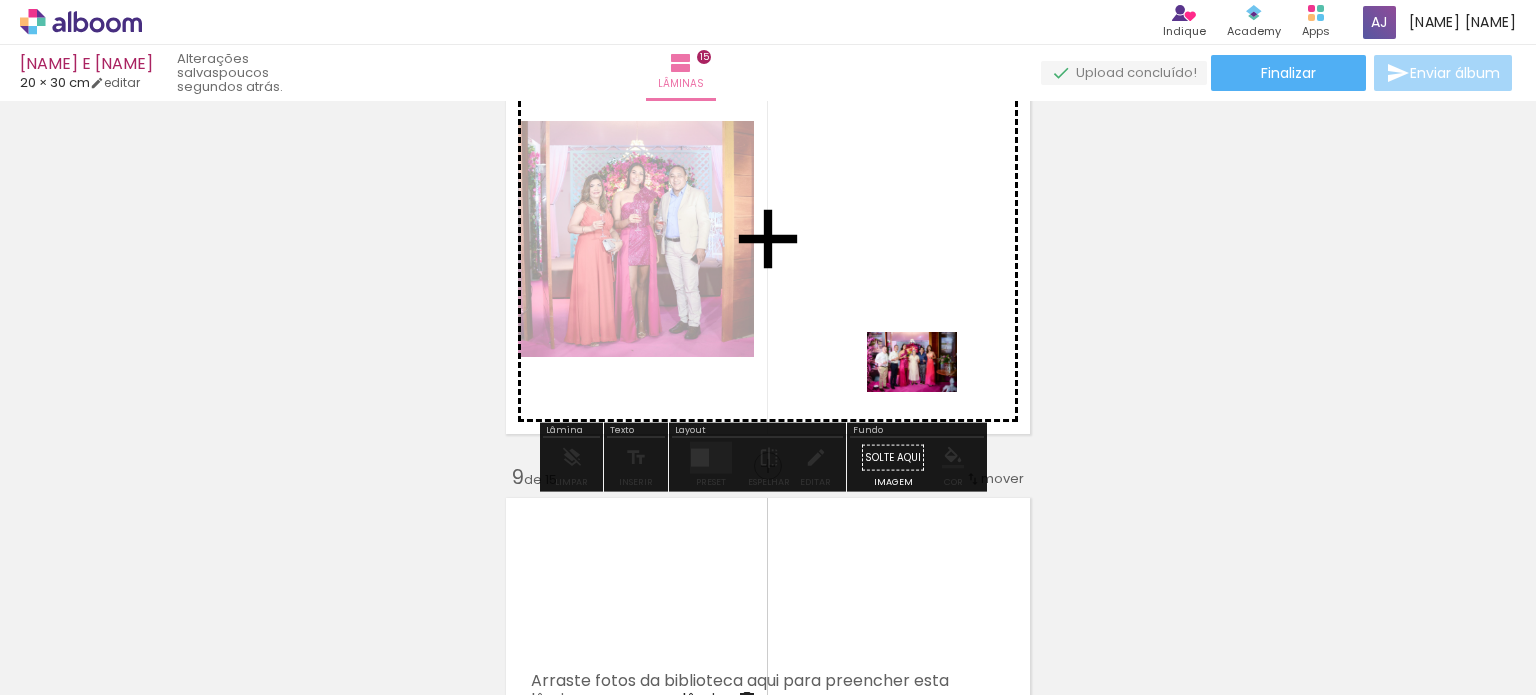drag, startPoint x: 1262, startPoint y: 631, endPoint x: 927, endPoint y: 392, distance: 411.5167 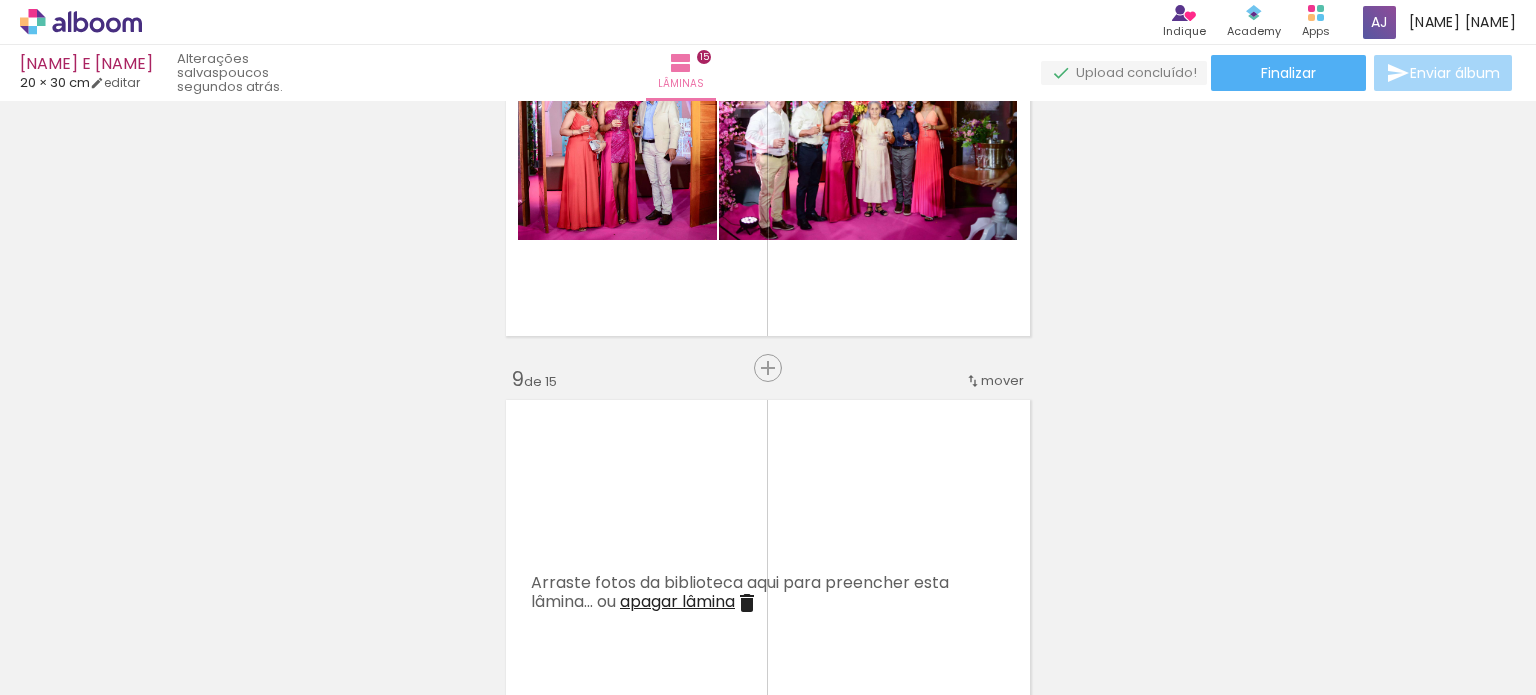 scroll, scrollTop: 3400, scrollLeft: 0, axis: vertical 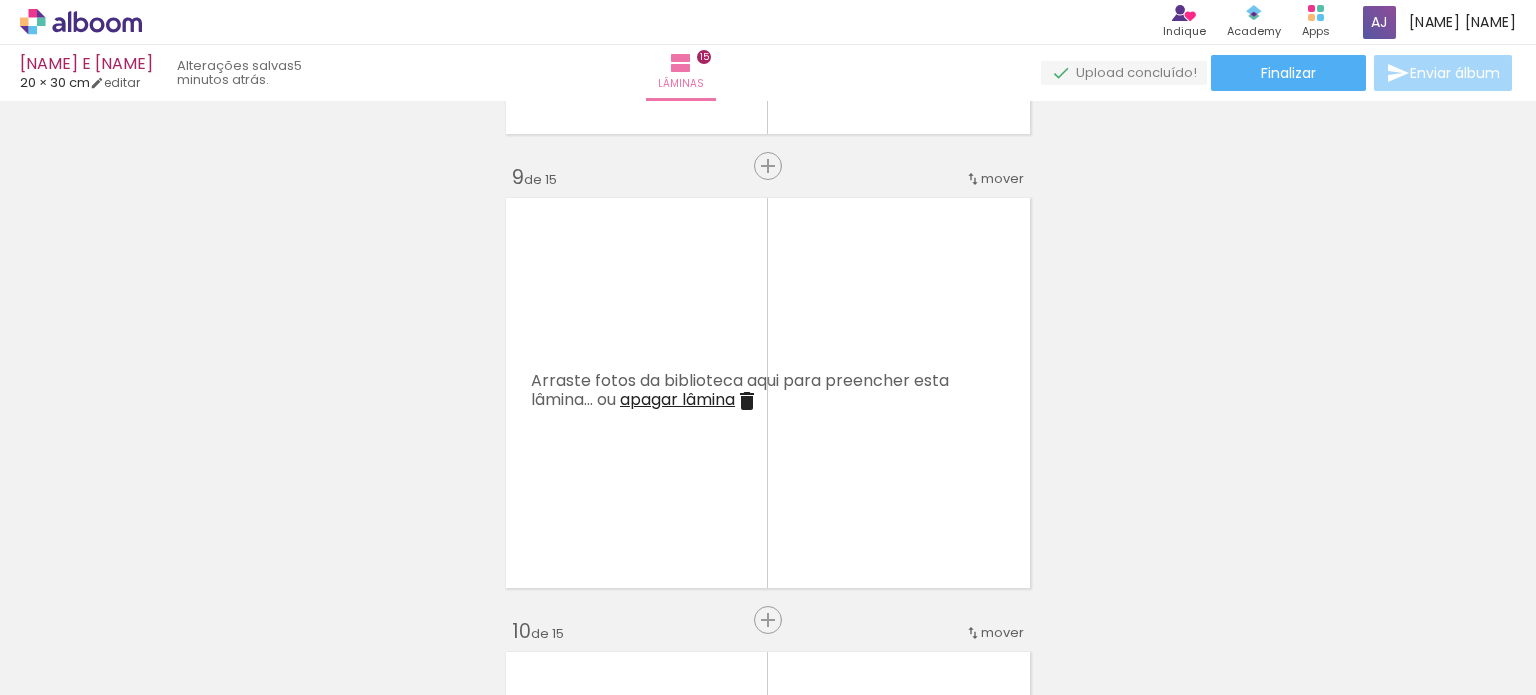 click at bounding box center [604, 587] 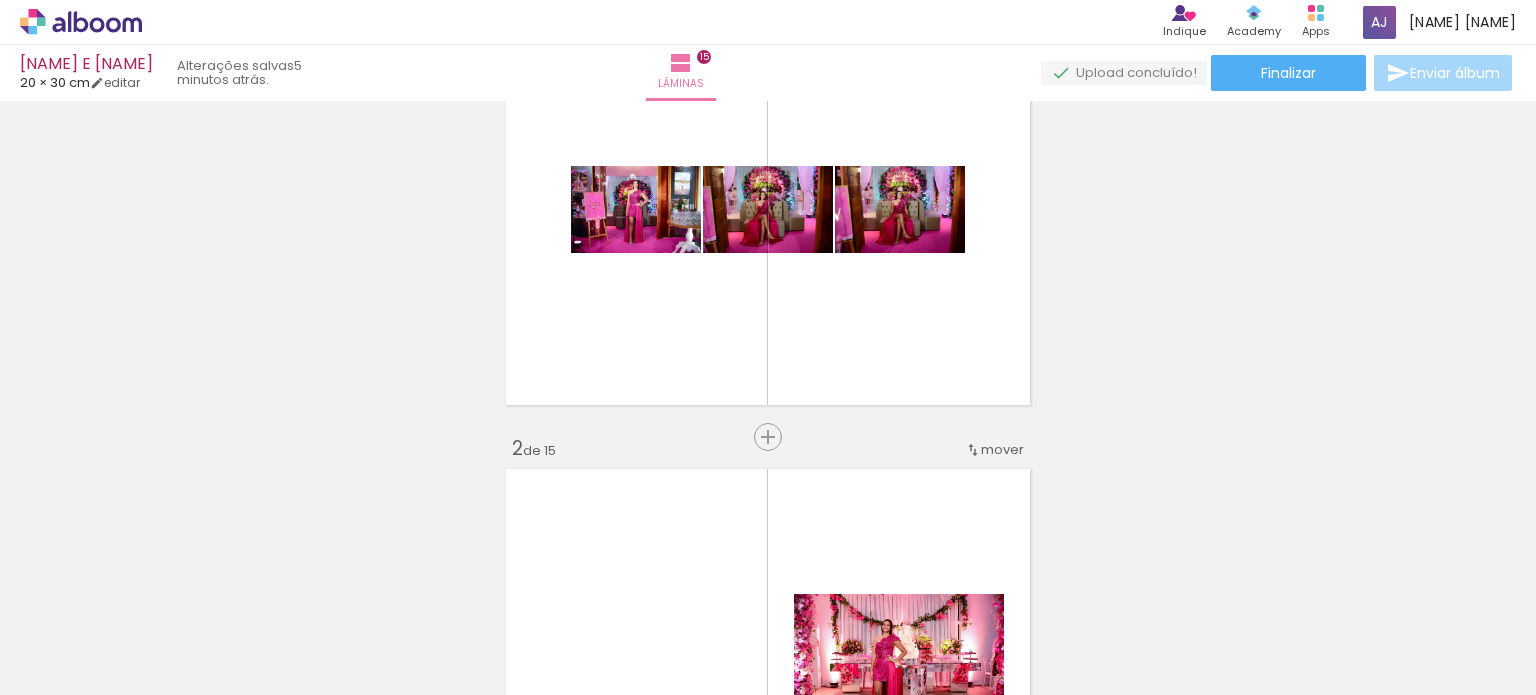 scroll, scrollTop: 25, scrollLeft: 0, axis: vertical 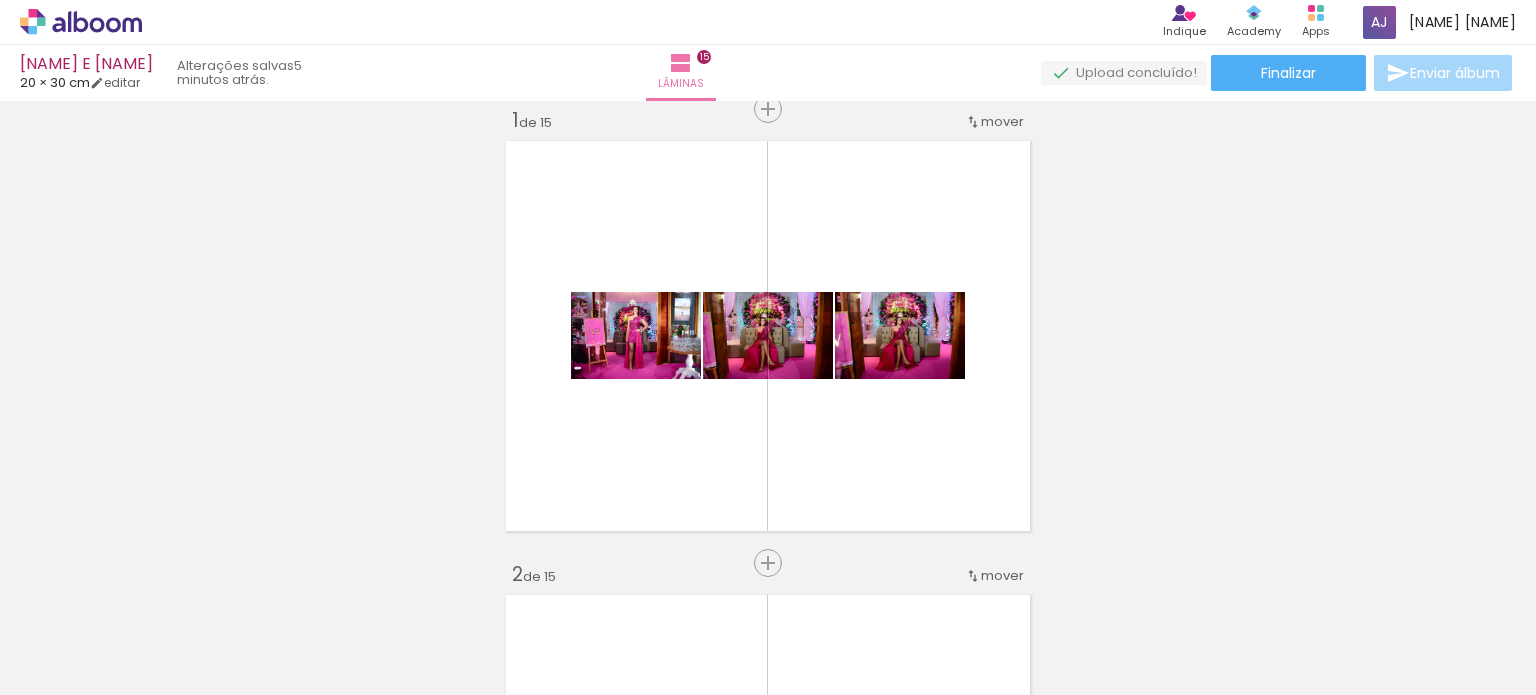 click at bounding box center [604, 587] 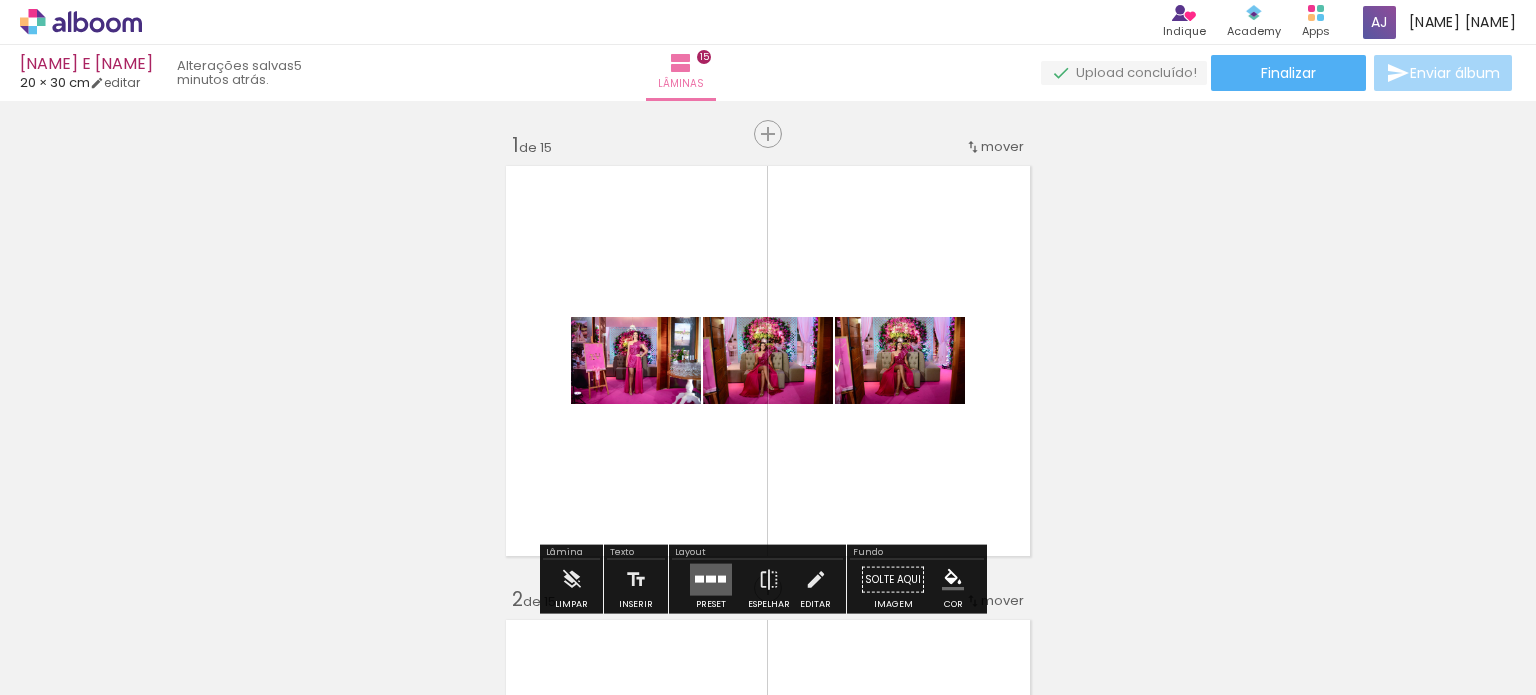 scroll, scrollTop: 300, scrollLeft: 0, axis: vertical 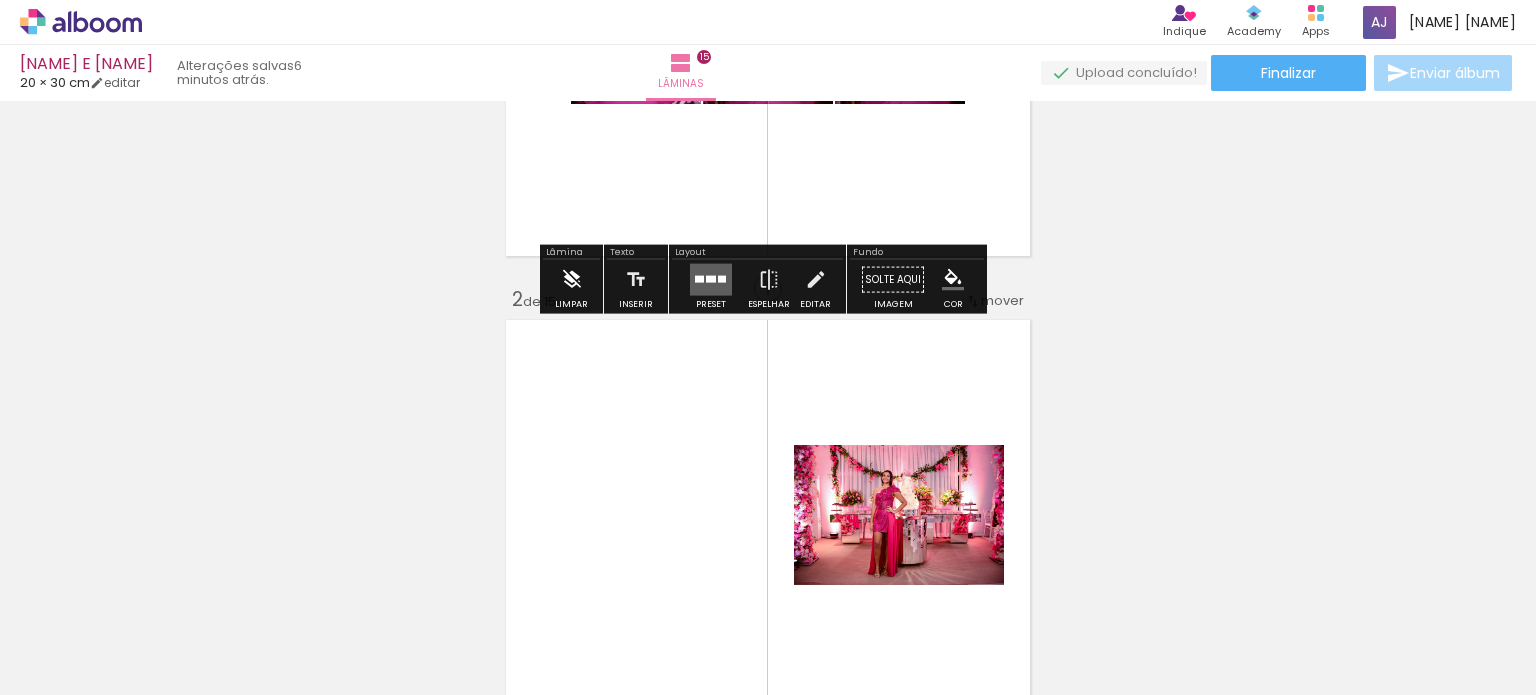 click at bounding box center (572, 280) 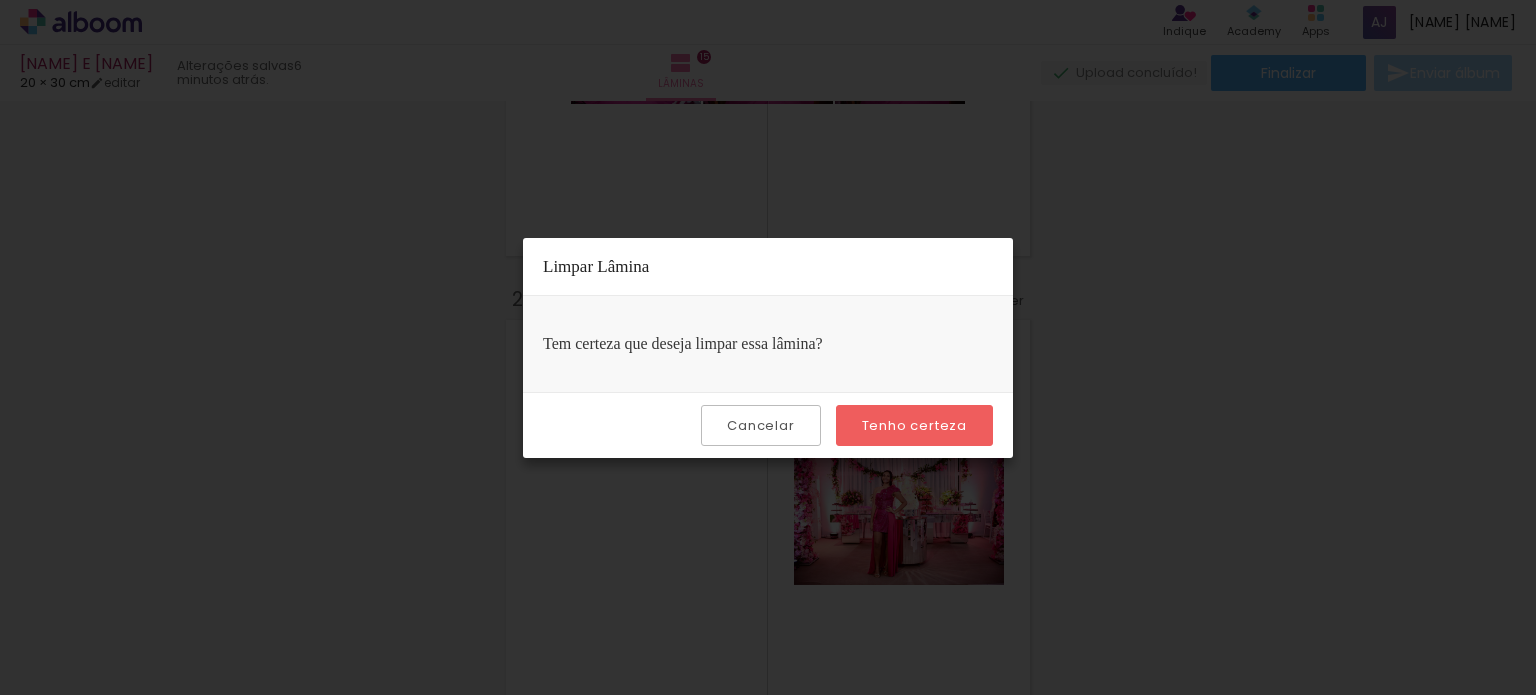 click on "Tenho certeza" at bounding box center [914, 425] 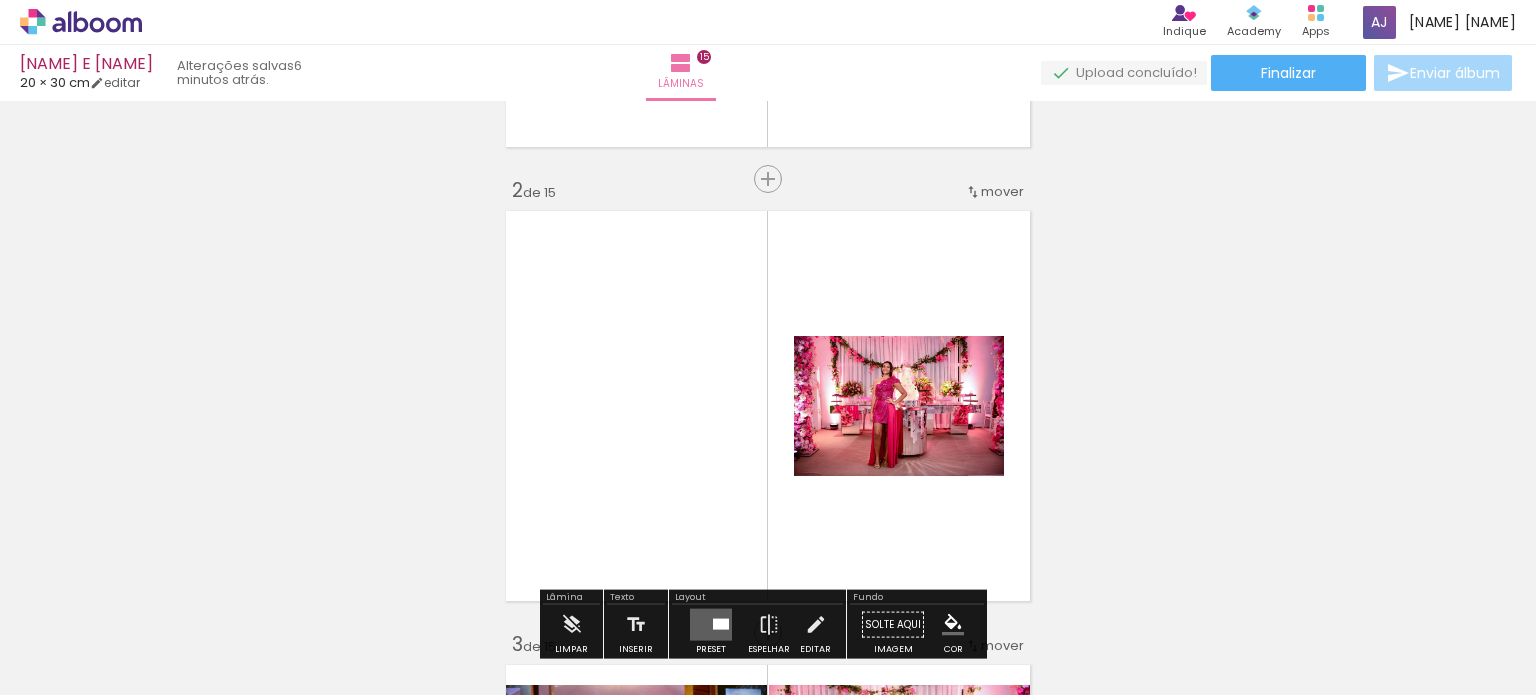 scroll, scrollTop: 600, scrollLeft: 0, axis: vertical 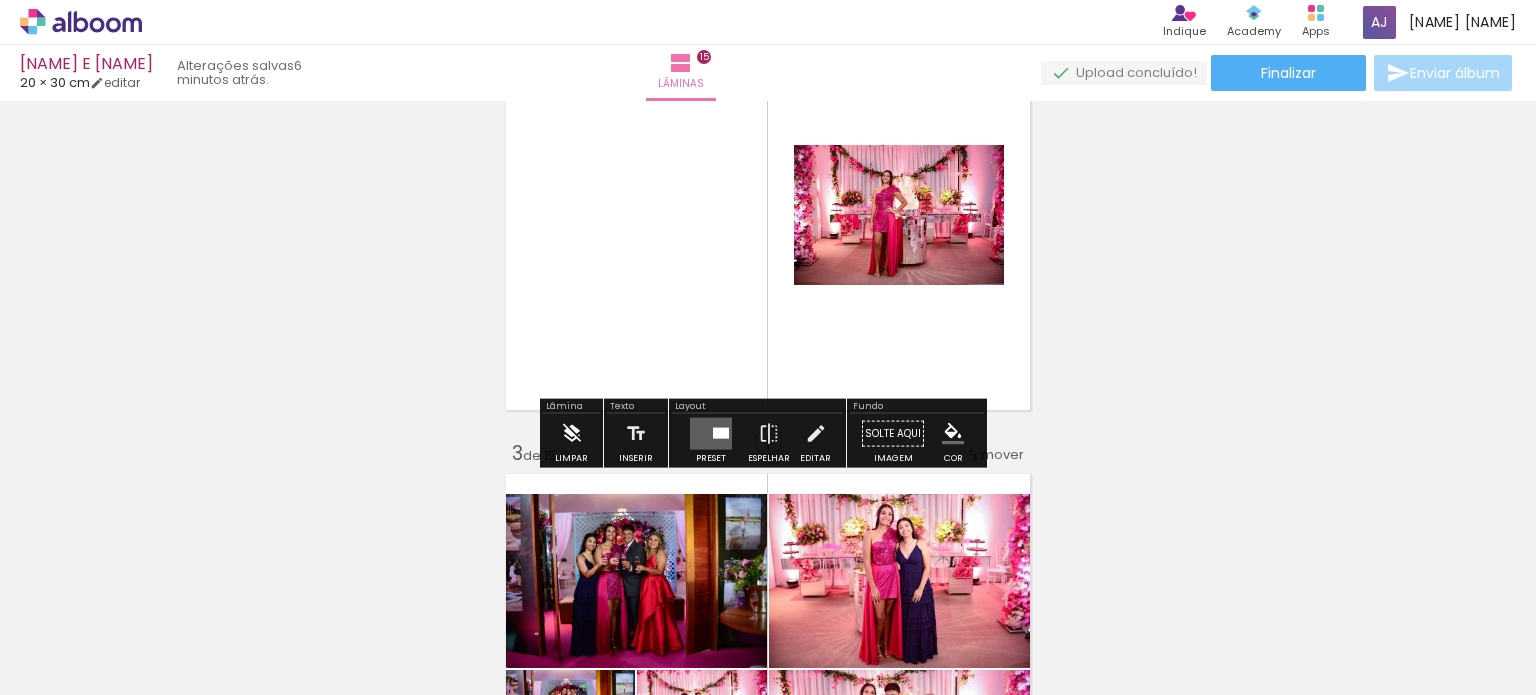 click on "Limpar" at bounding box center [571, 439] 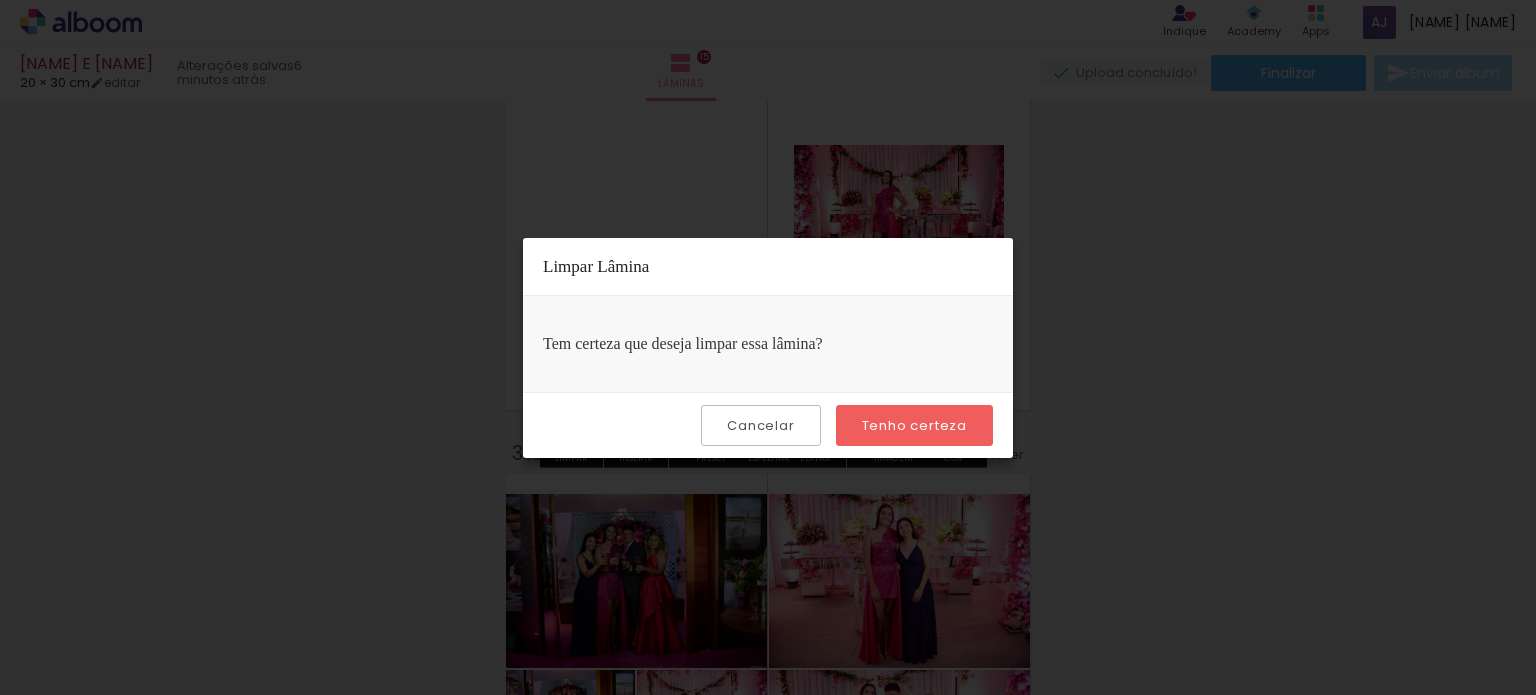 click on "Tenho certeza" at bounding box center (0, 0) 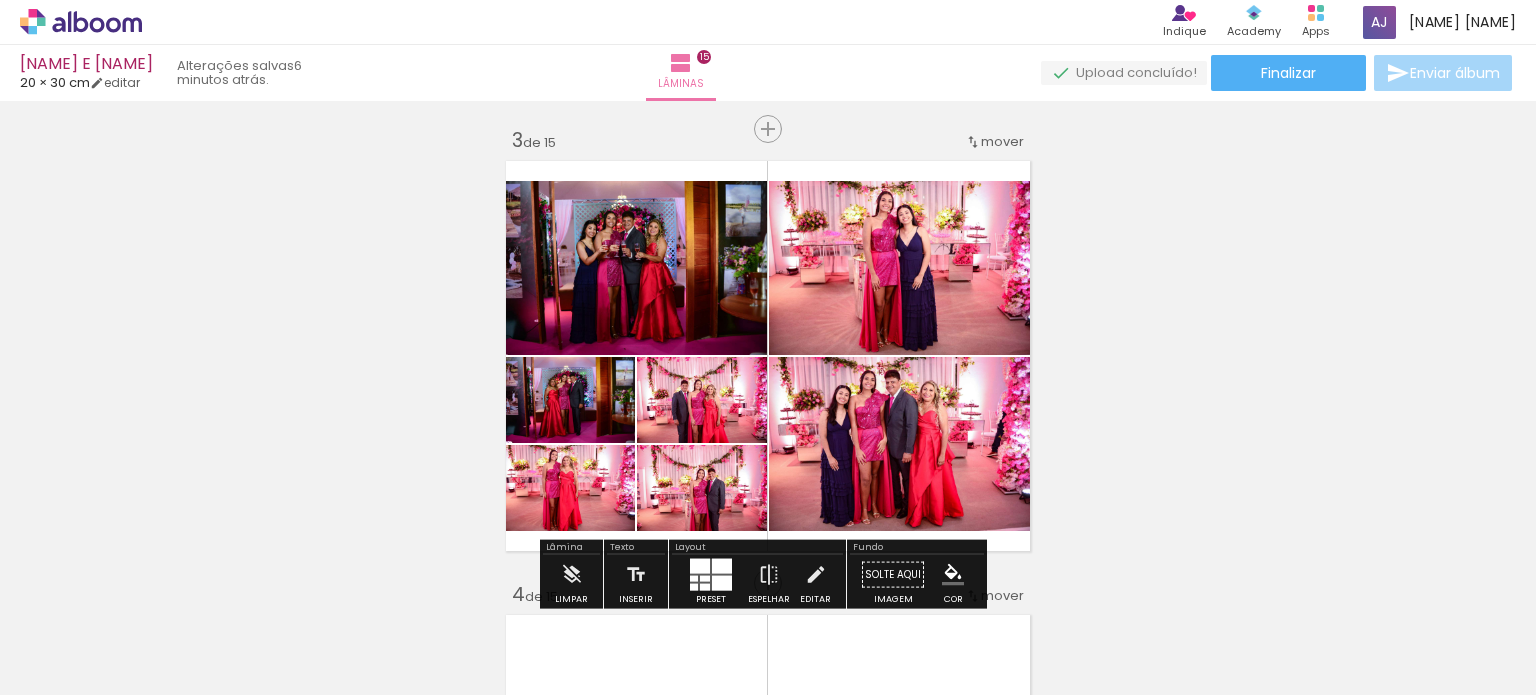 scroll, scrollTop: 1000, scrollLeft: 0, axis: vertical 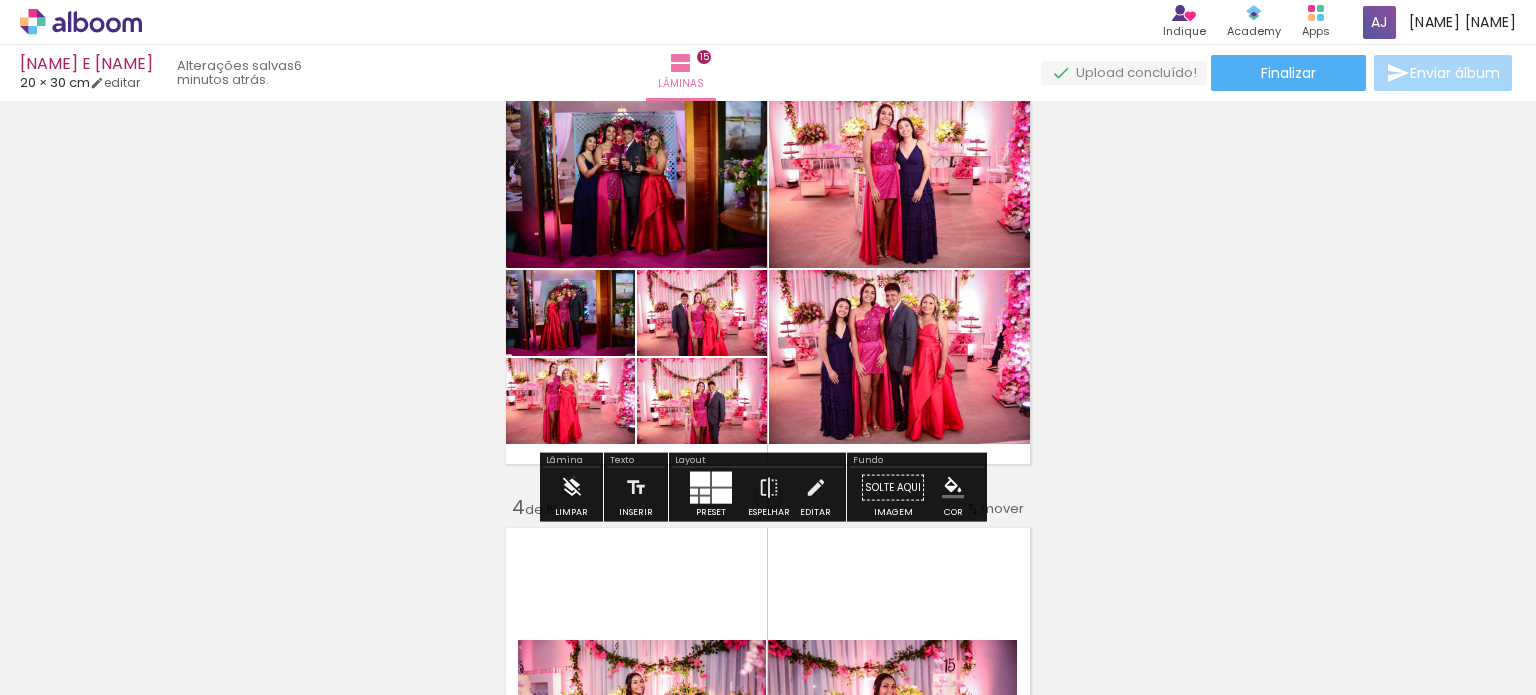 click at bounding box center [572, 488] 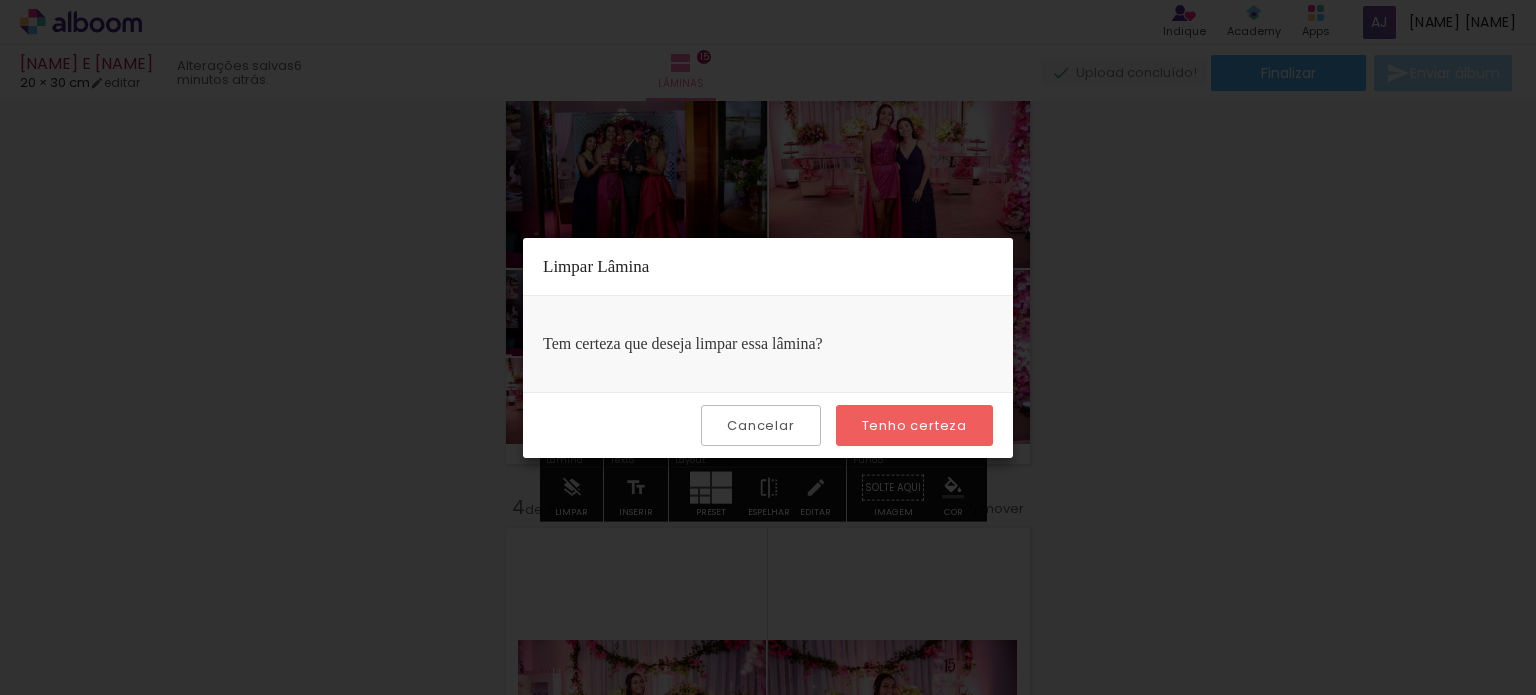 click on "Tenho certeza" at bounding box center [914, 425] 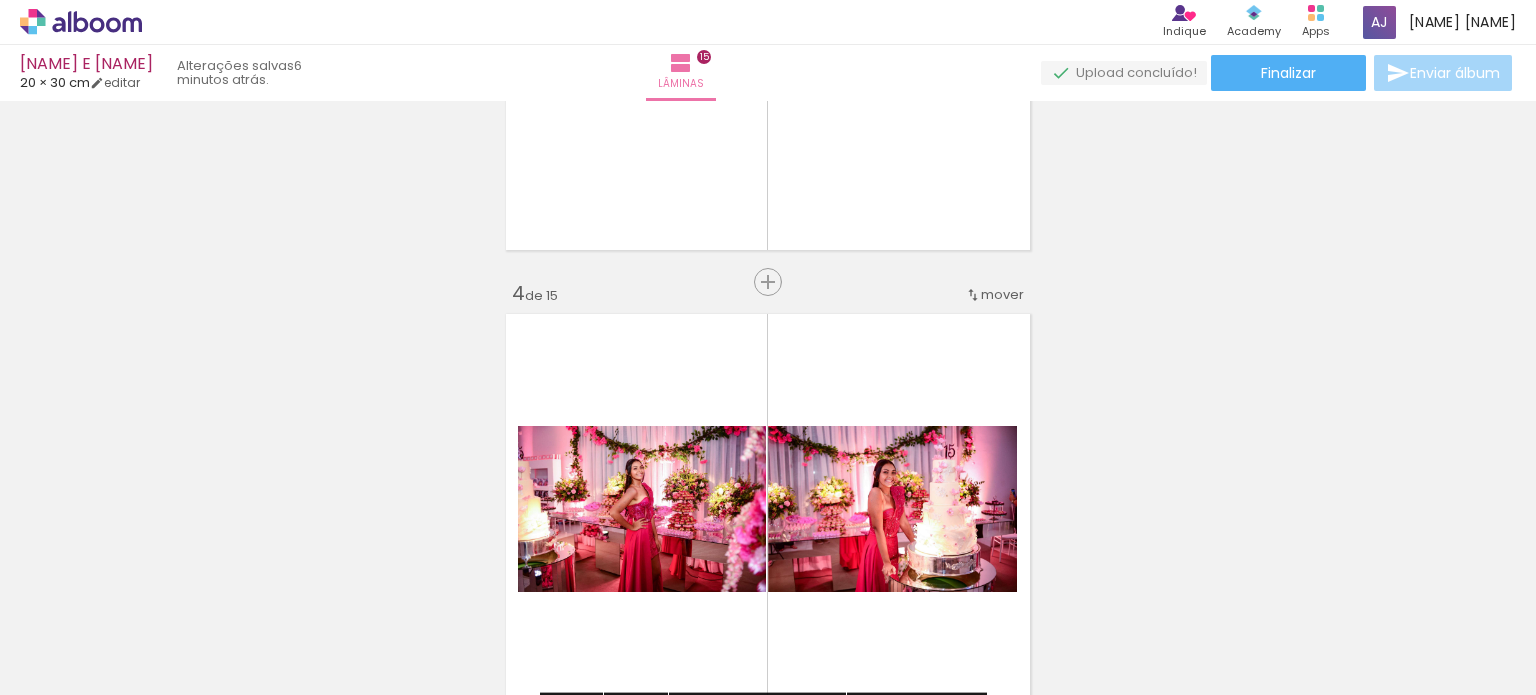 scroll, scrollTop: 1400, scrollLeft: 0, axis: vertical 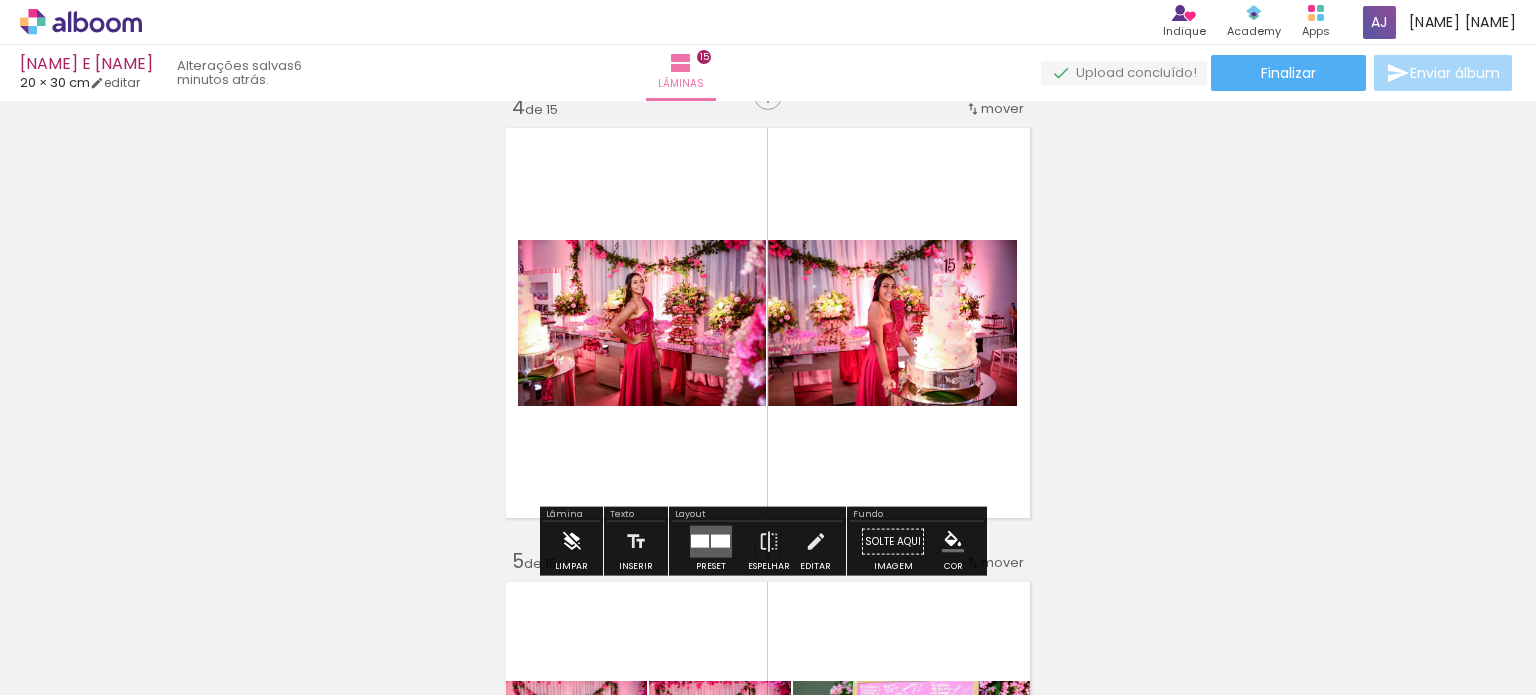 click at bounding box center (572, 542) 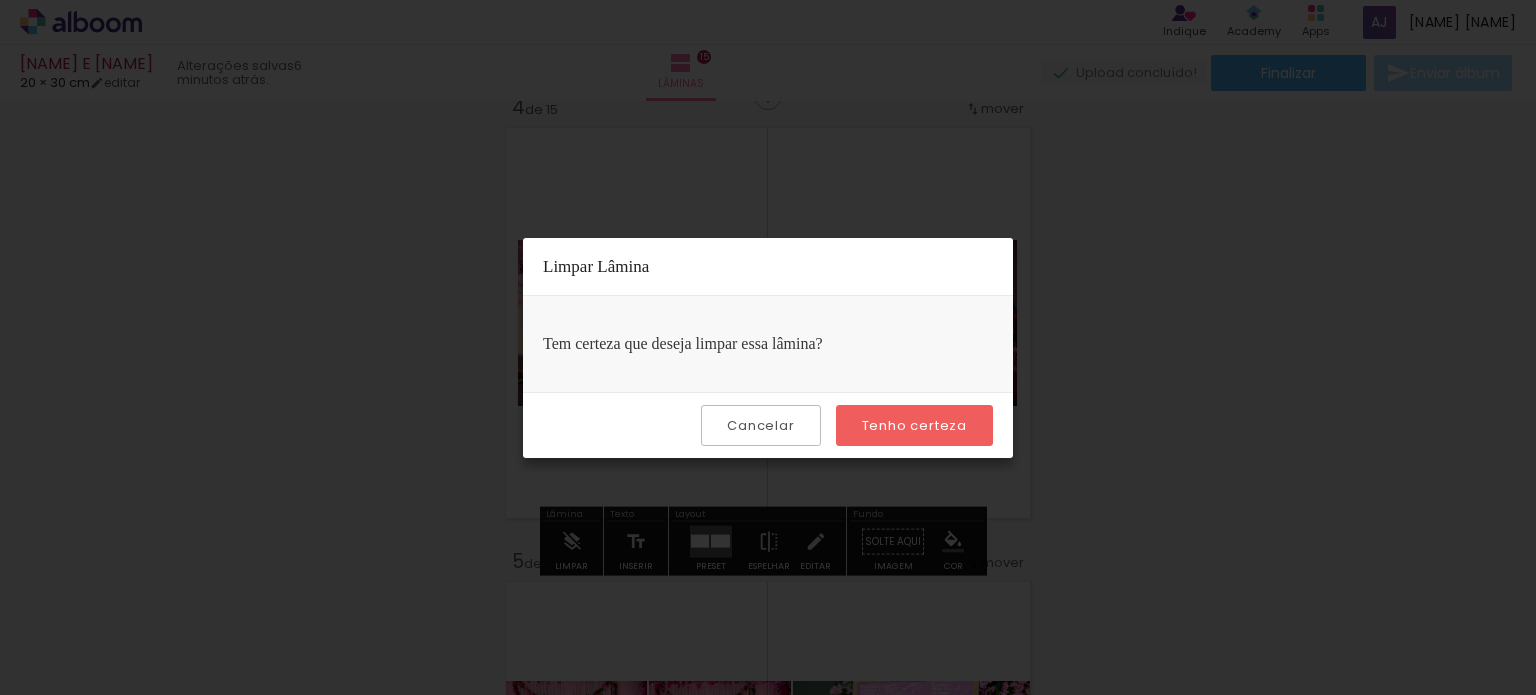 click on "Tenho certeza" at bounding box center [0, 0] 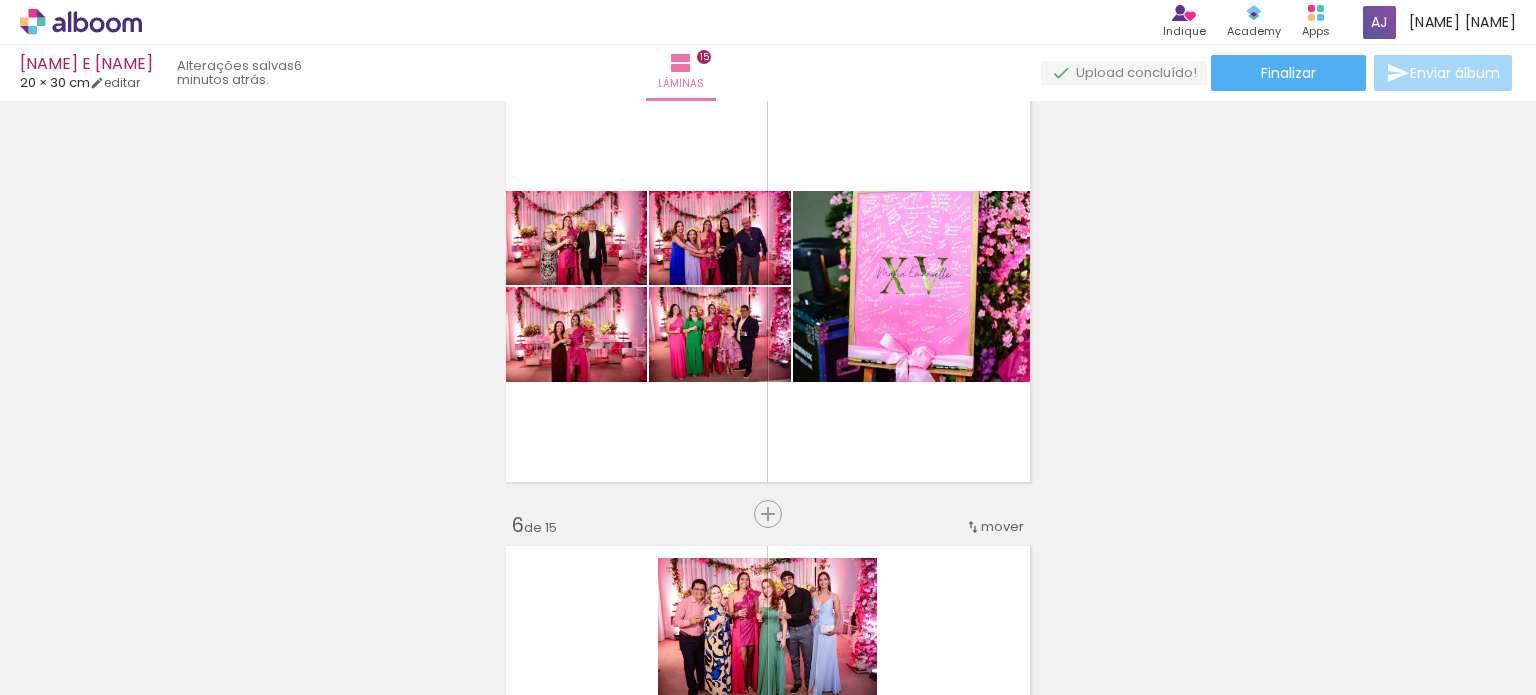 scroll, scrollTop: 1900, scrollLeft: 0, axis: vertical 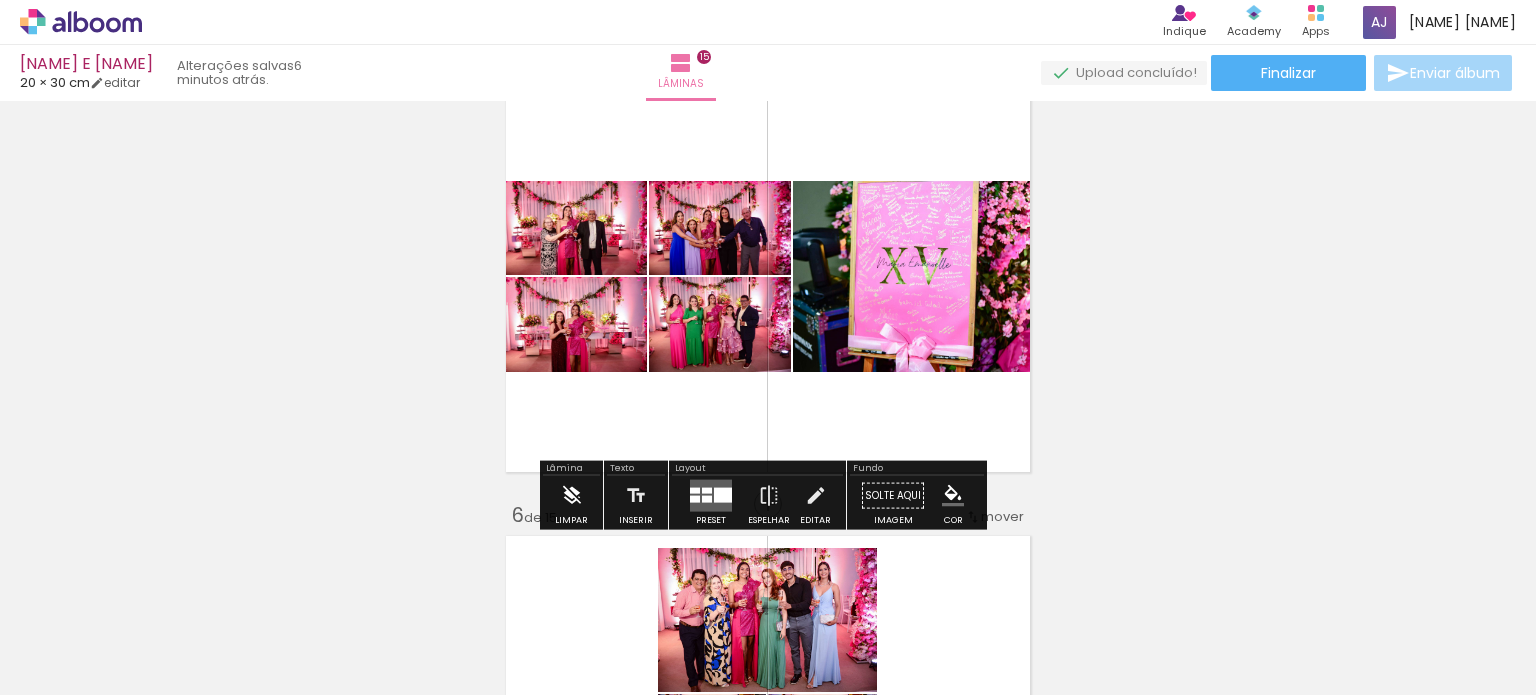click at bounding box center [572, 496] 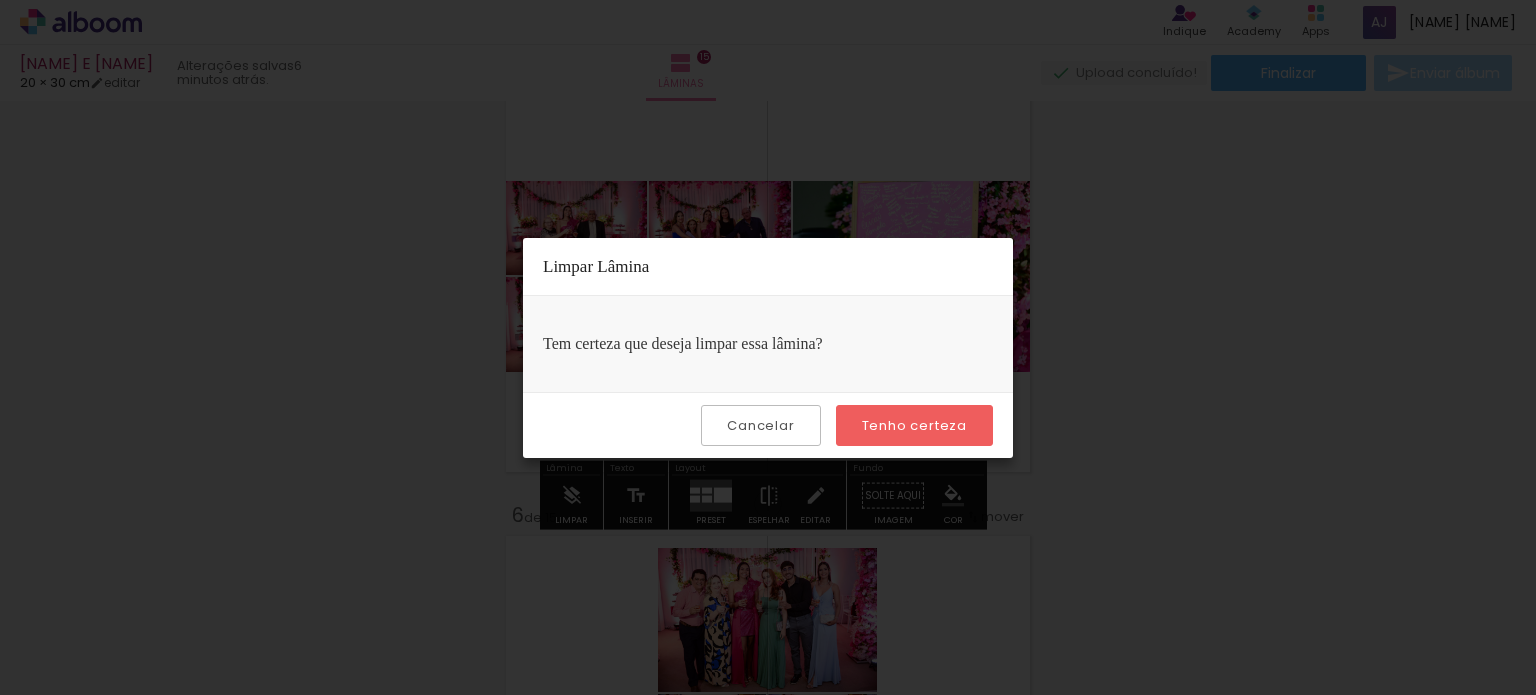 click on "Cancelar Tenho certeza" at bounding box center [768, 425] 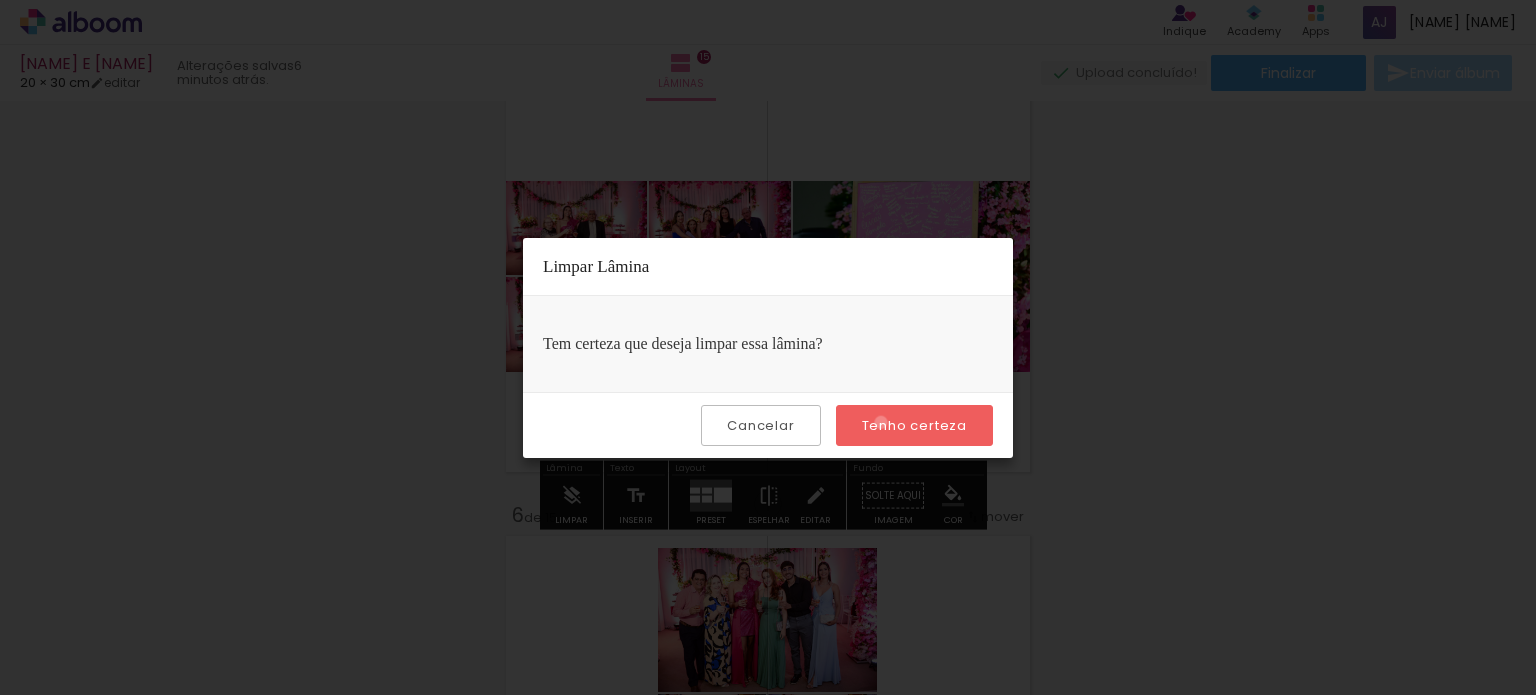 click on "Tenho certeza" at bounding box center [0, 0] 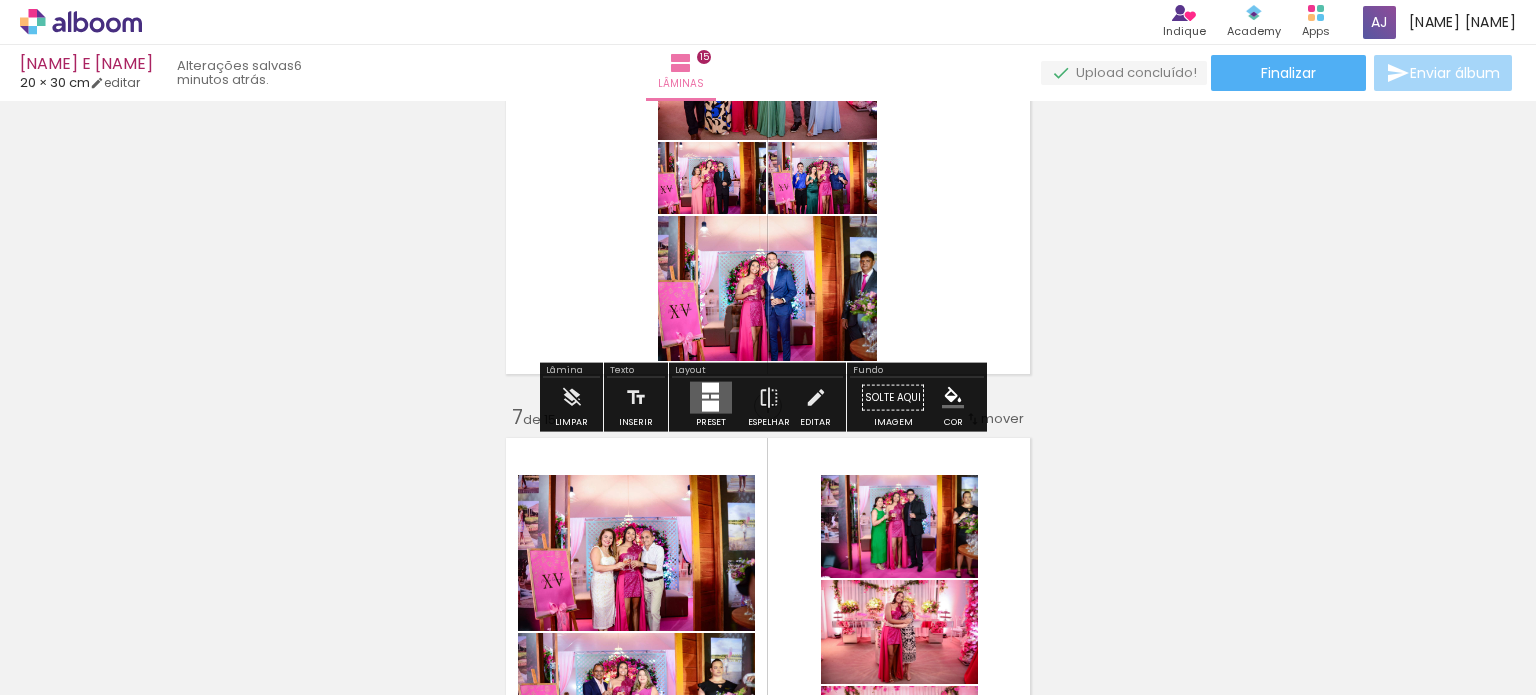scroll, scrollTop: 2600, scrollLeft: 0, axis: vertical 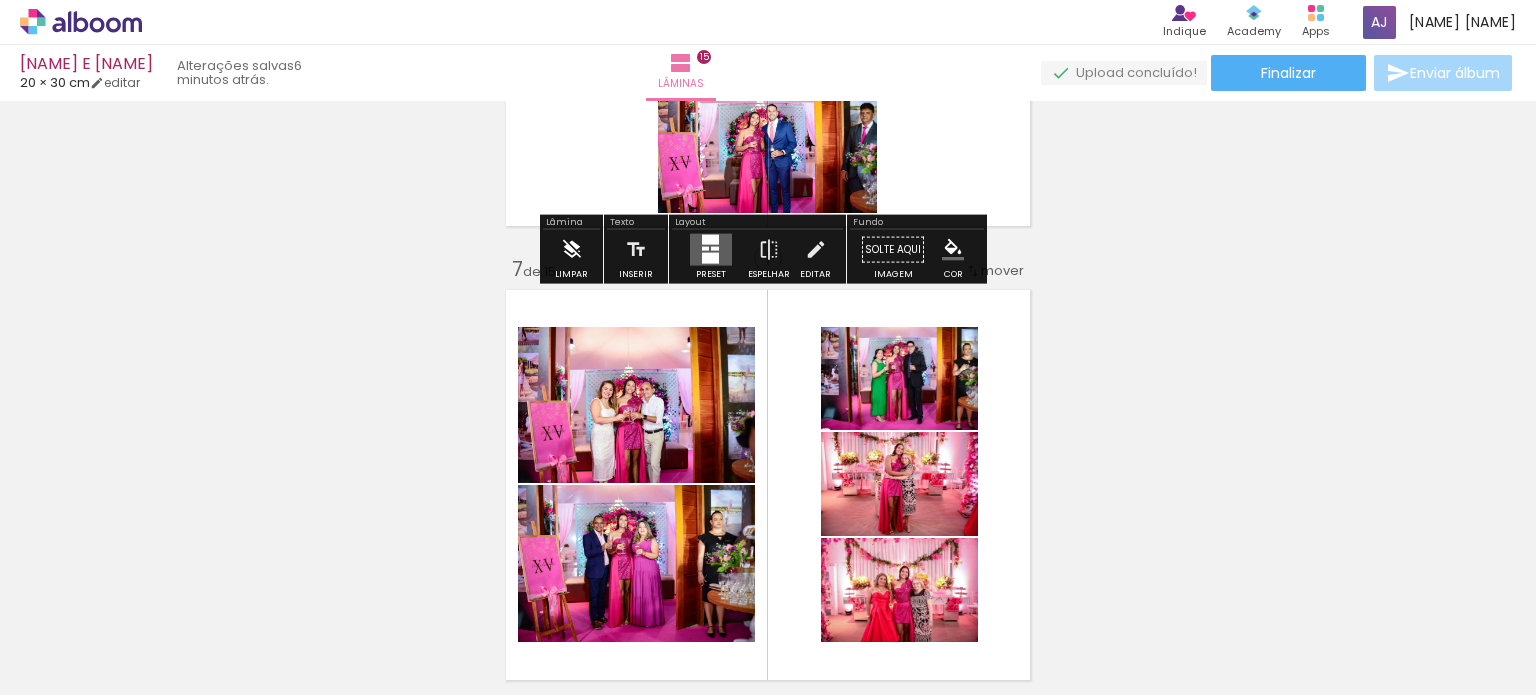 click at bounding box center [572, 250] 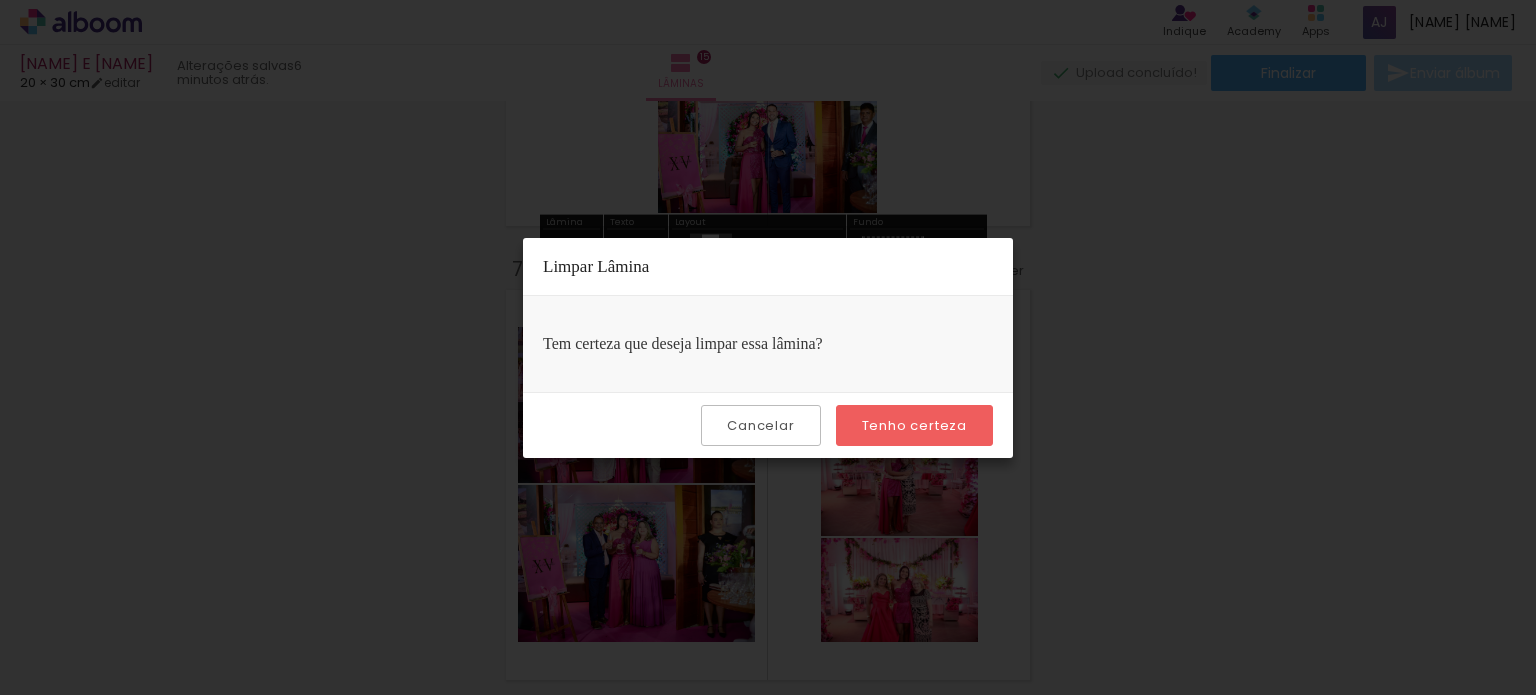 click on "Tenho certeza" at bounding box center (0, 0) 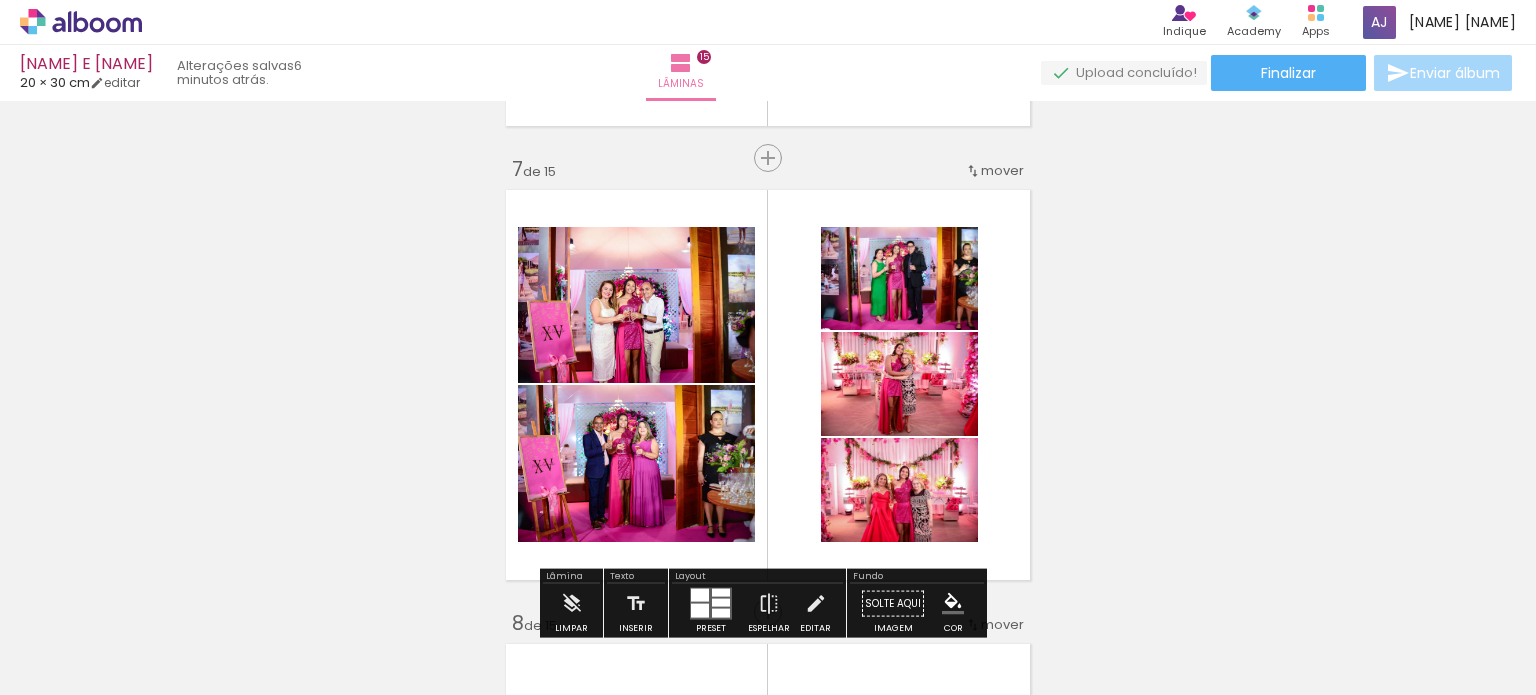 scroll, scrollTop: 3000, scrollLeft: 0, axis: vertical 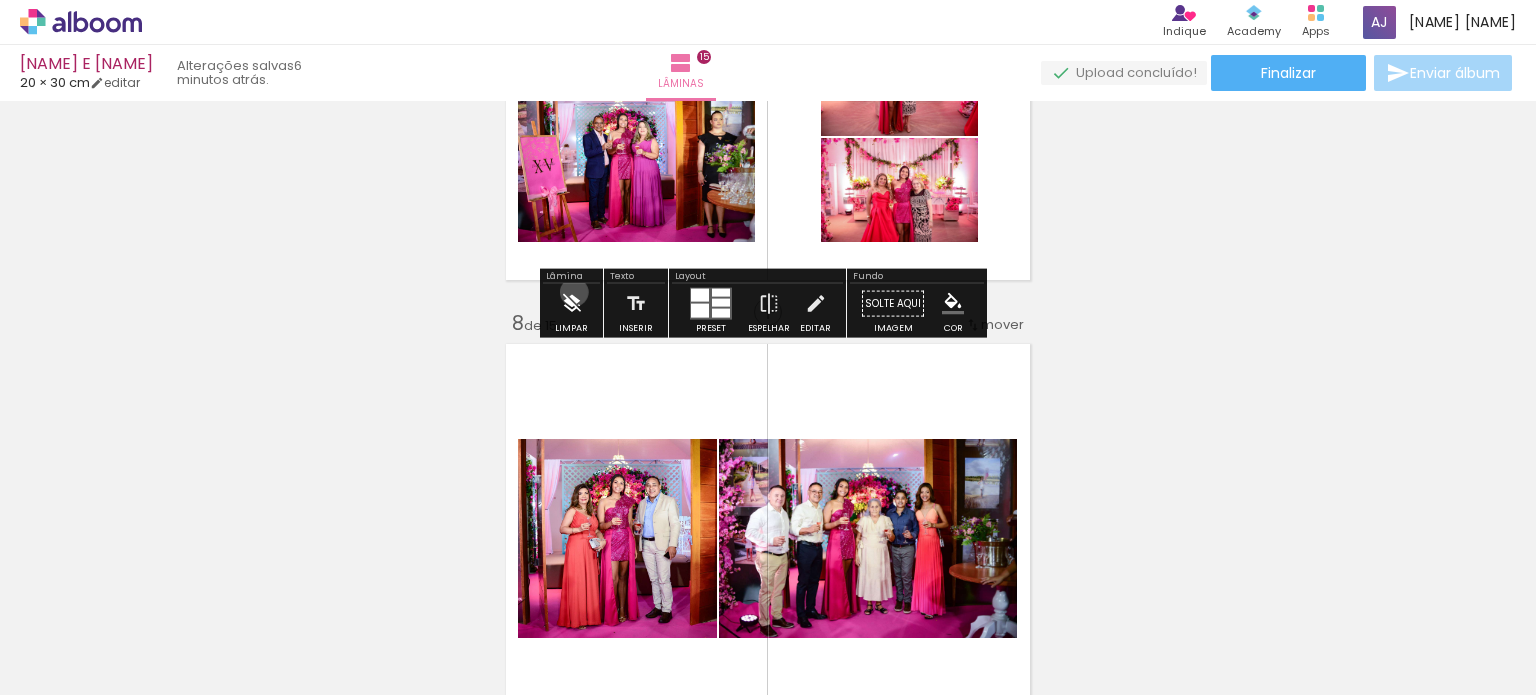 click at bounding box center (572, 304) 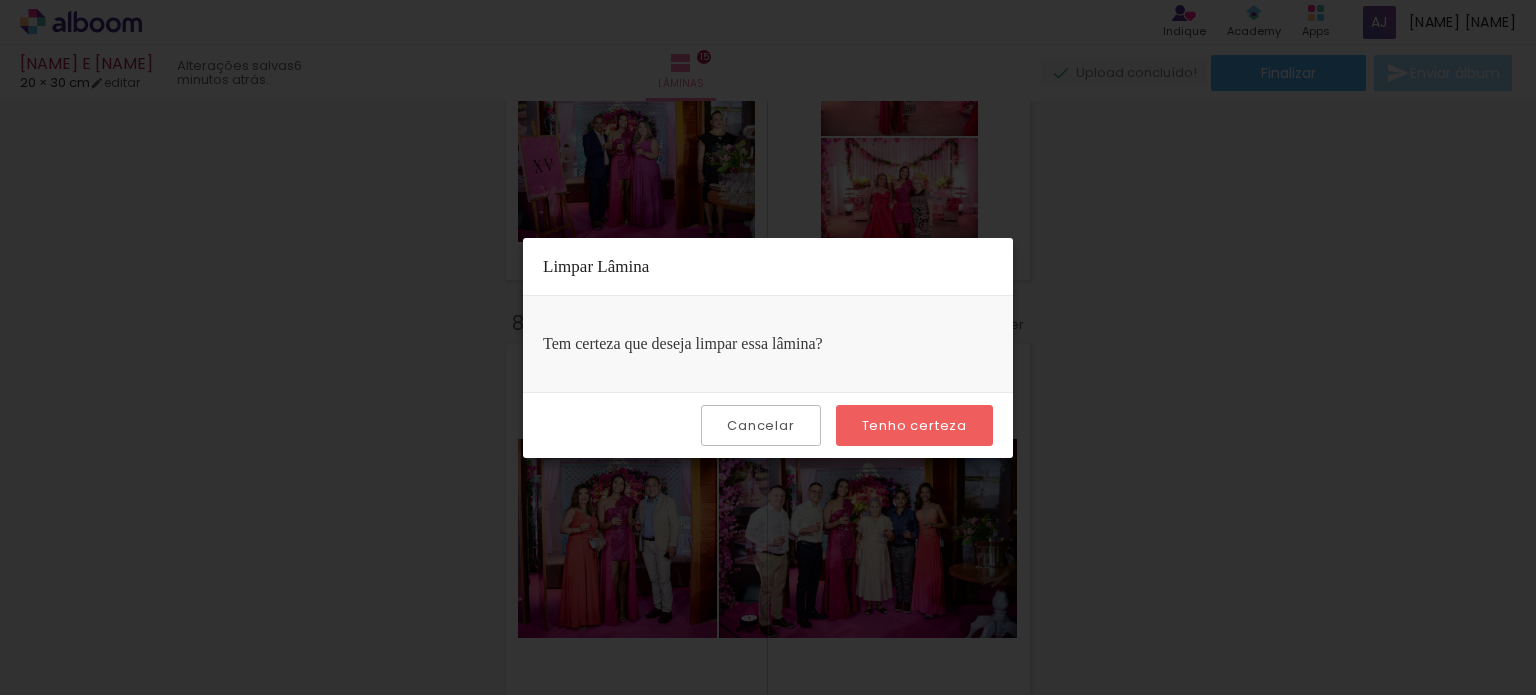 click on "Tenho certeza" at bounding box center (0, 0) 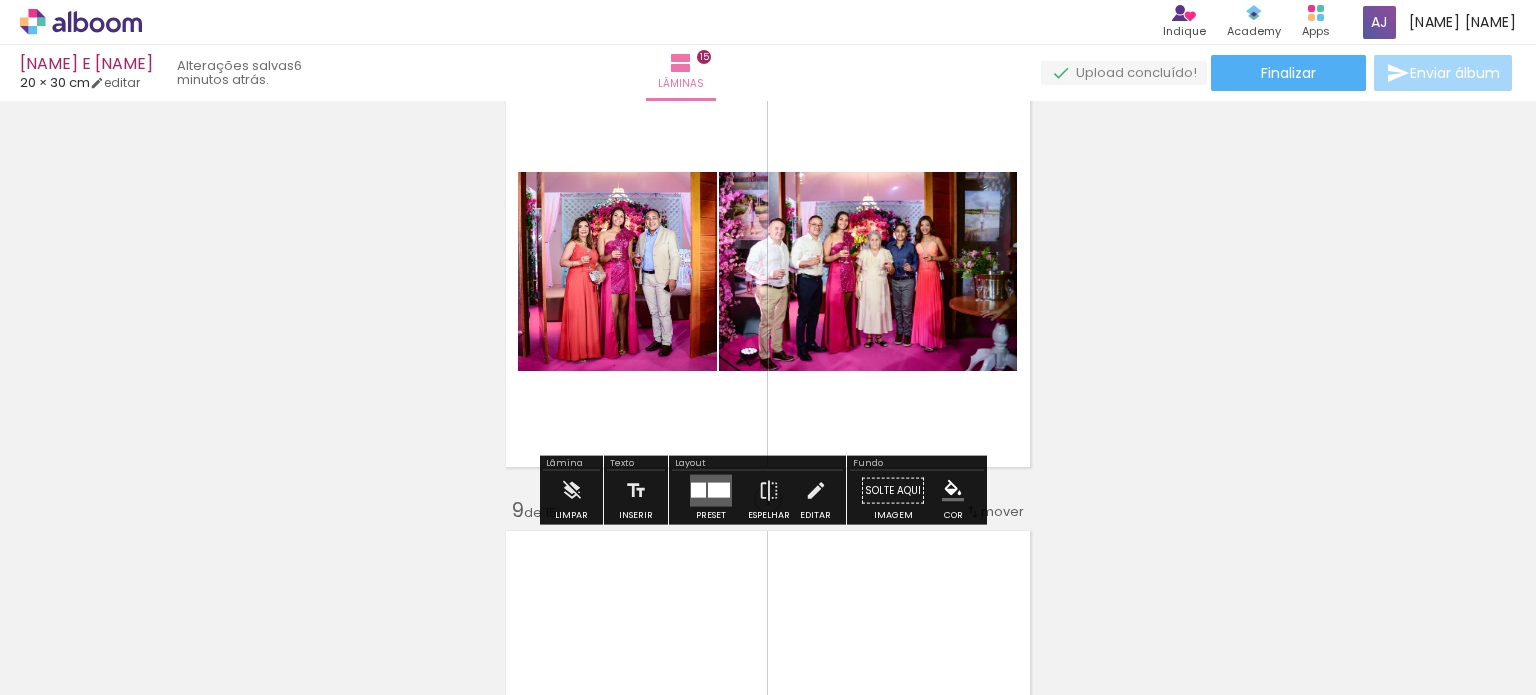 scroll, scrollTop: 3300, scrollLeft: 0, axis: vertical 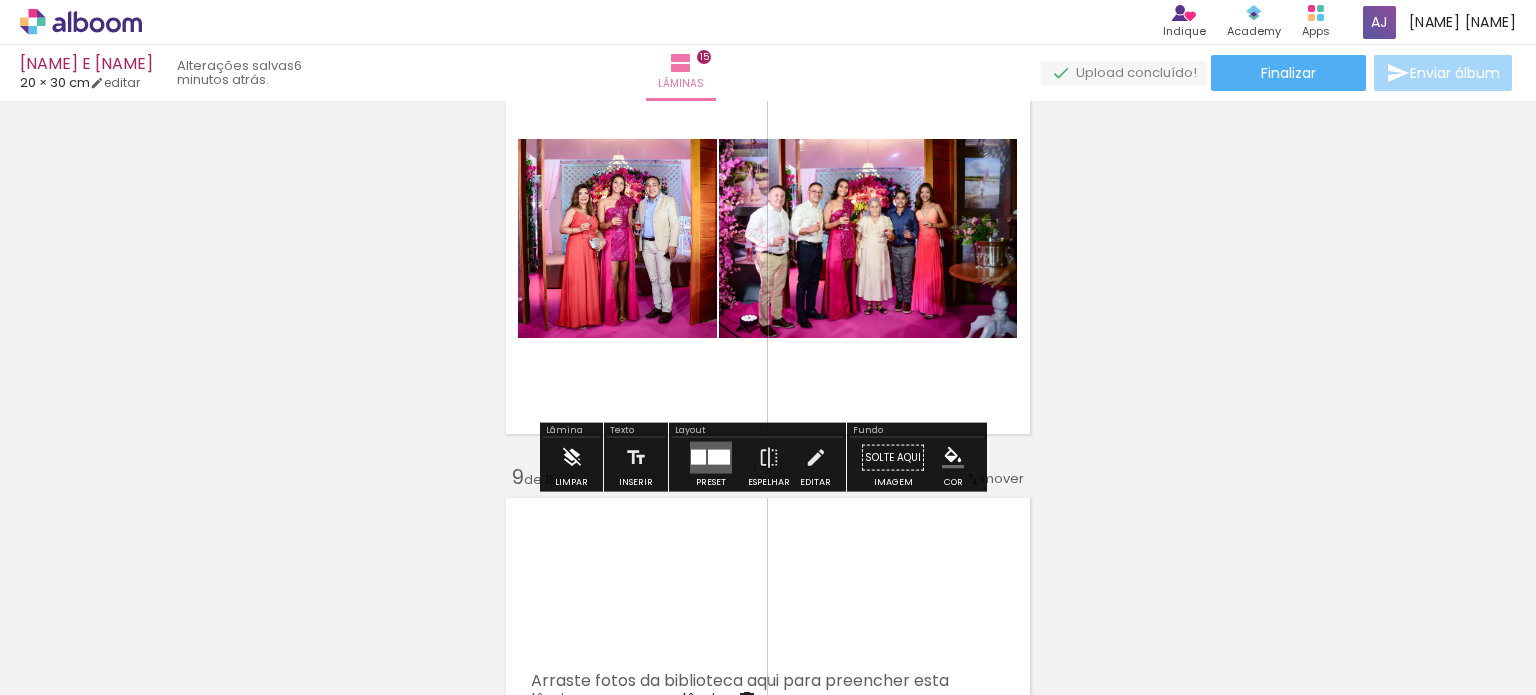 click at bounding box center (572, 458) 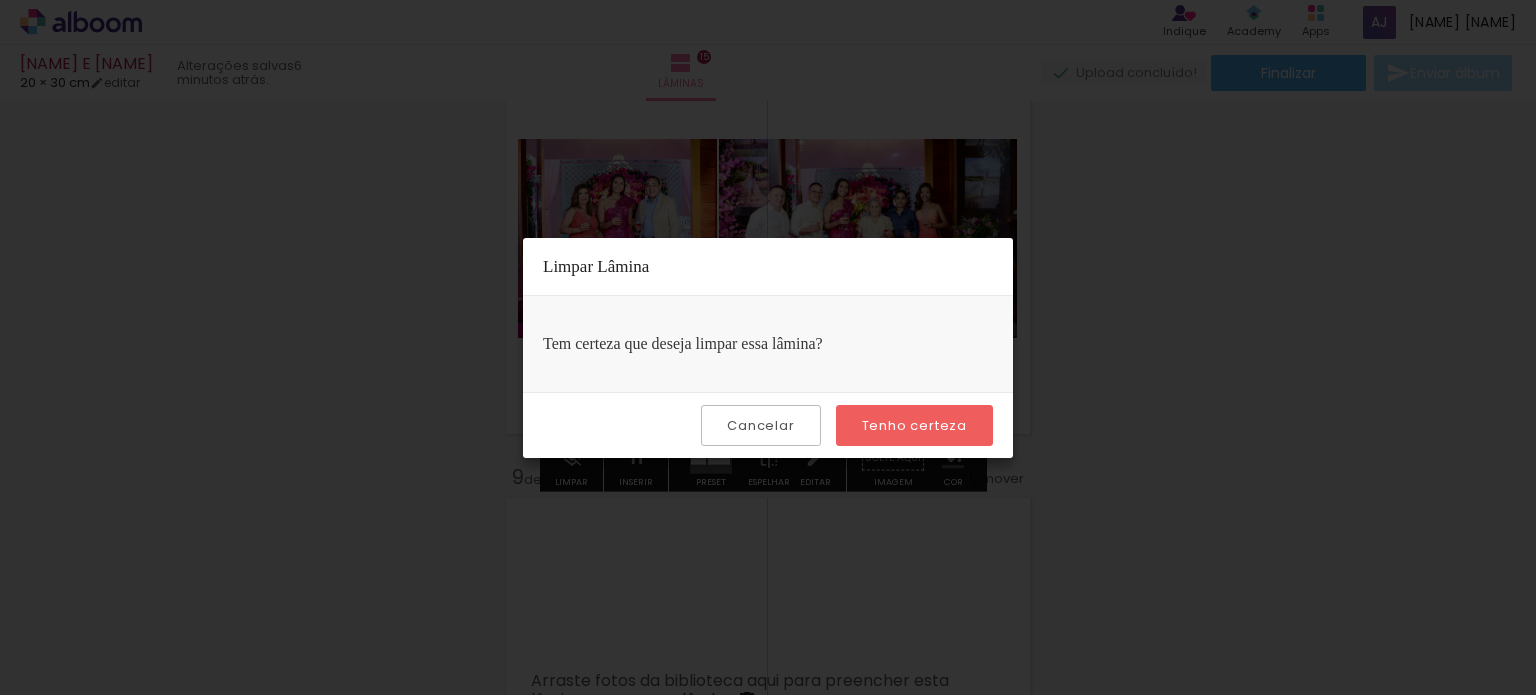 click on "Tenho certeza" at bounding box center (914, 425) 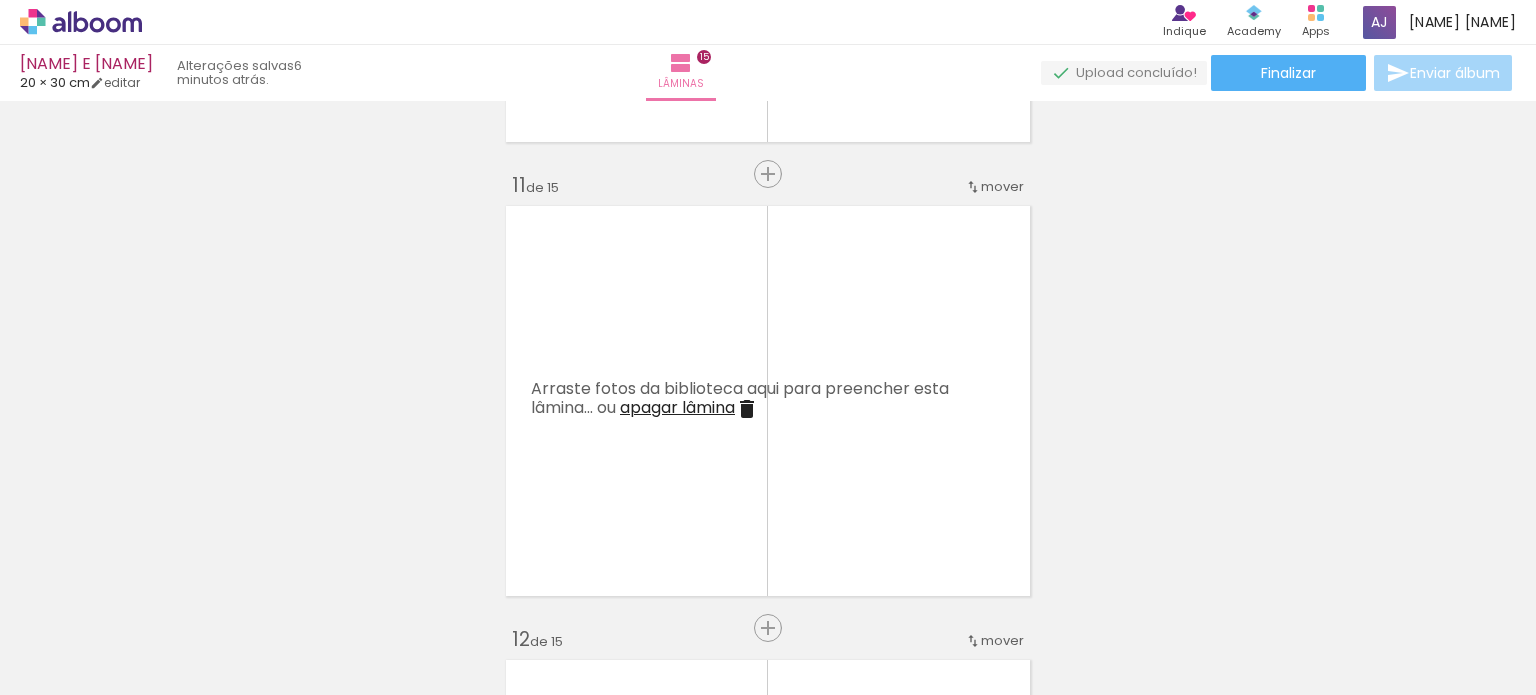 scroll, scrollTop: 4900, scrollLeft: 0, axis: vertical 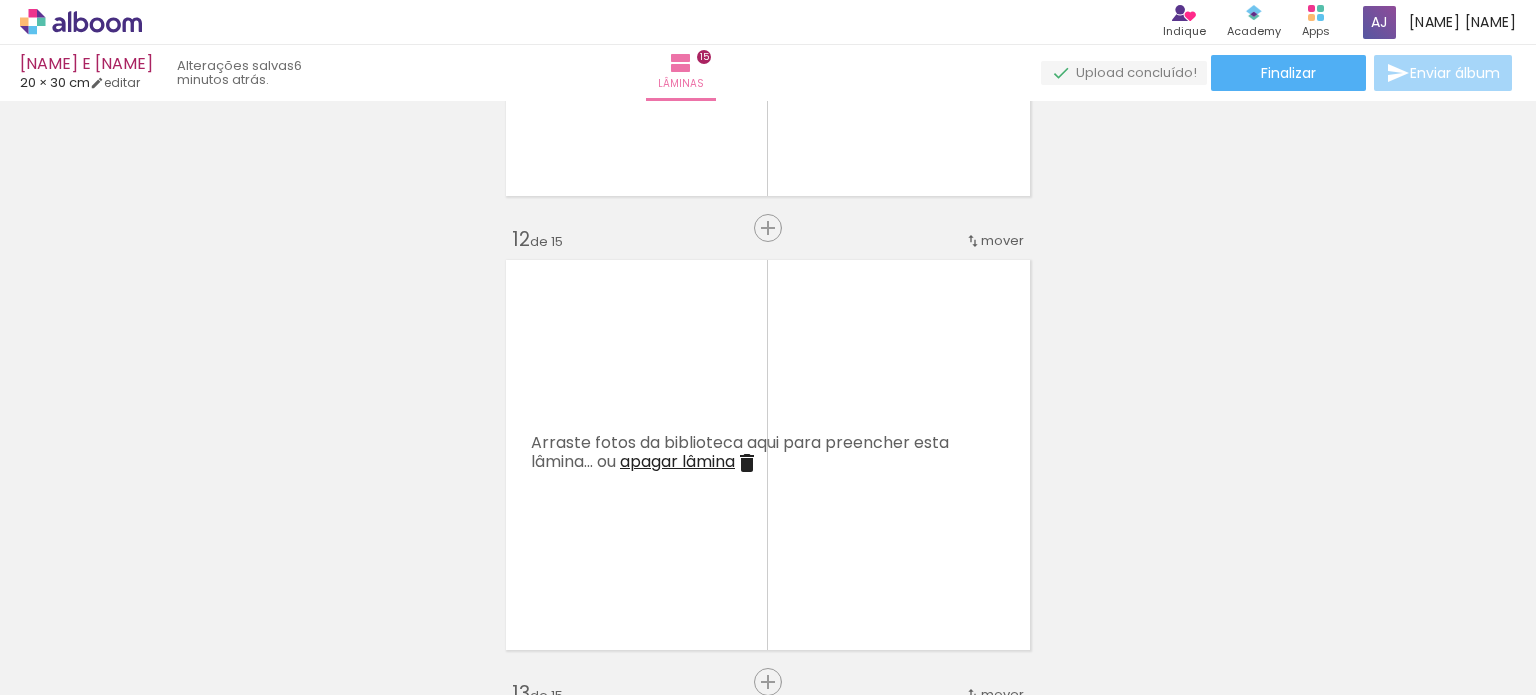 click at bounding box center [604, 587] 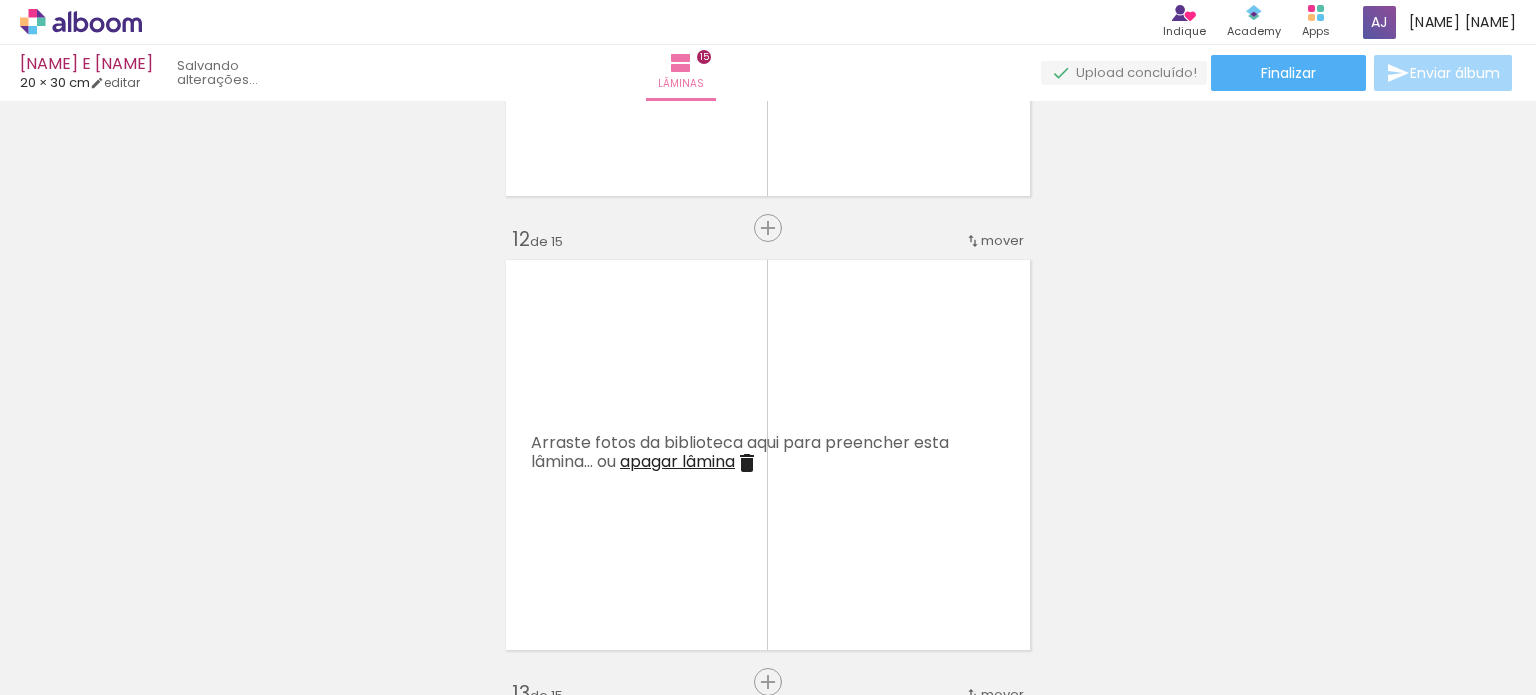 click at bounding box center (604, 587) 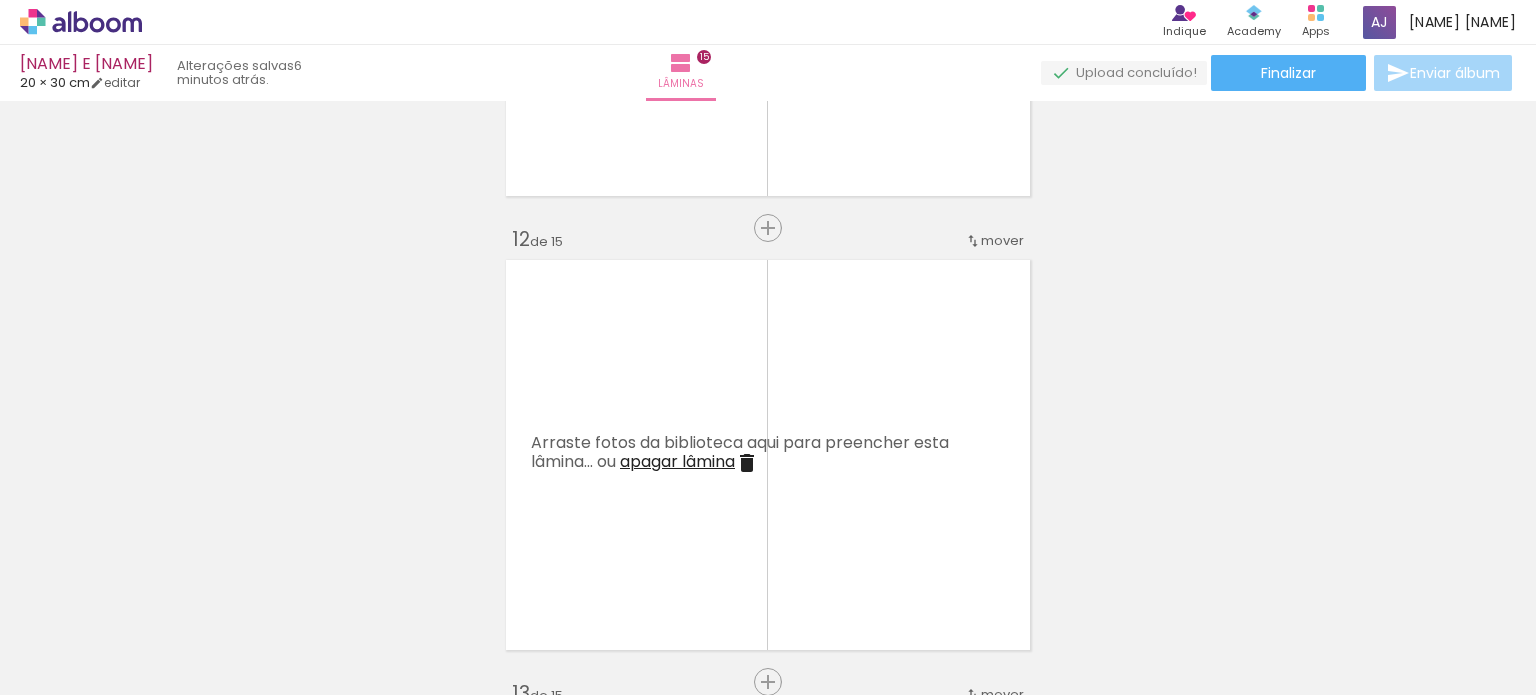 click at bounding box center [604, 587] 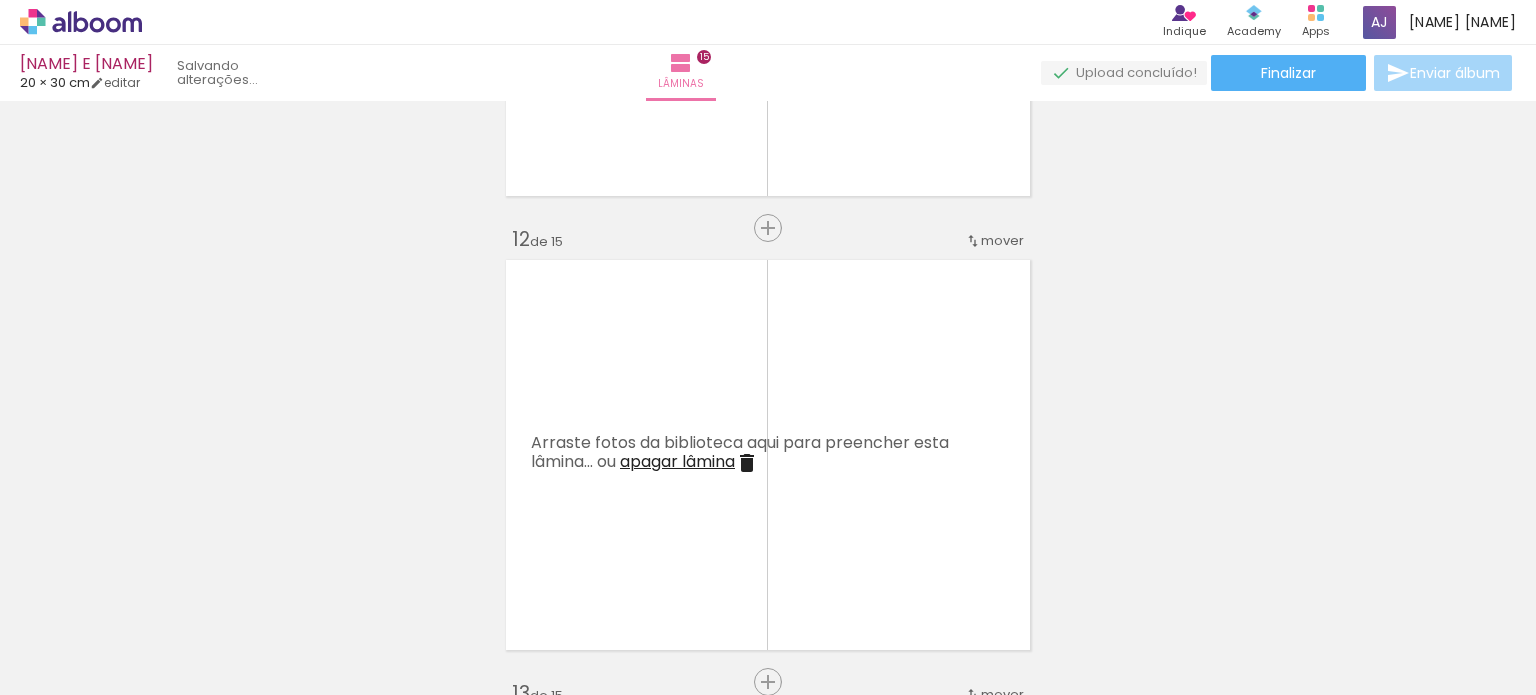 click at bounding box center (604, 587) 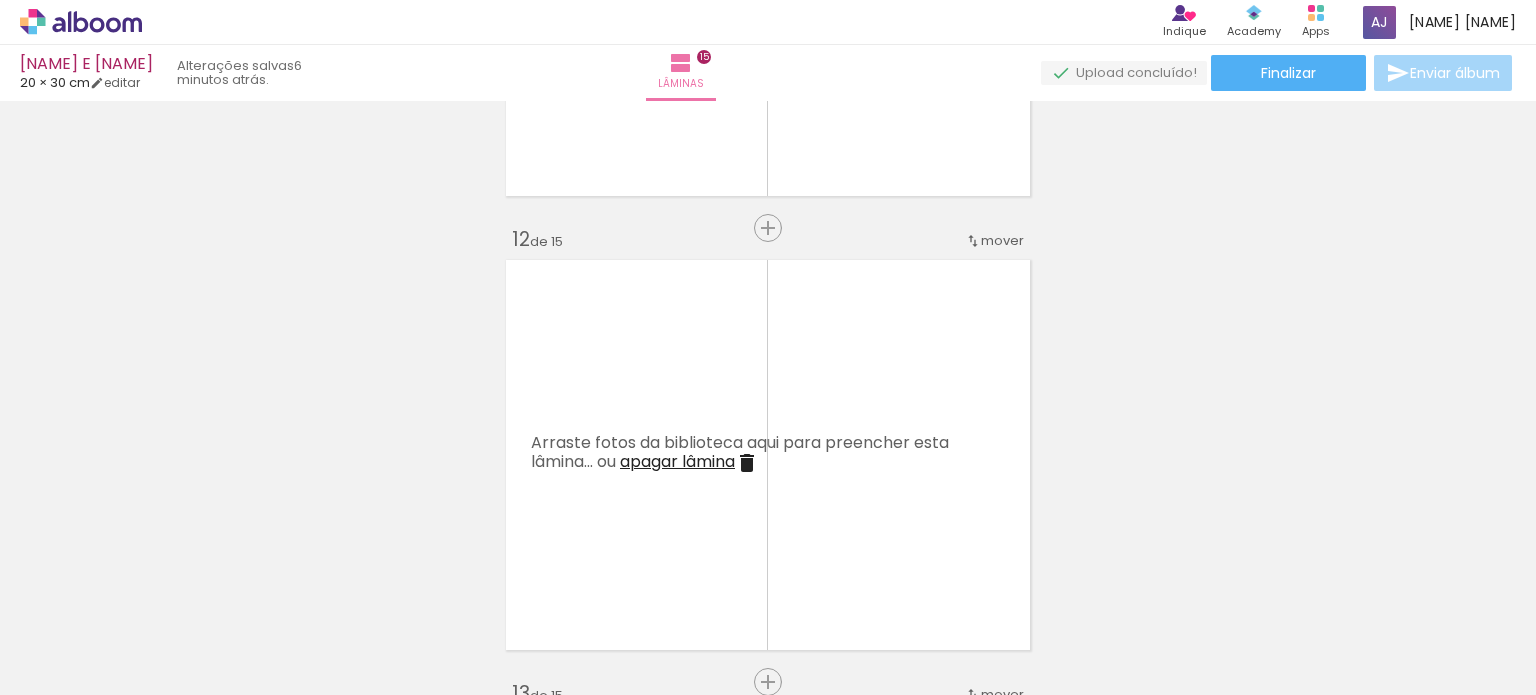 click at bounding box center (604, 587) 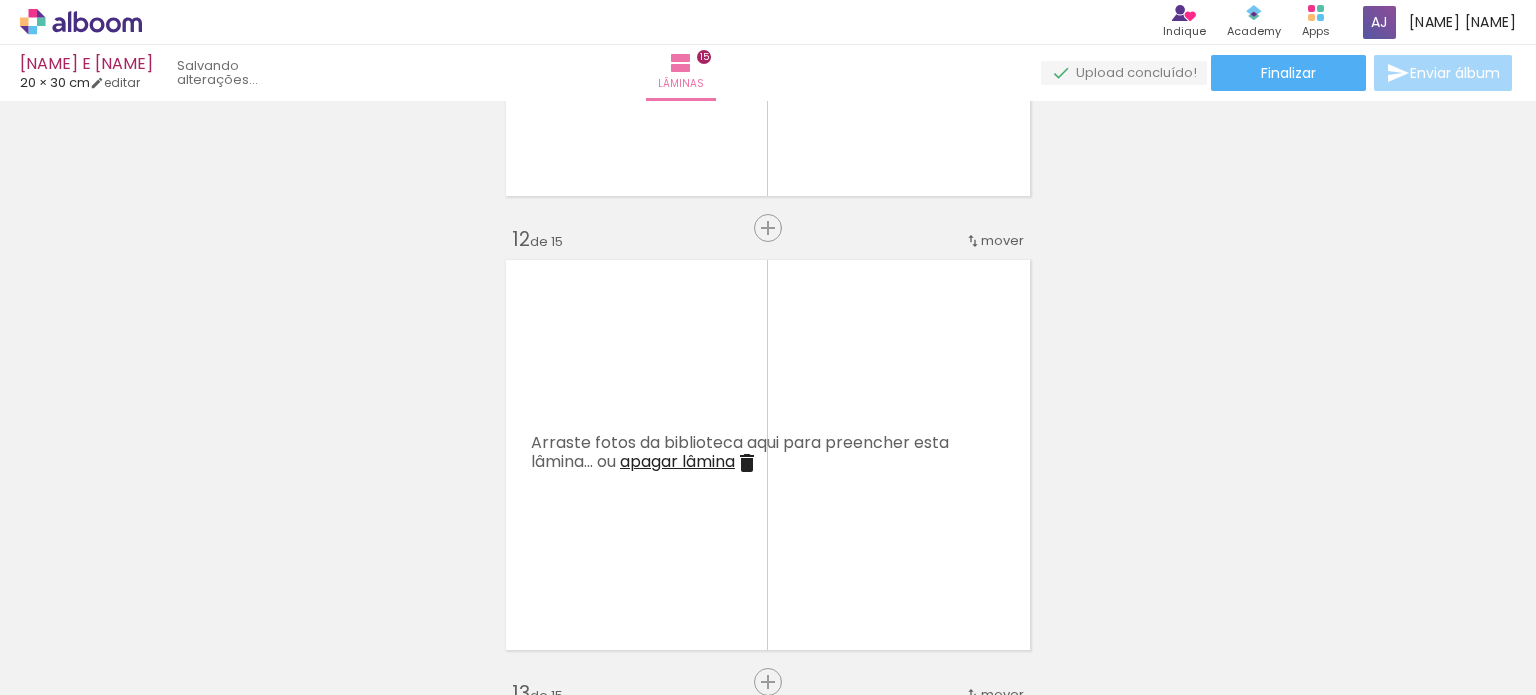 click at bounding box center [604, 587] 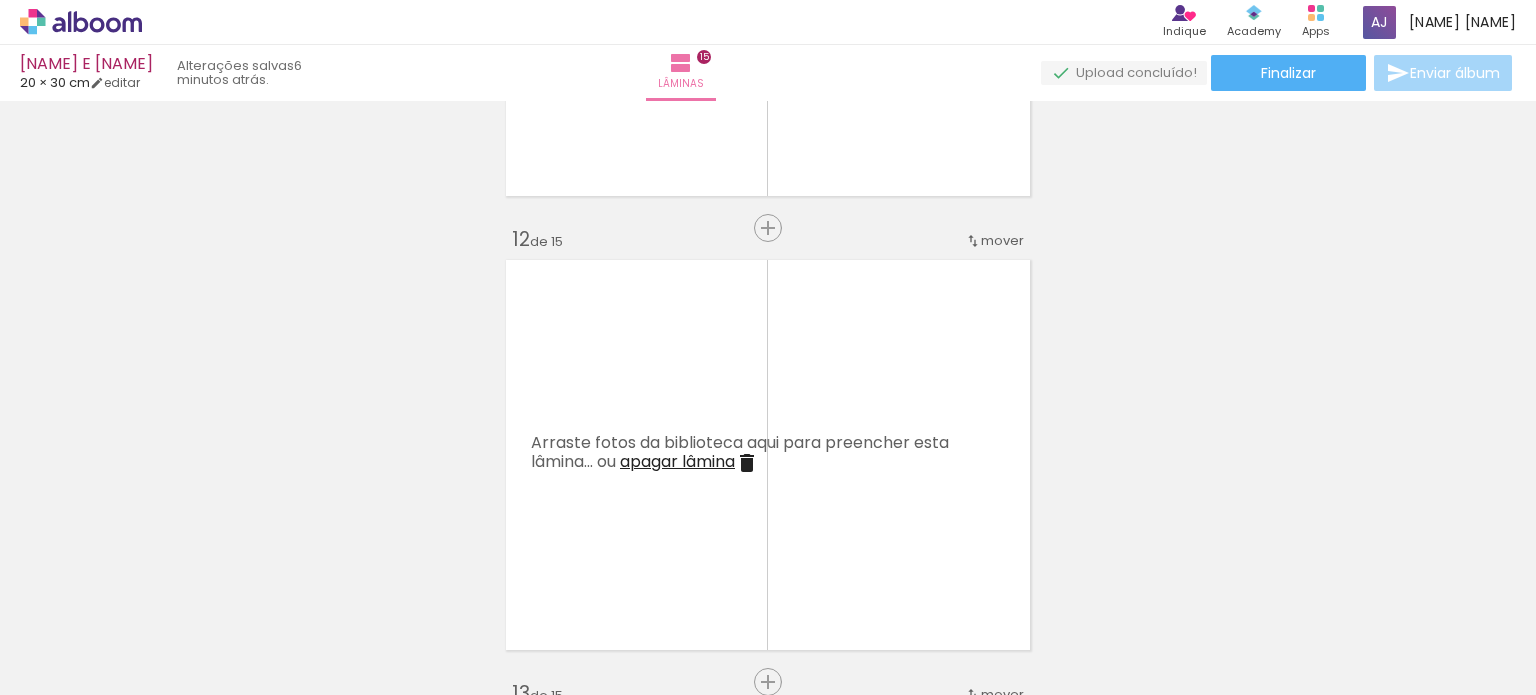 click at bounding box center (604, 587) 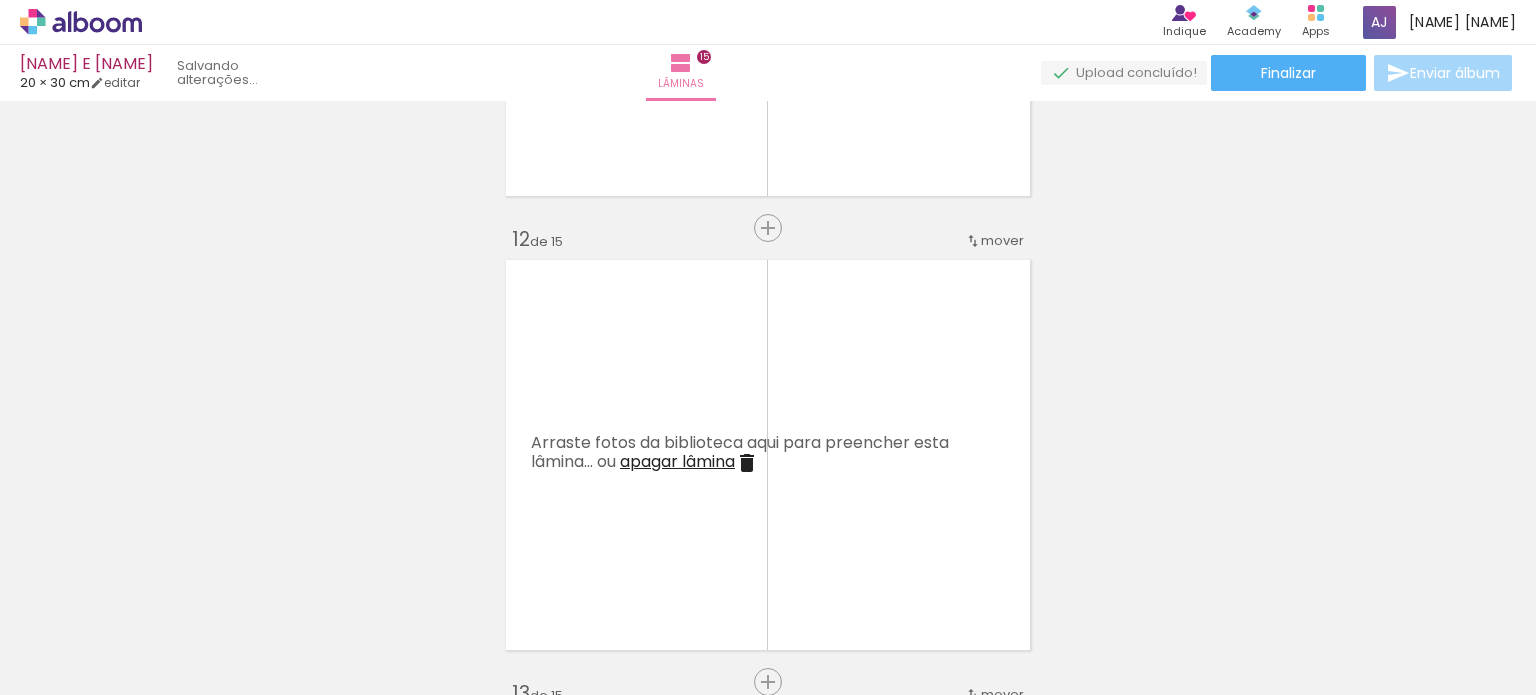 click at bounding box center [604, 587] 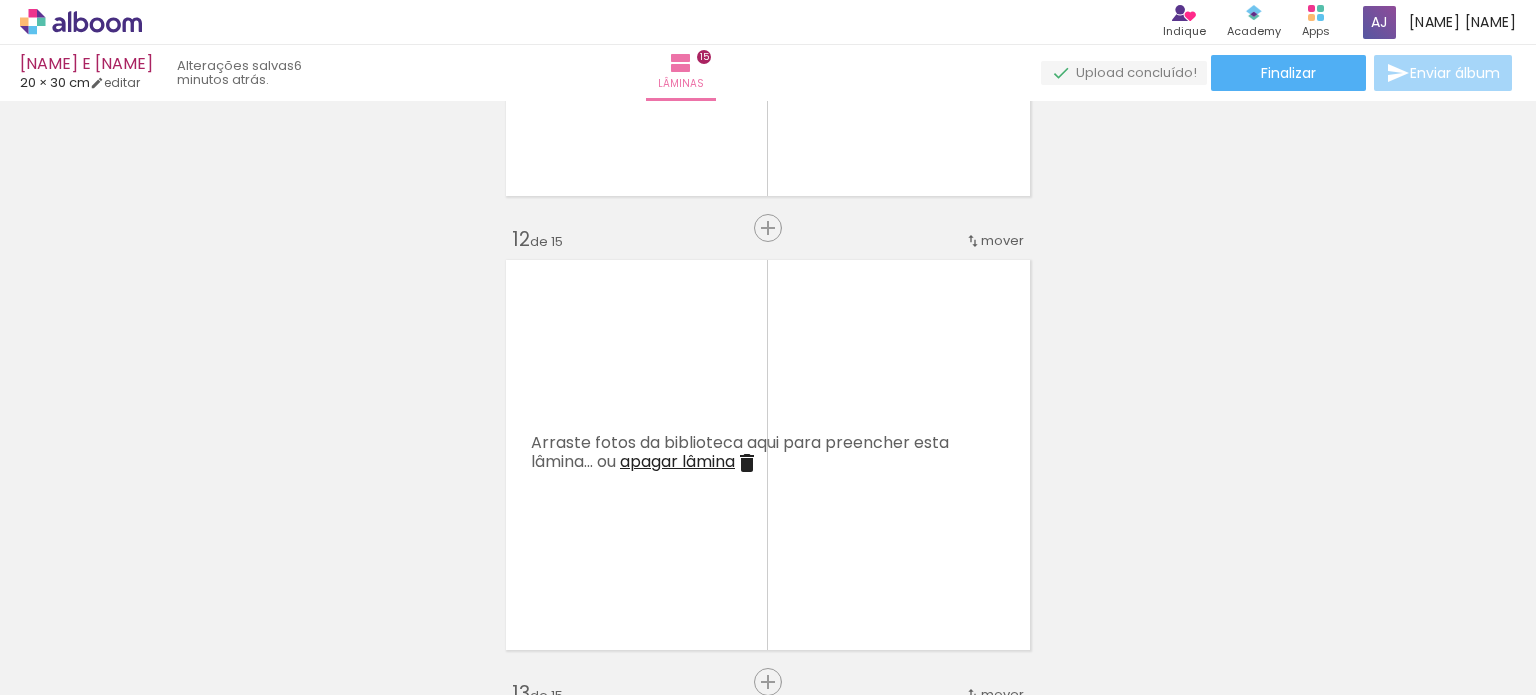 click at bounding box center (604, 587) 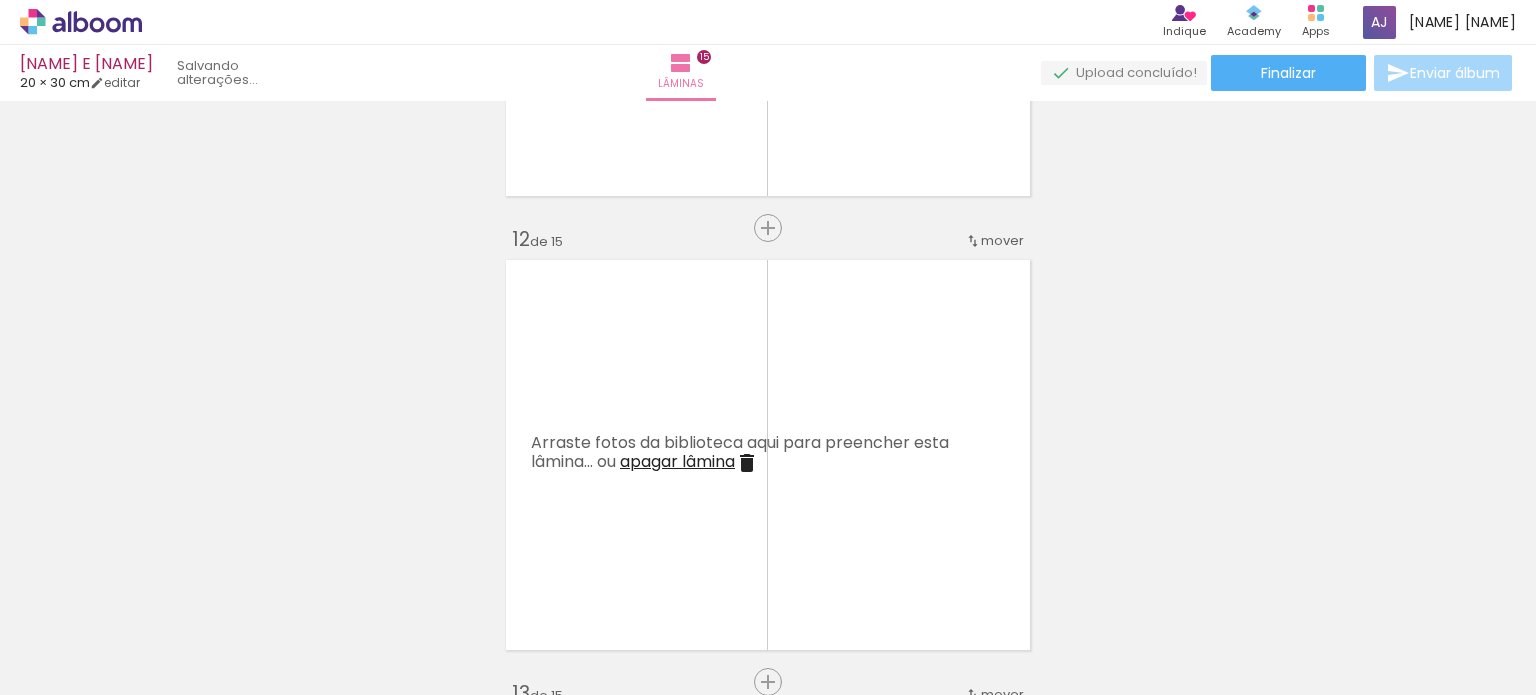 click at bounding box center (604, 587) 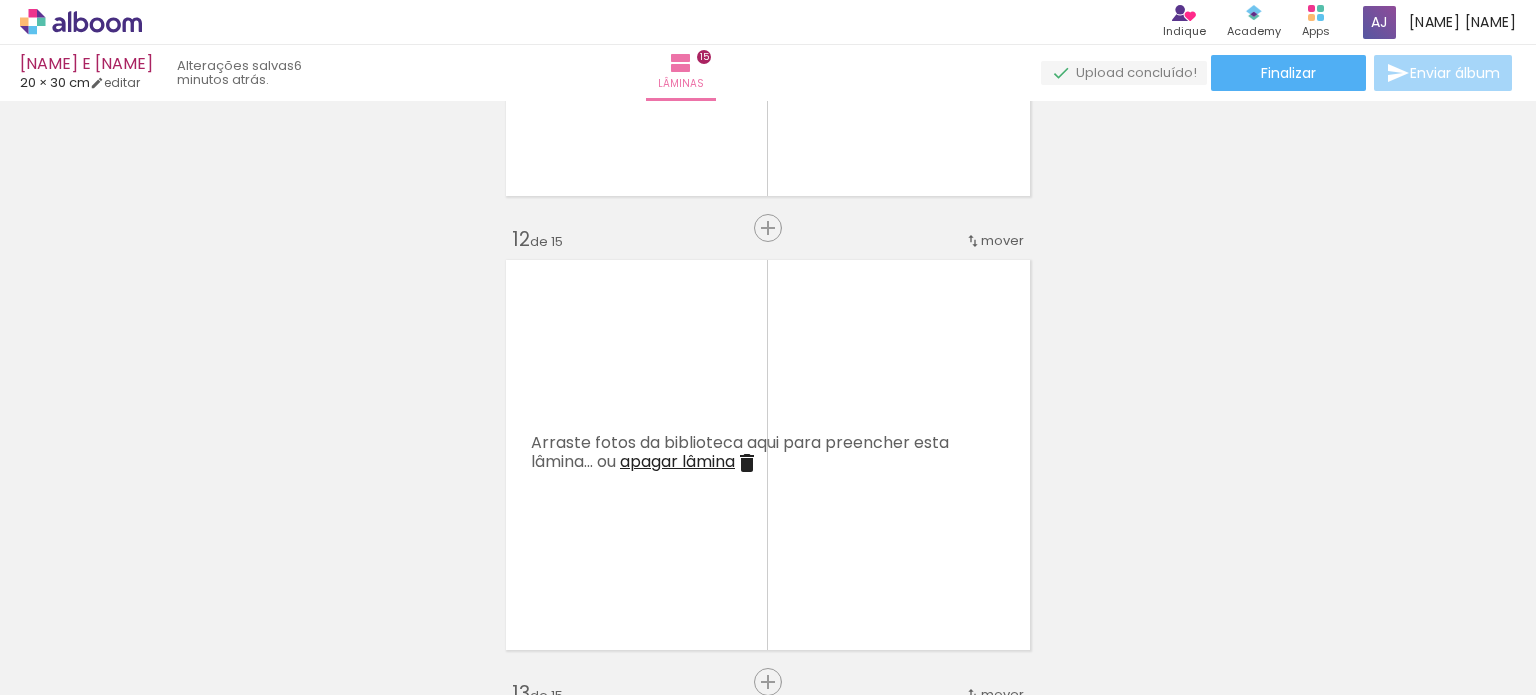 click at bounding box center [604, 587] 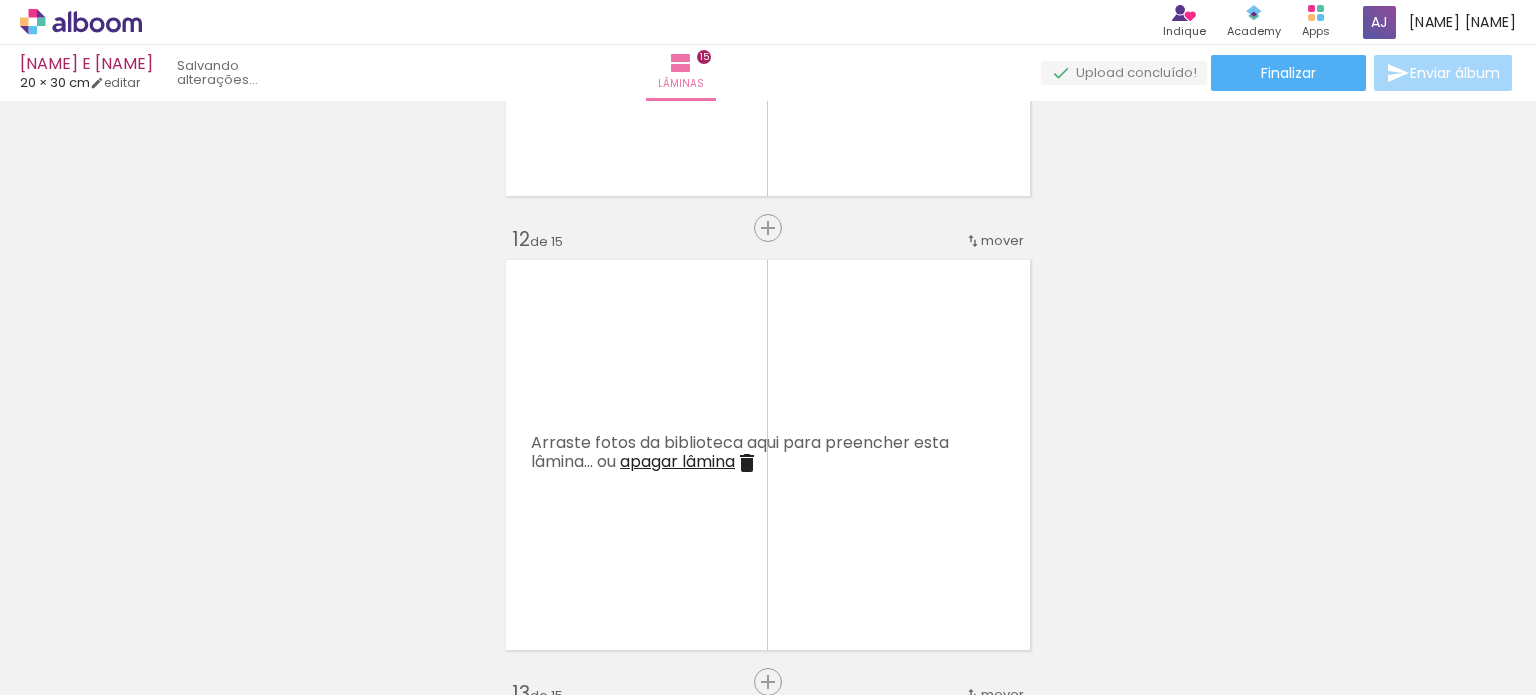 click at bounding box center [604, 587] 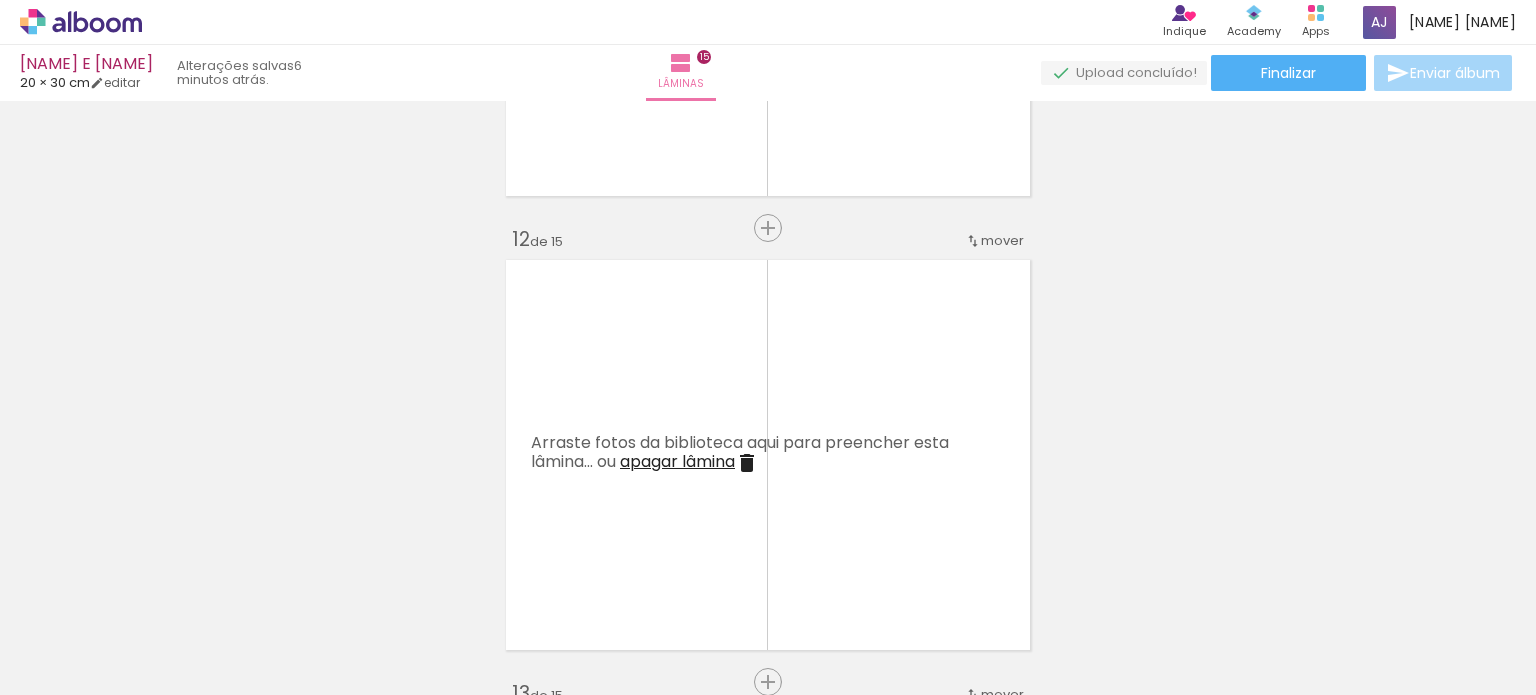click at bounding box center (604, 587) 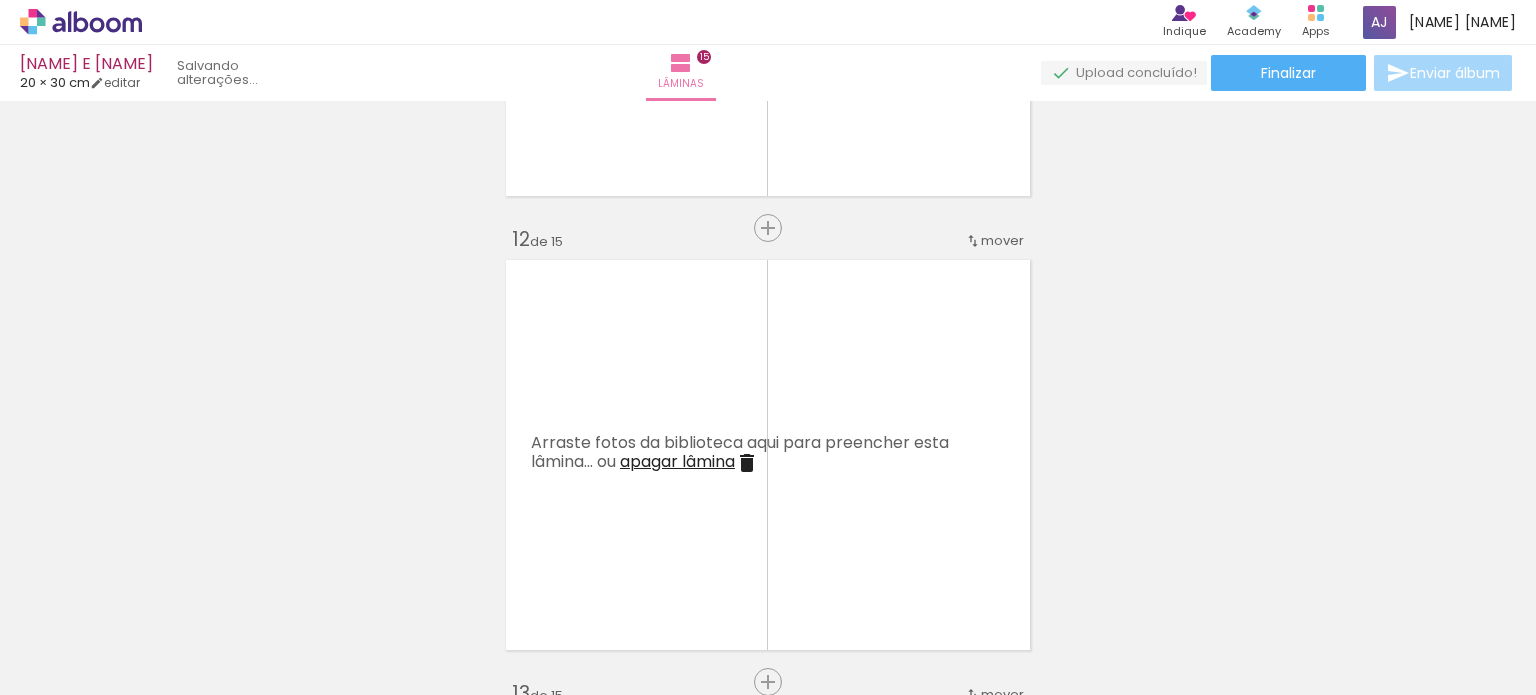 click at bounding box center [604, 587] 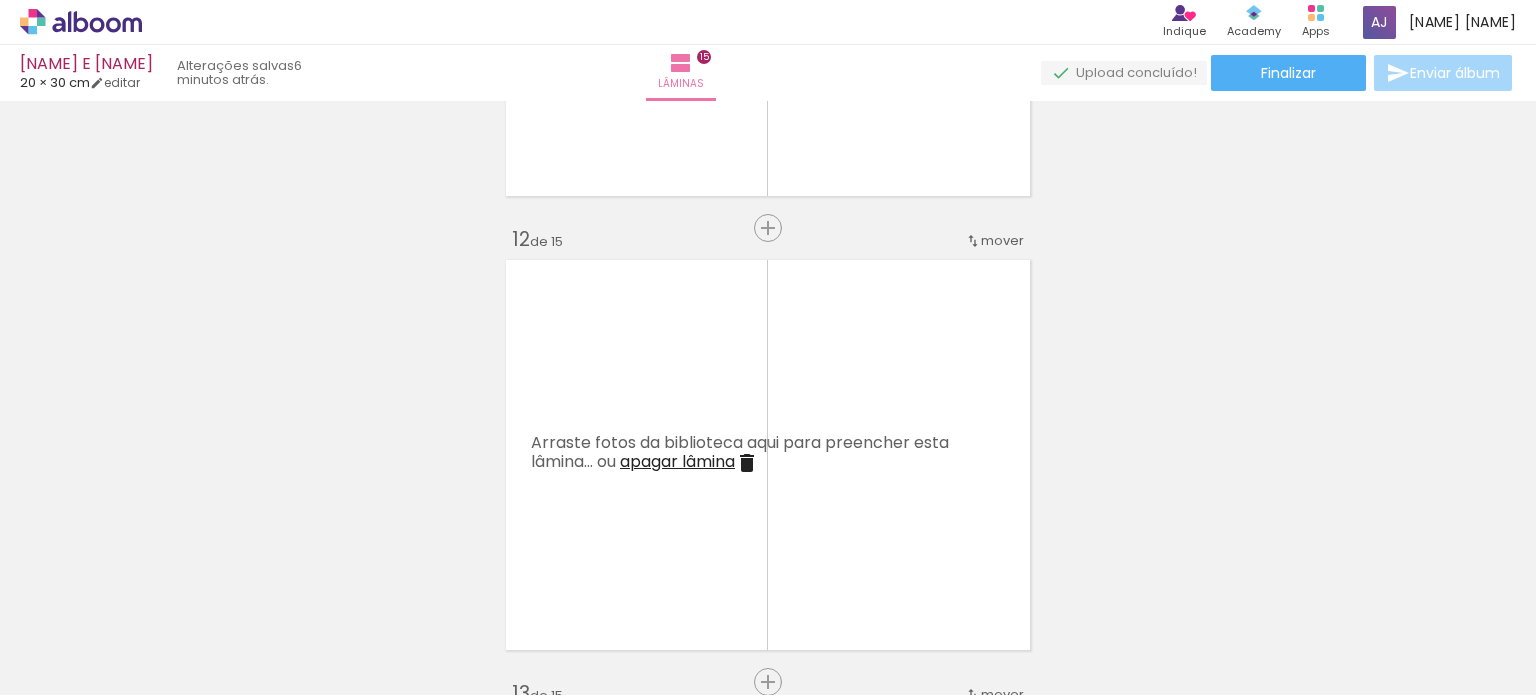 click at bounding box center (604, 587) 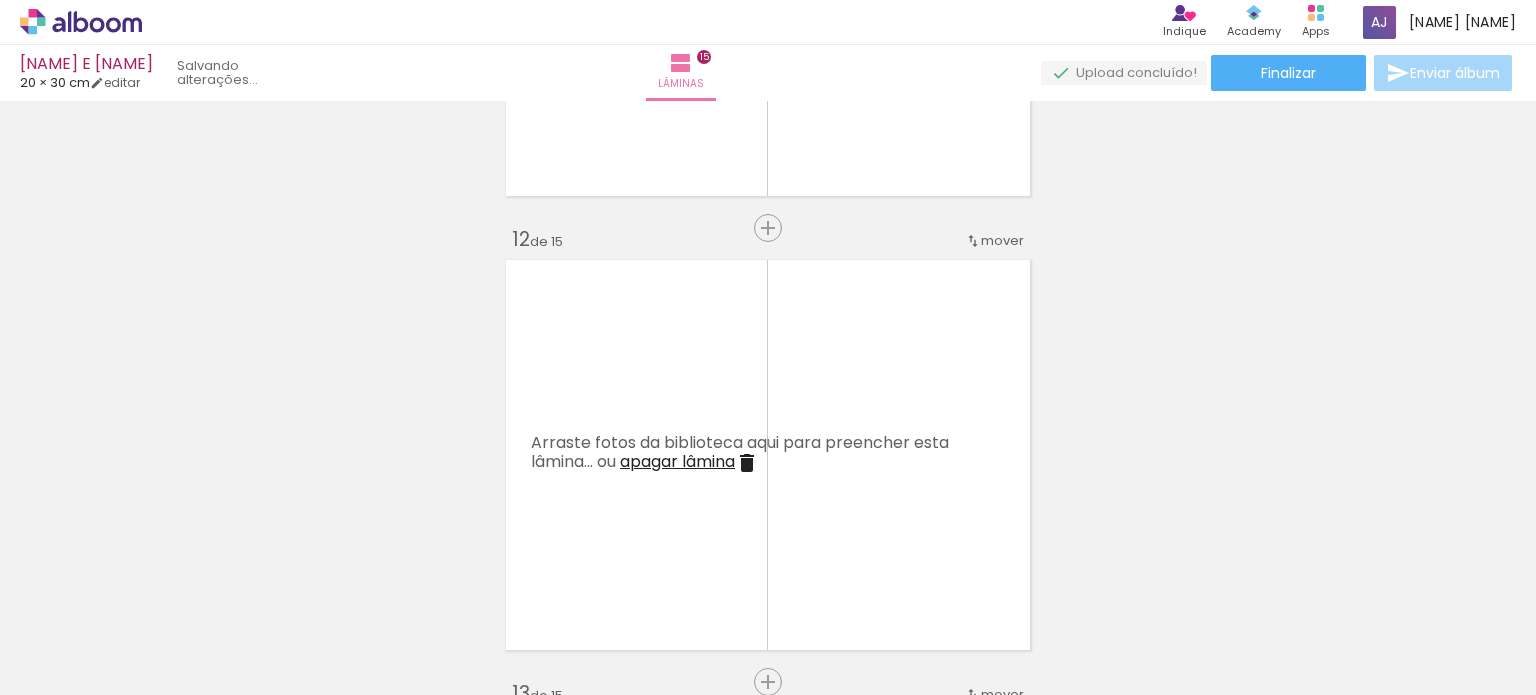 click at bounding box center (604, 587) 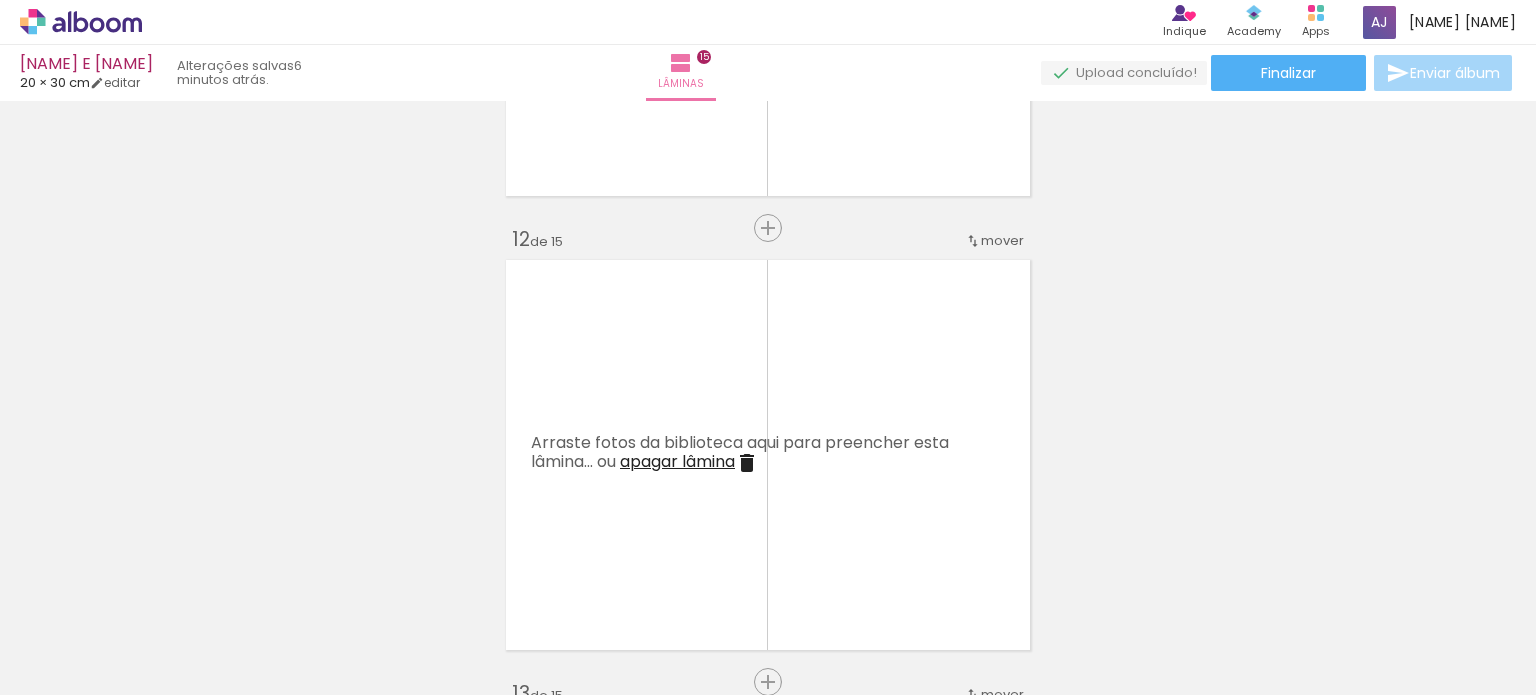 click at bounding box center [604, 587] 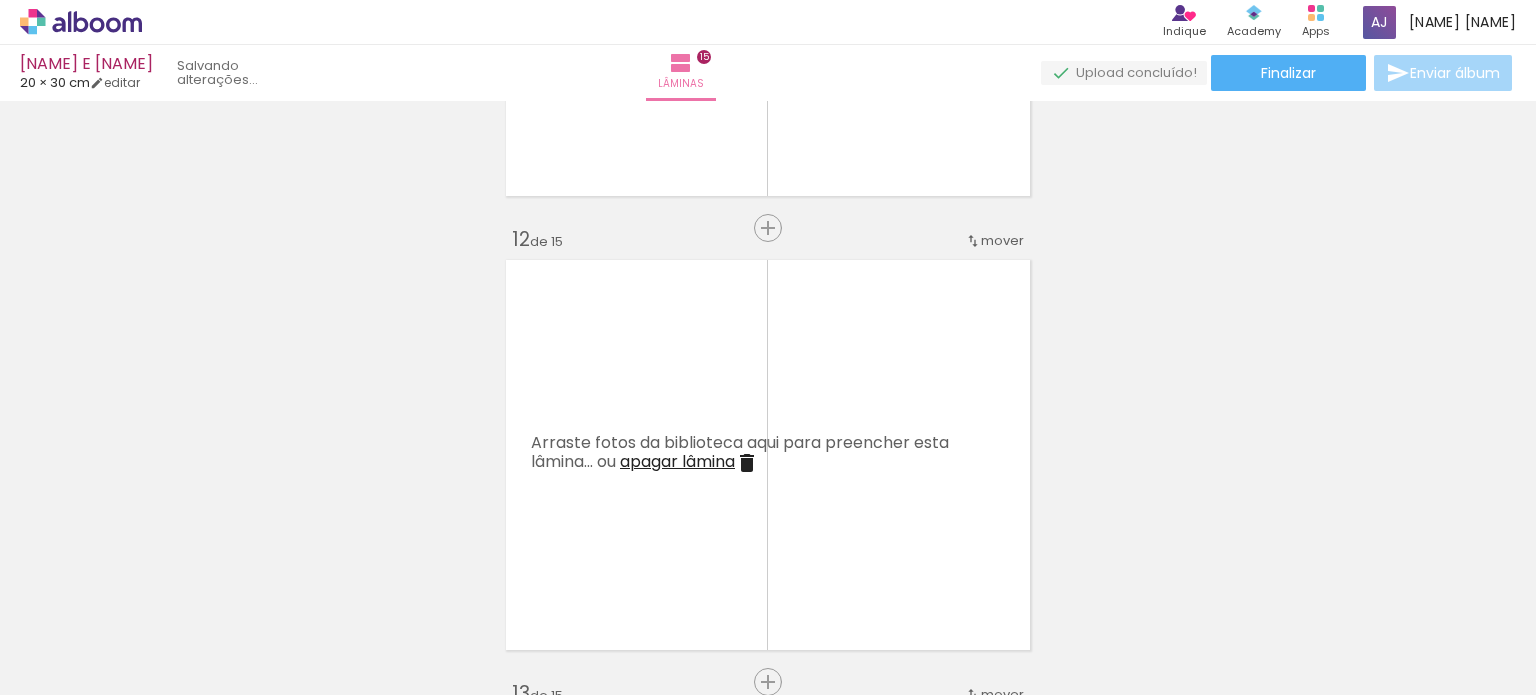 click at bounding box center (604, 587) 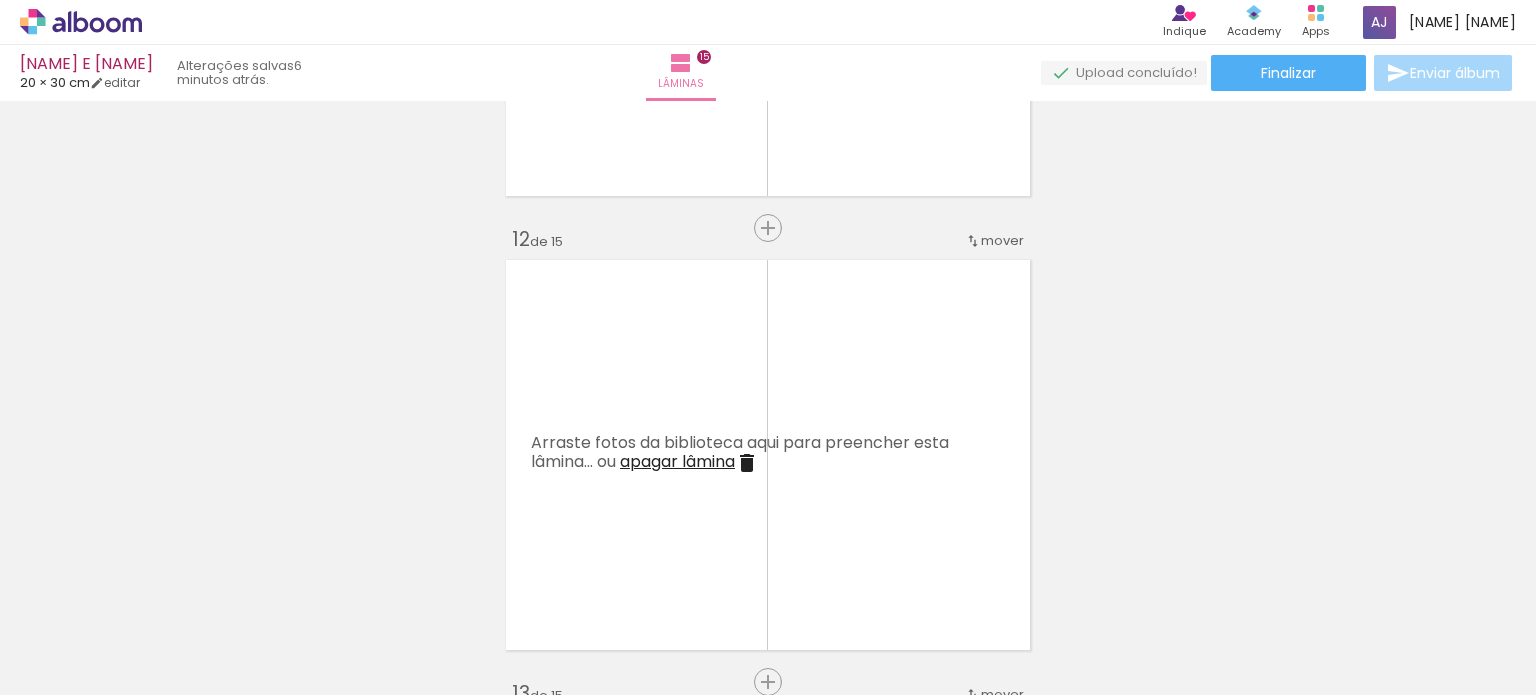 click at bounding box center [604, 587] 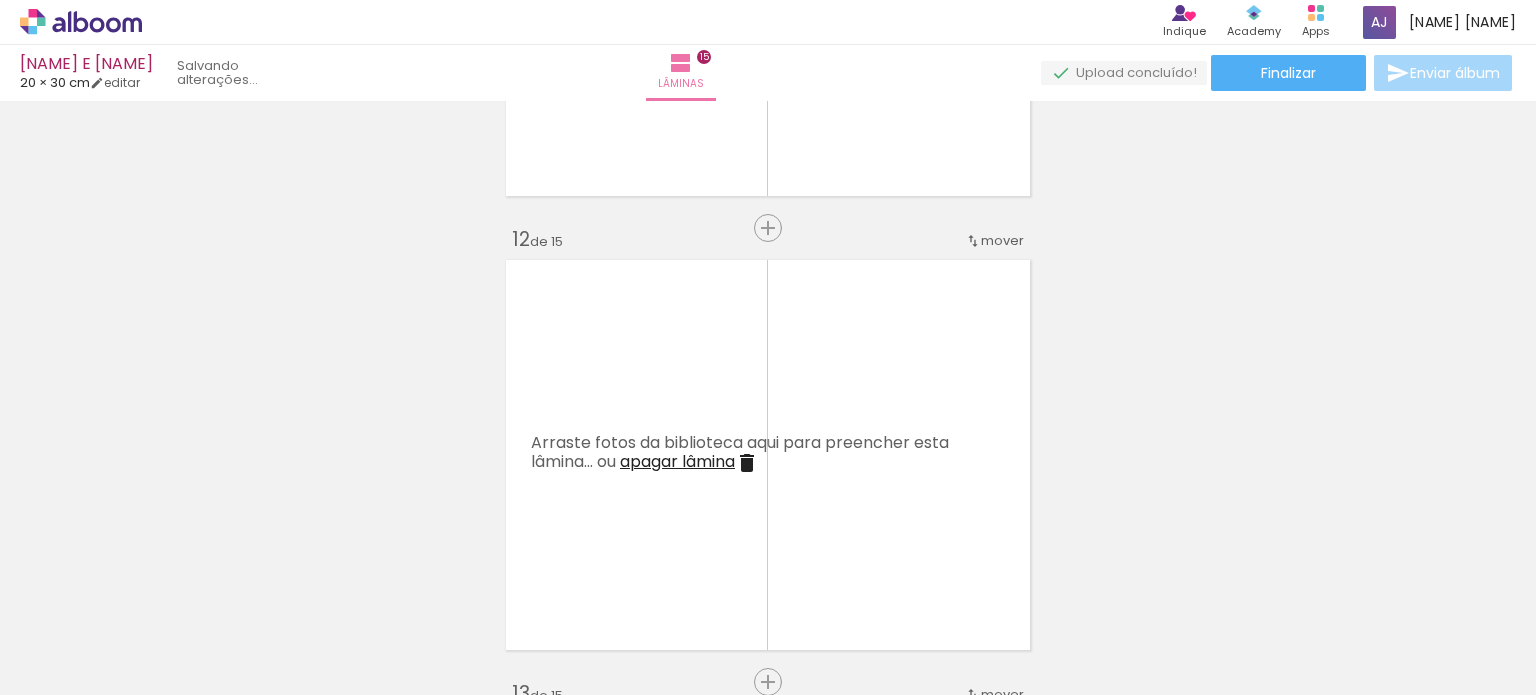 click at bounding box center (604, 587) 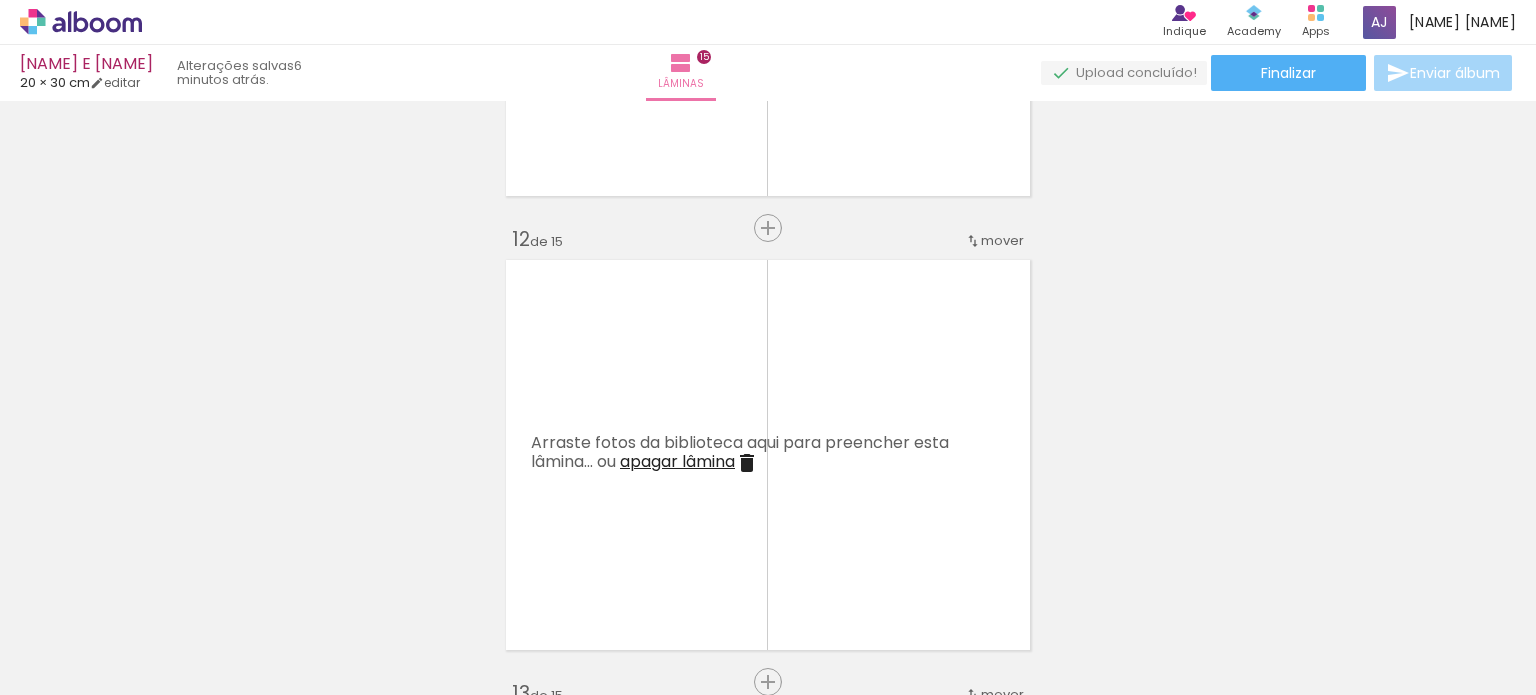click at bounding box center [604, 587] 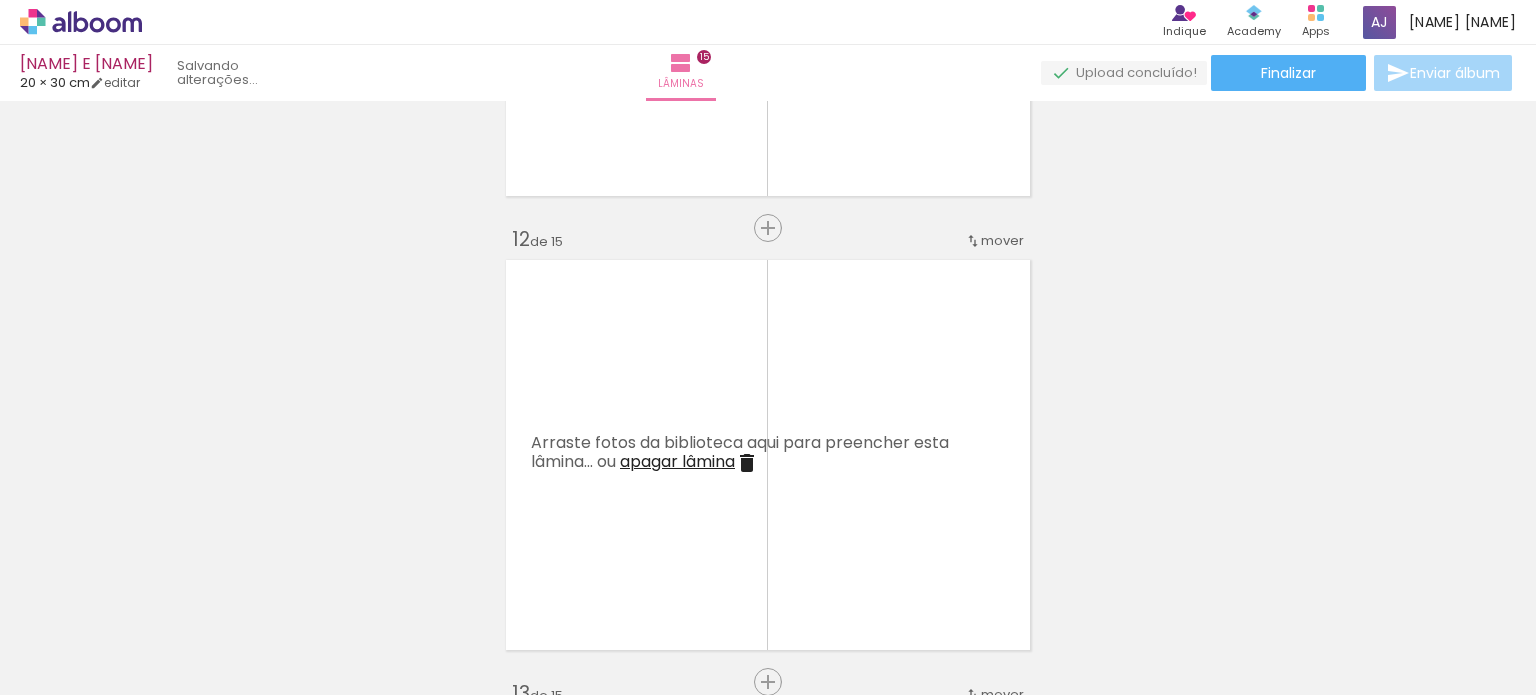 click at bounding box center [604, 587] 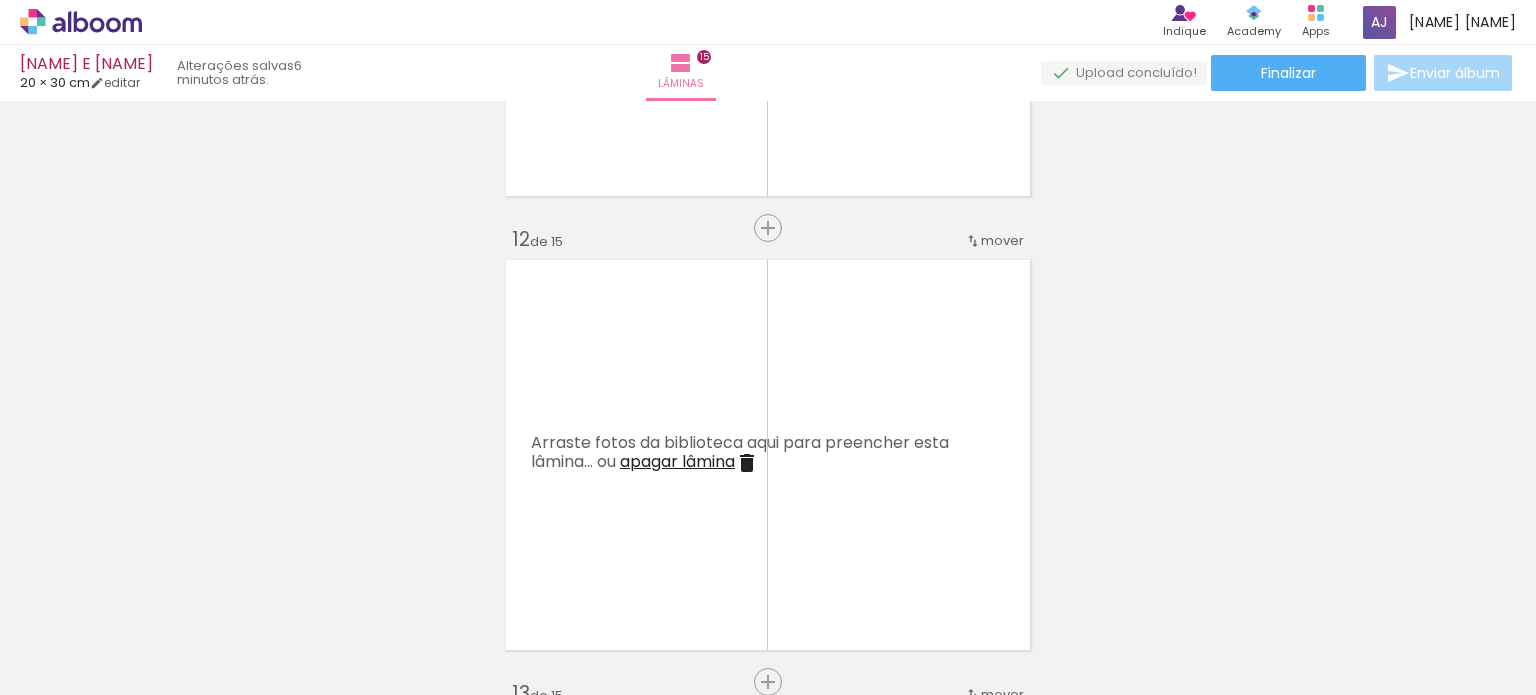 click at bounding box center [604, 587] 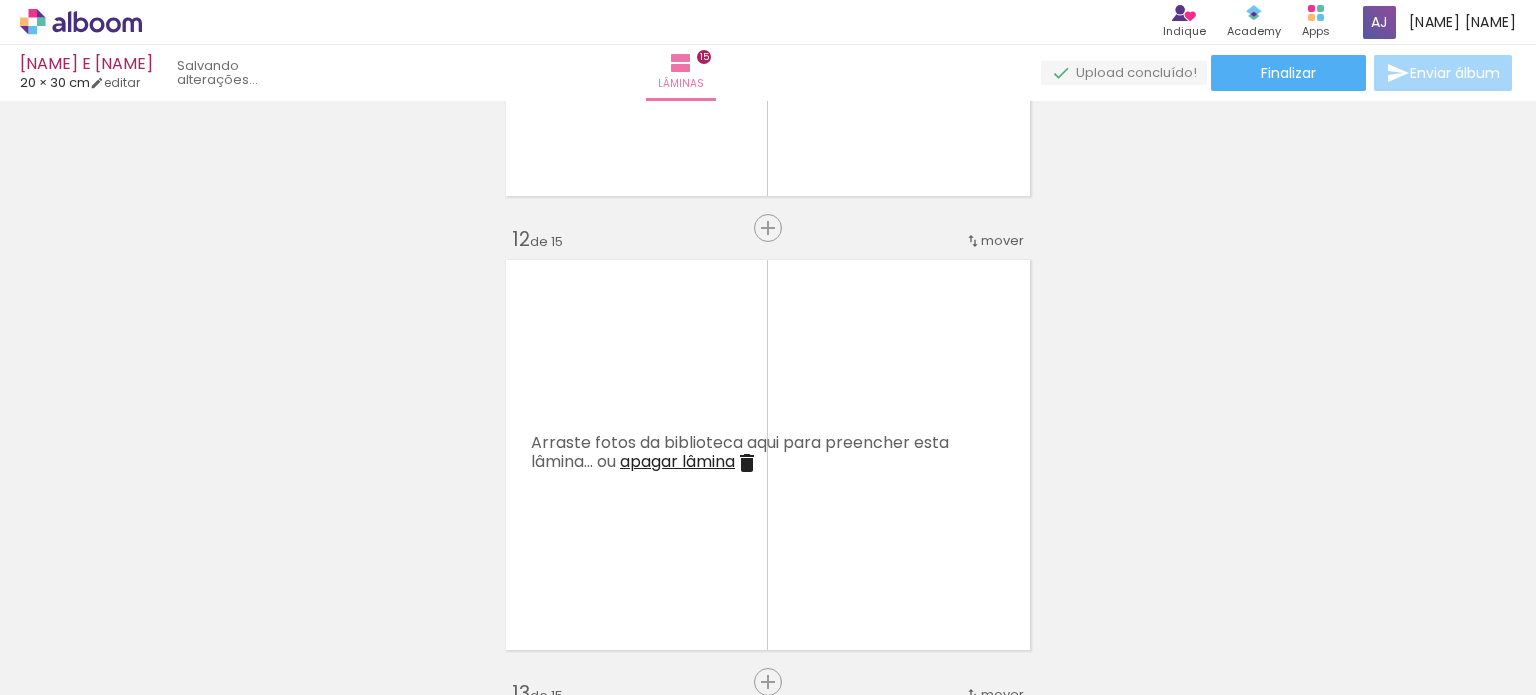 click at bounding box center (604, 587) 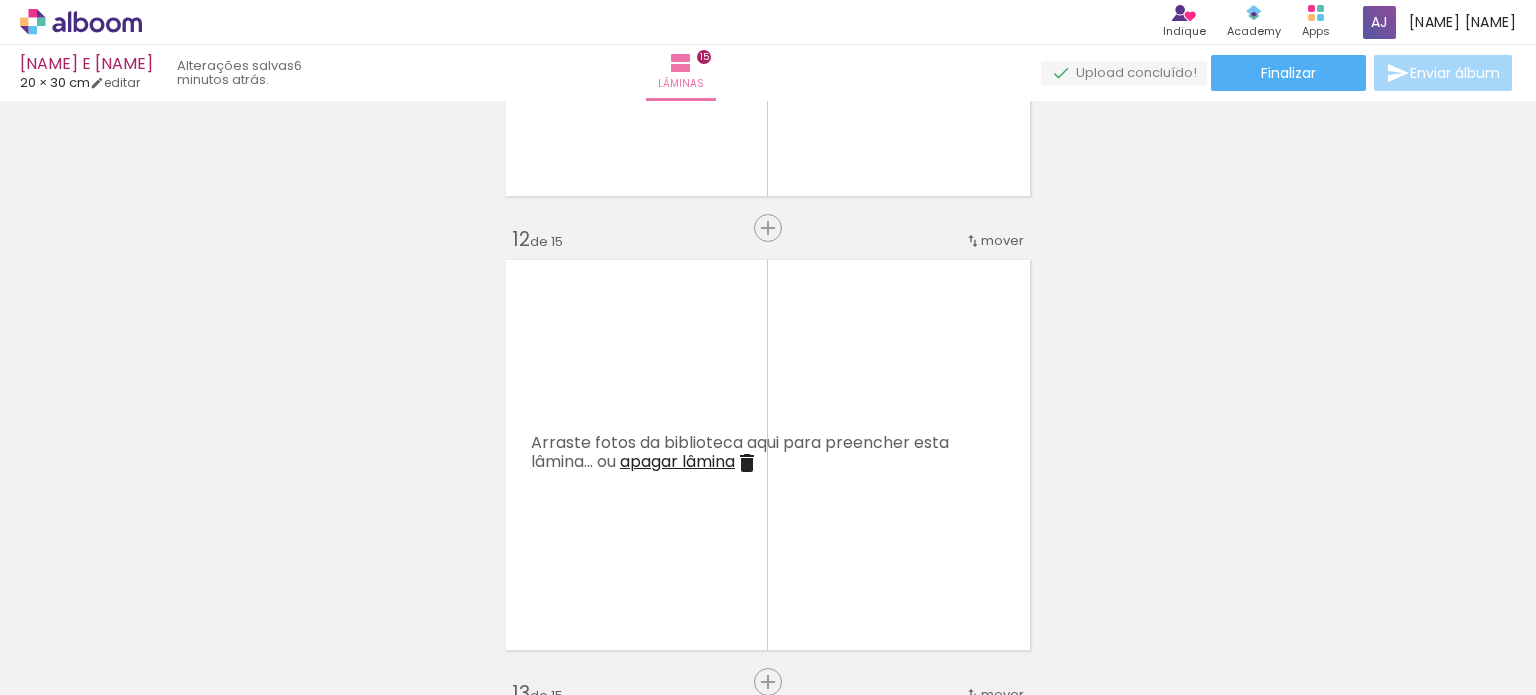 click at bounding box center (604, 587) 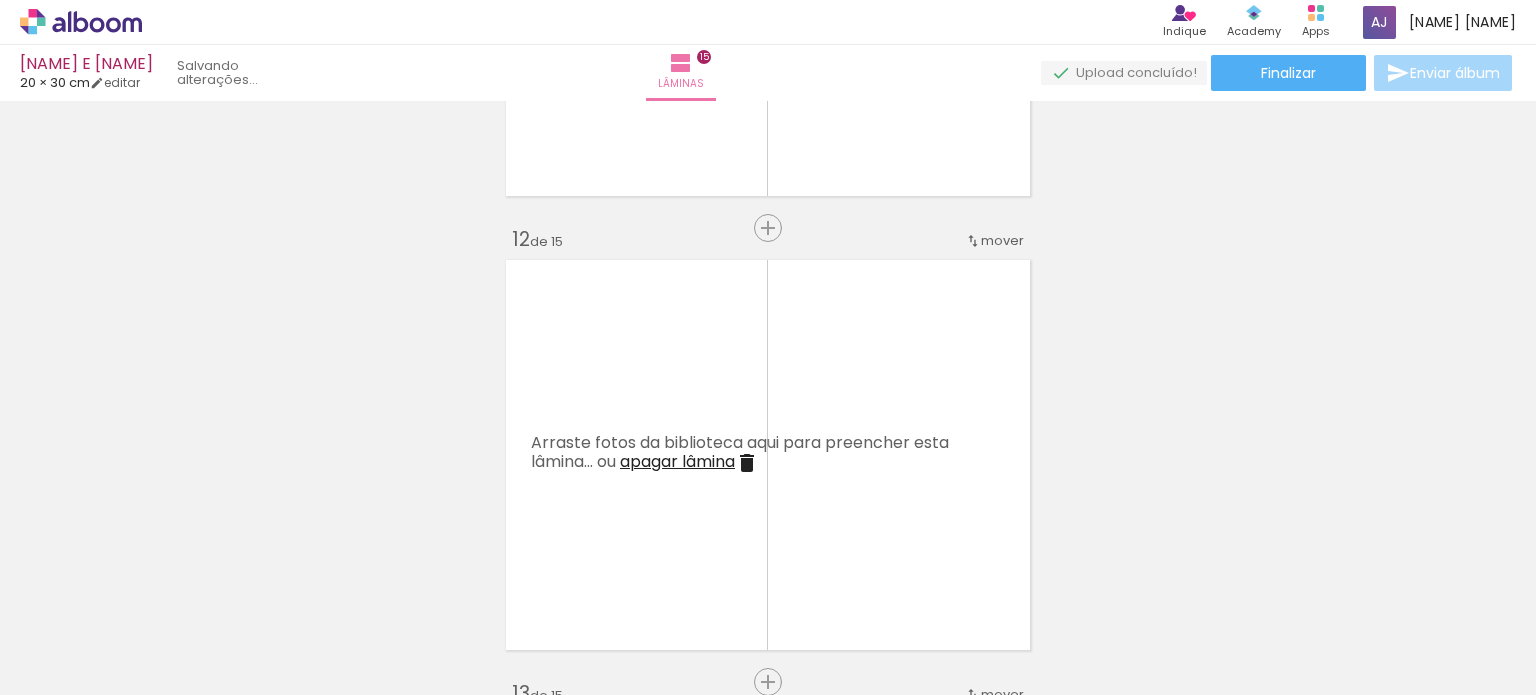 click at bounding box center (604, 587) 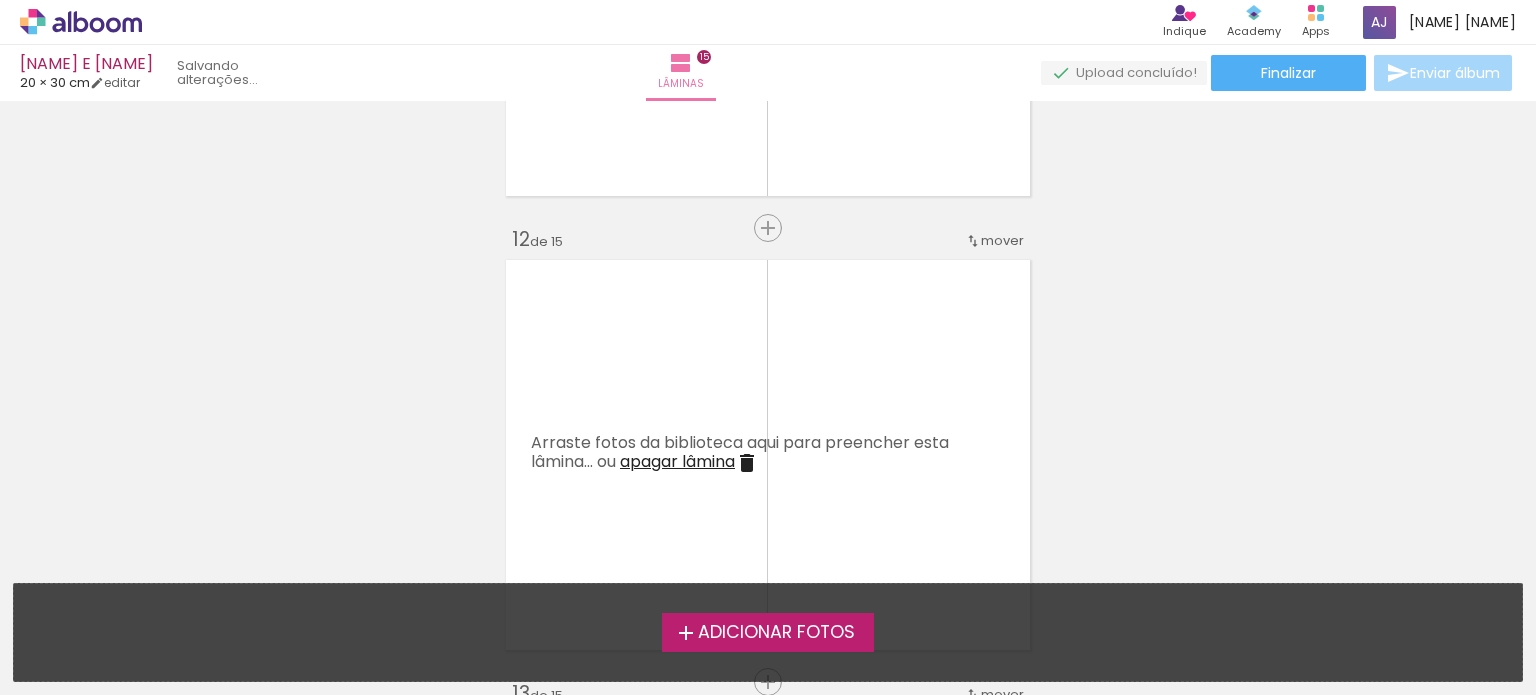 click on "Adicionar Fotos Solte suas fotos aqui..." at bounding box center [768, 632] 